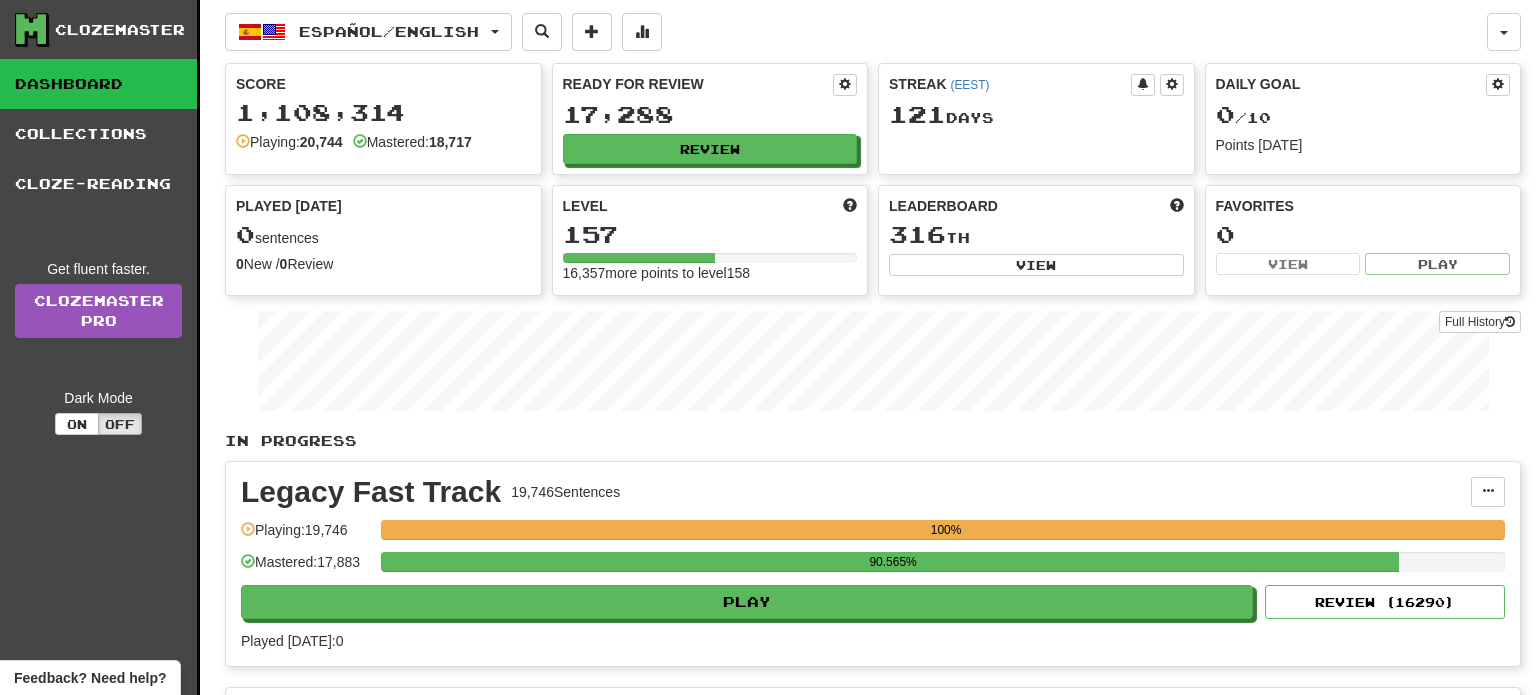 scroll, scrollTop: 0, scrollLeft: 0, axis: both 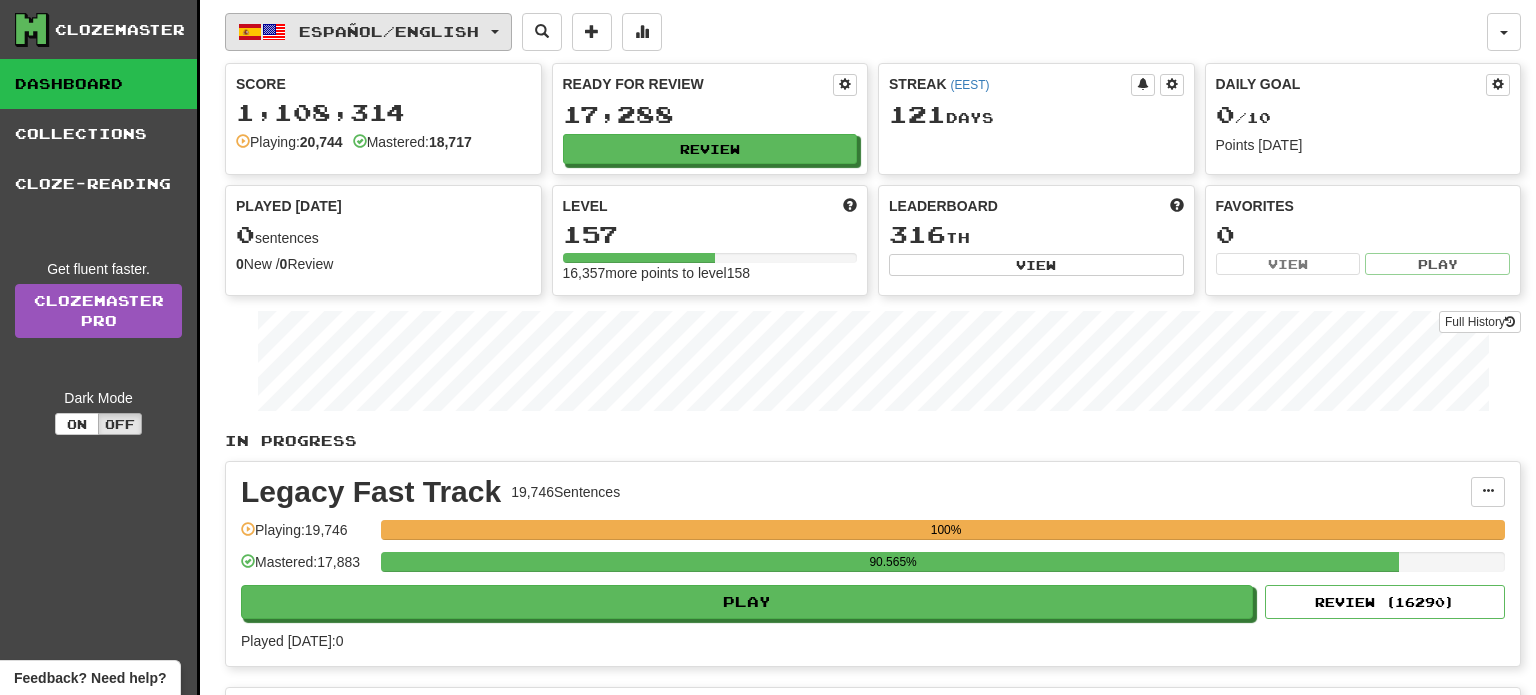 click on "Español  /  English" at bounding box center (389, 31) 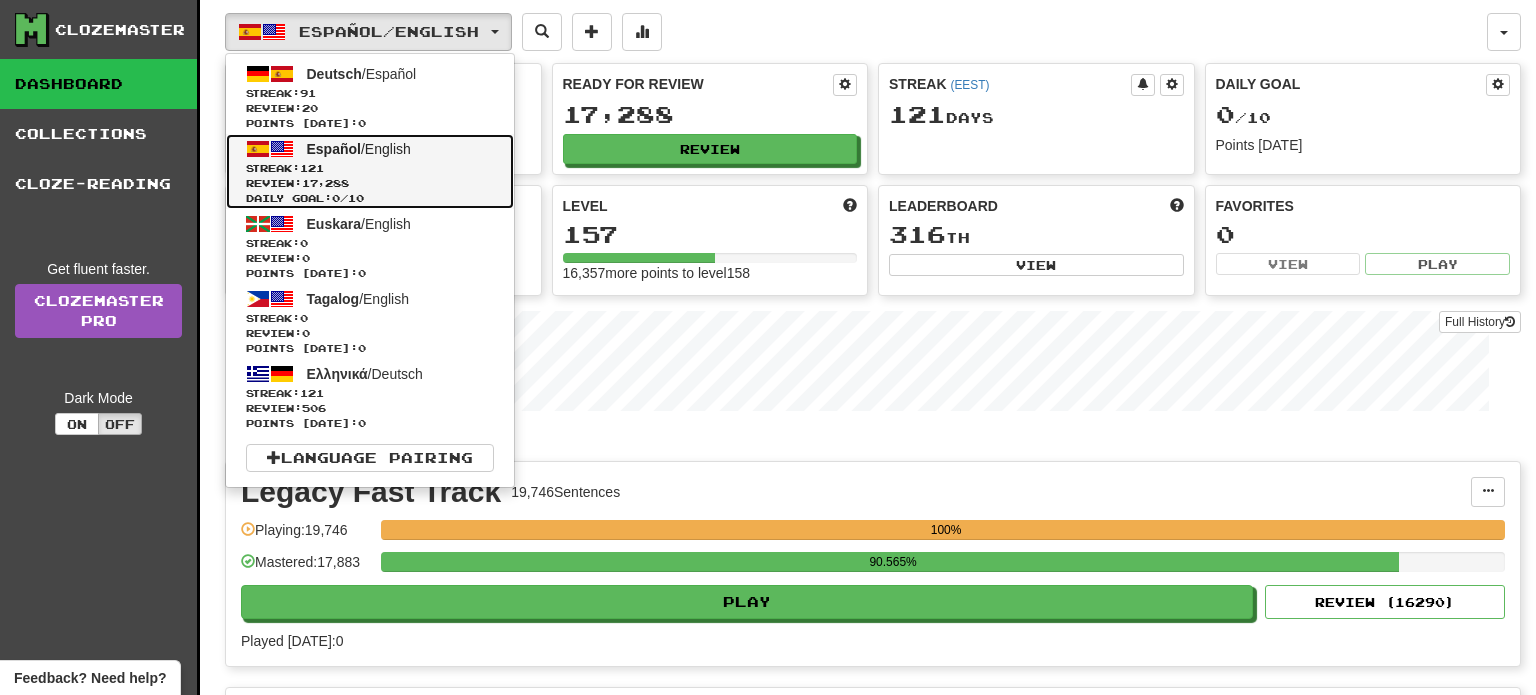 click on "Streak:  121" at bounding box center (370, 168) 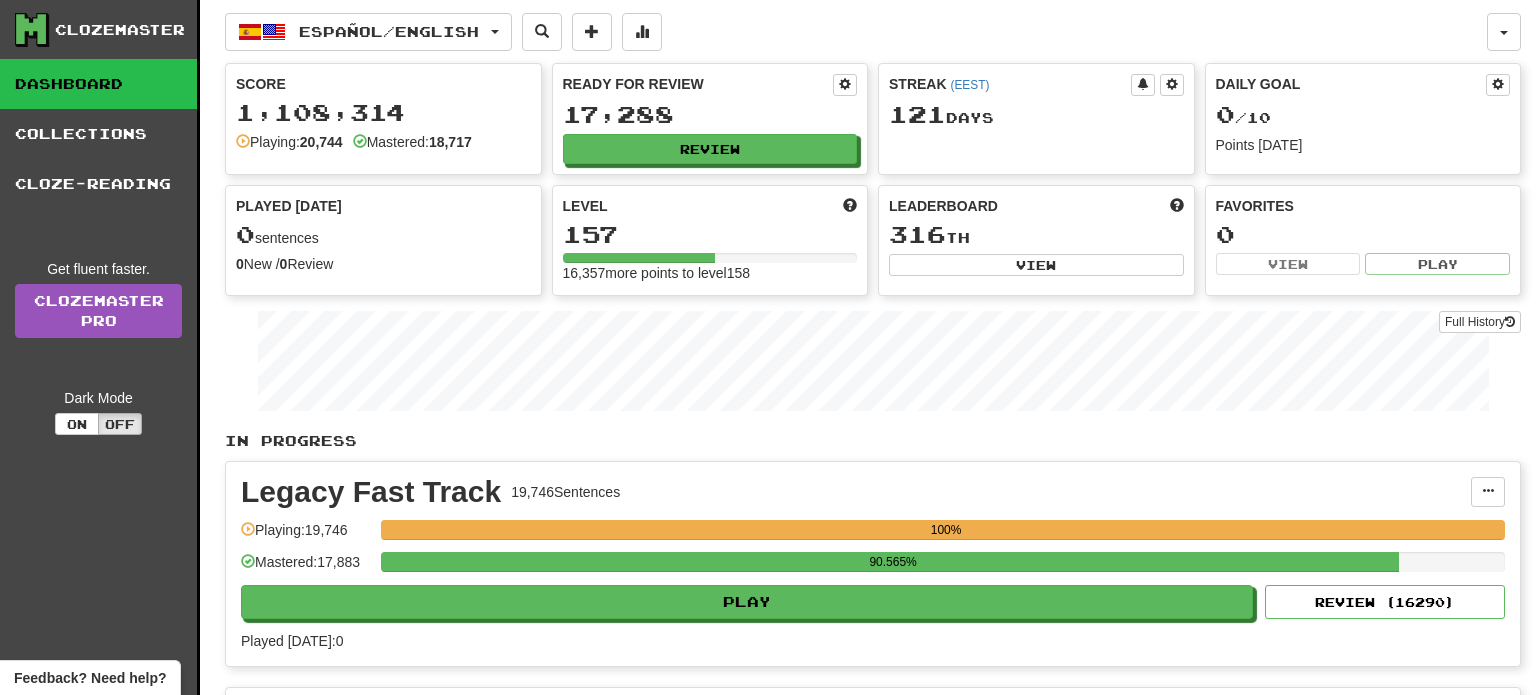 scroll, scrollTop: 0, scrollLeft: 0, axis: both 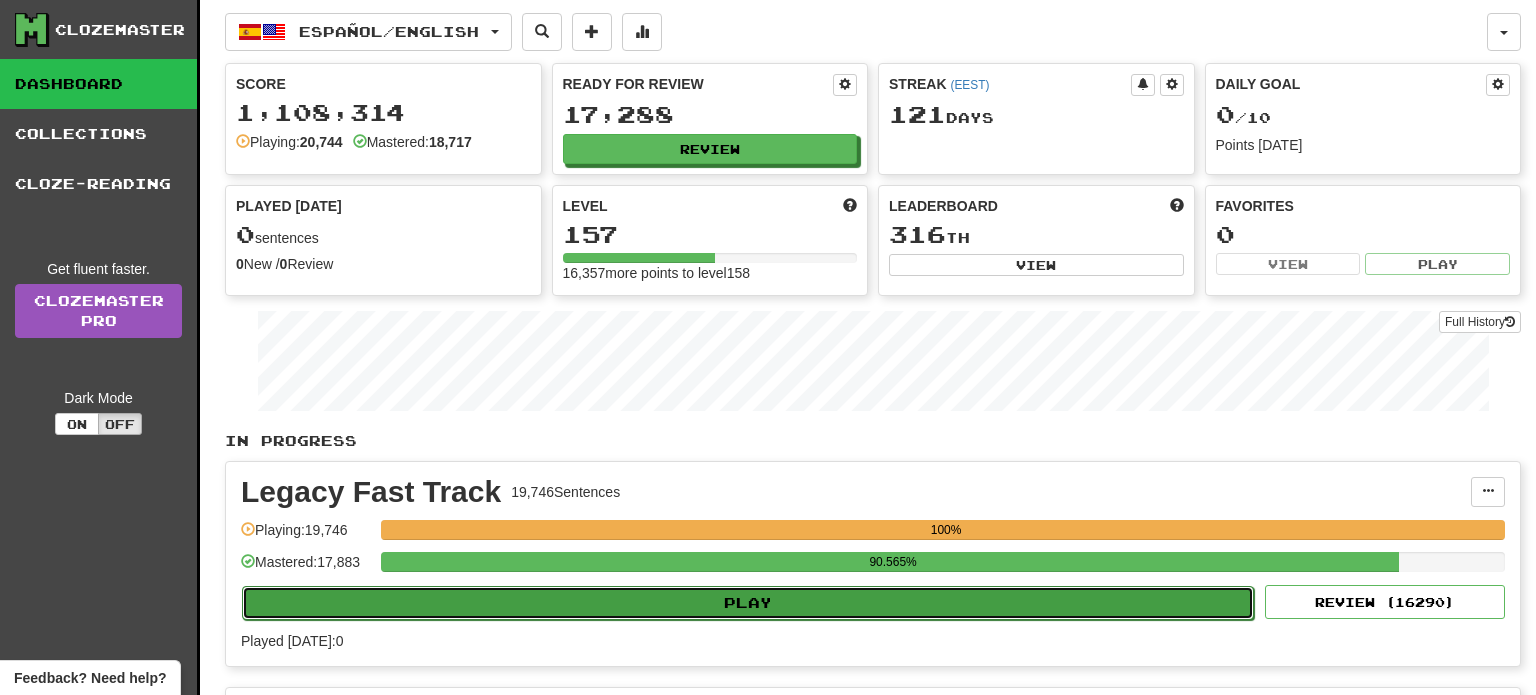 click on "Play" at bounding box center (748, 603) 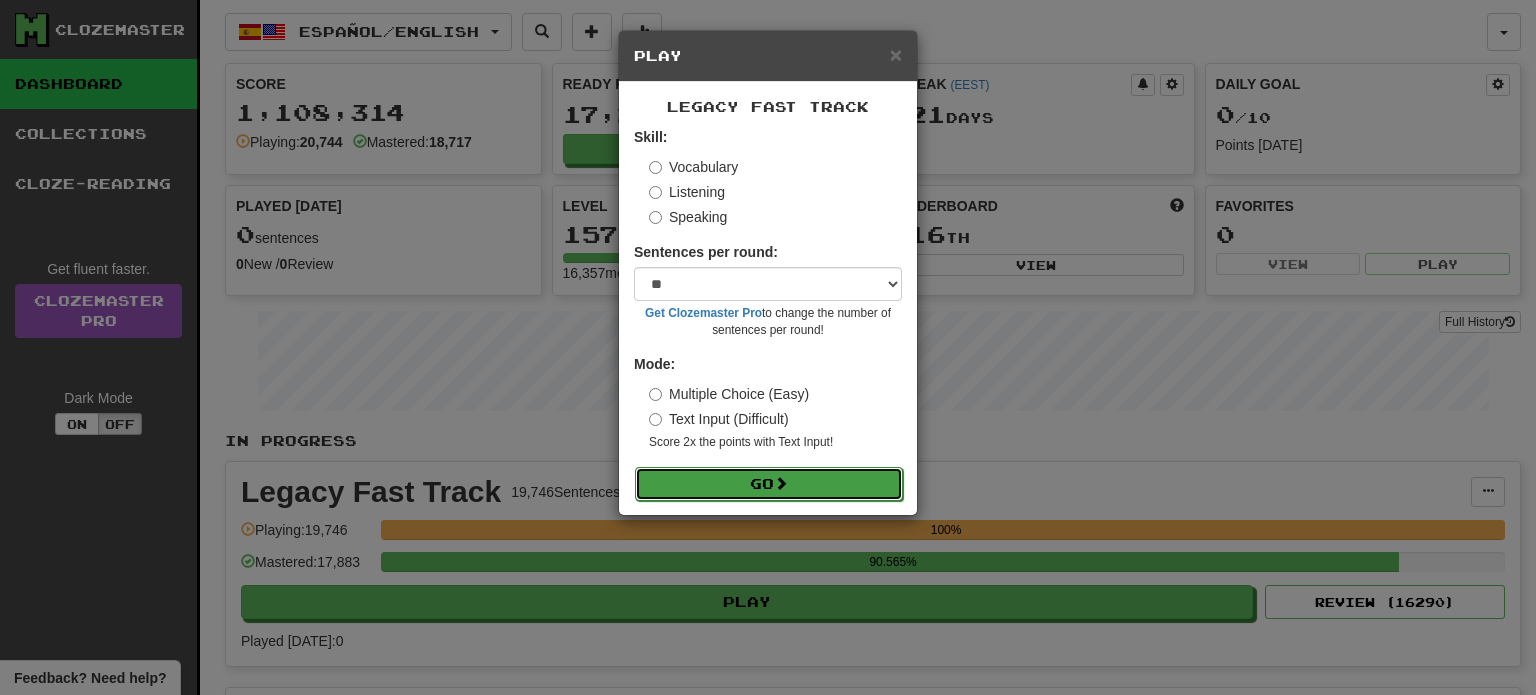 click on "Go" at bounding box center [769, 484] 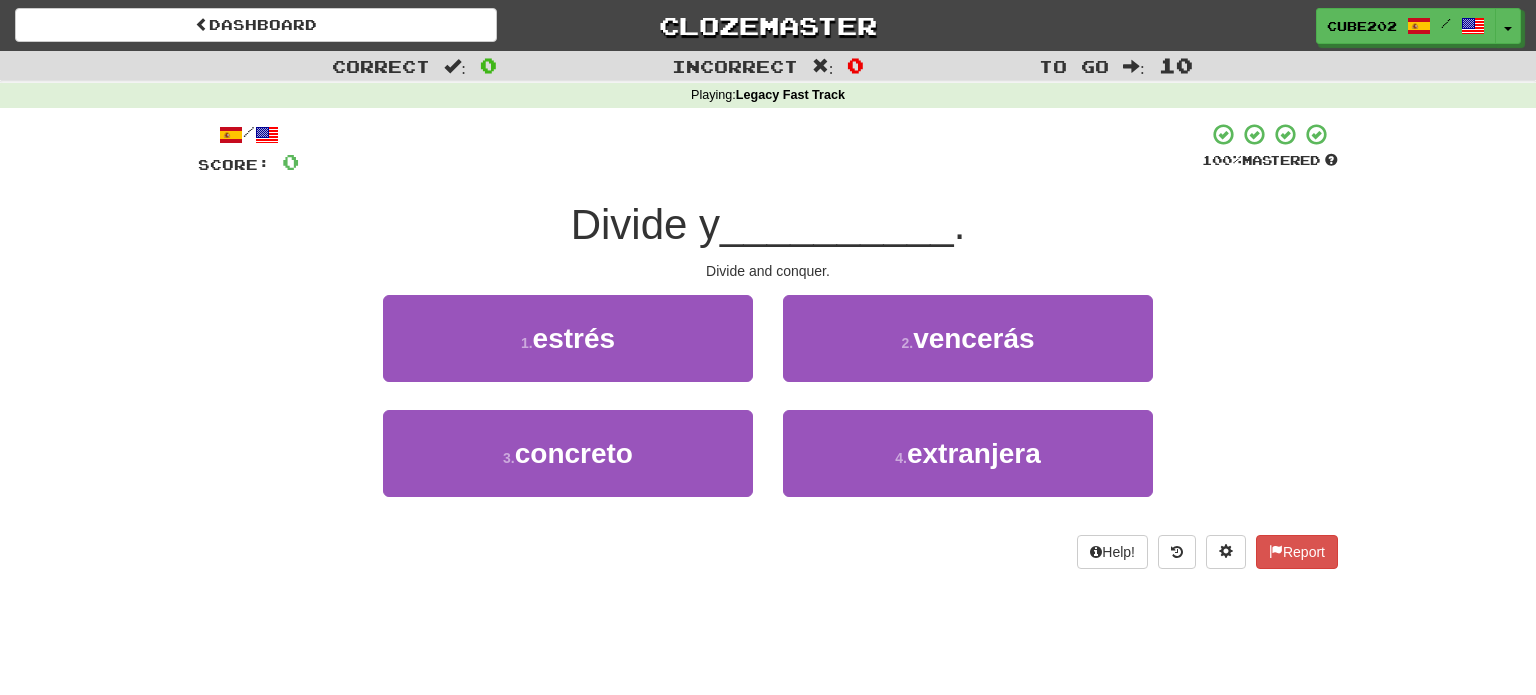 scroll, scrollTop: 0, scrollLeft: 0, axis: both 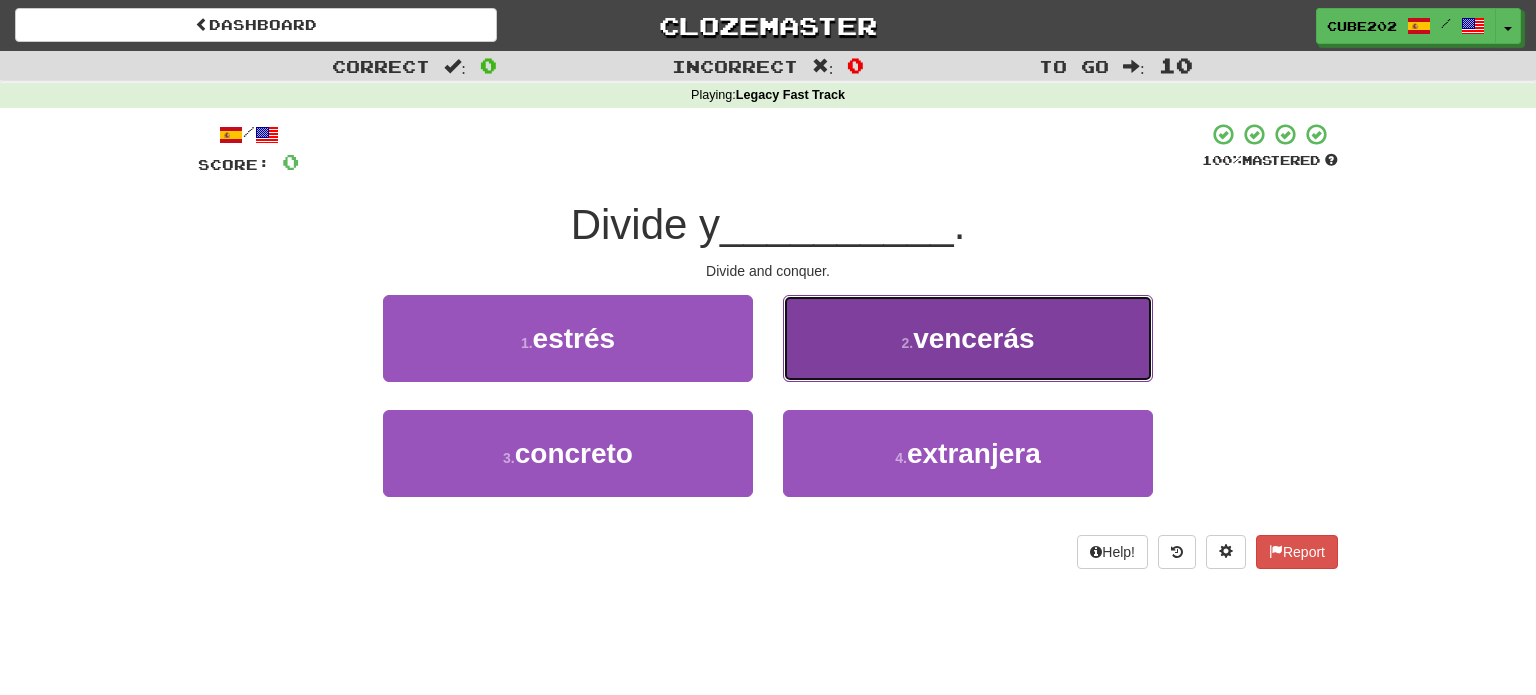 click on "2 .  vencerás" at bounding box center [968, 338] 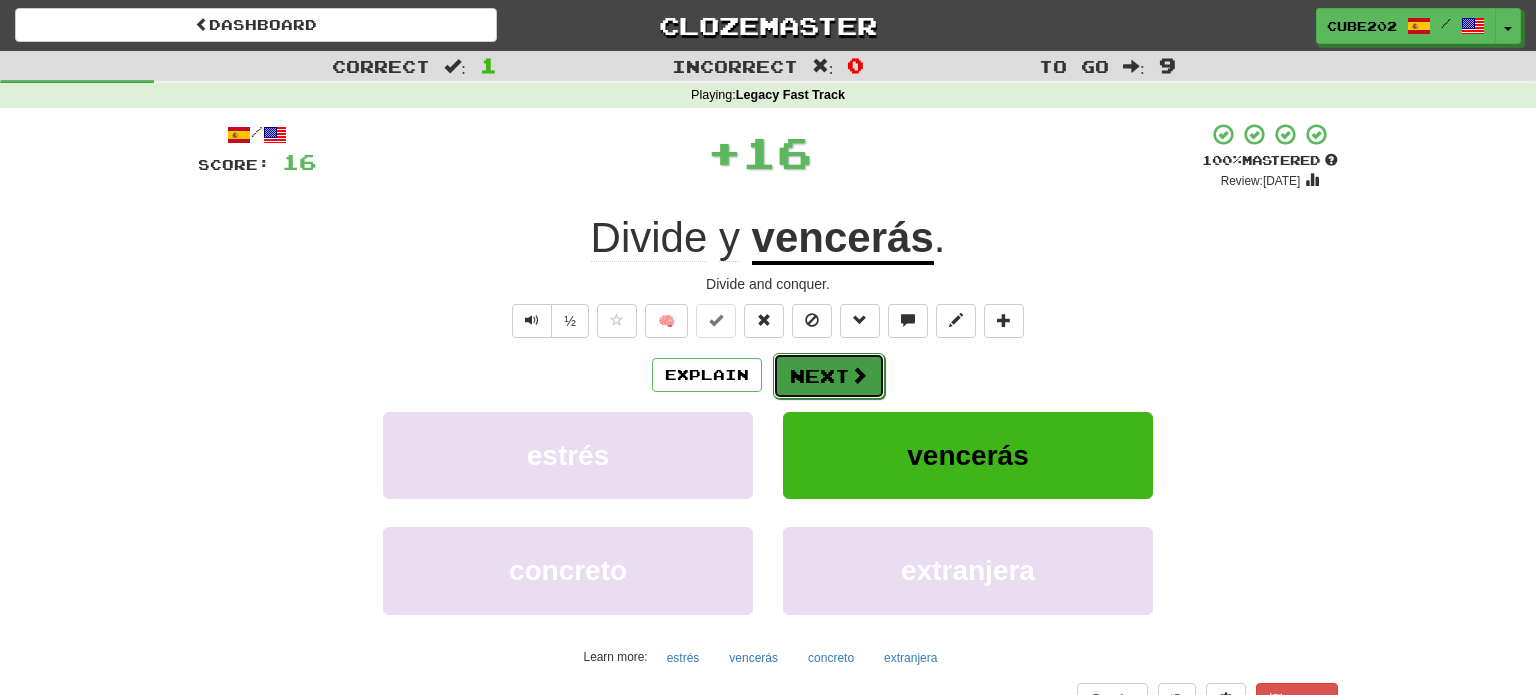 click on "Next" at bounding box center (829, 376) 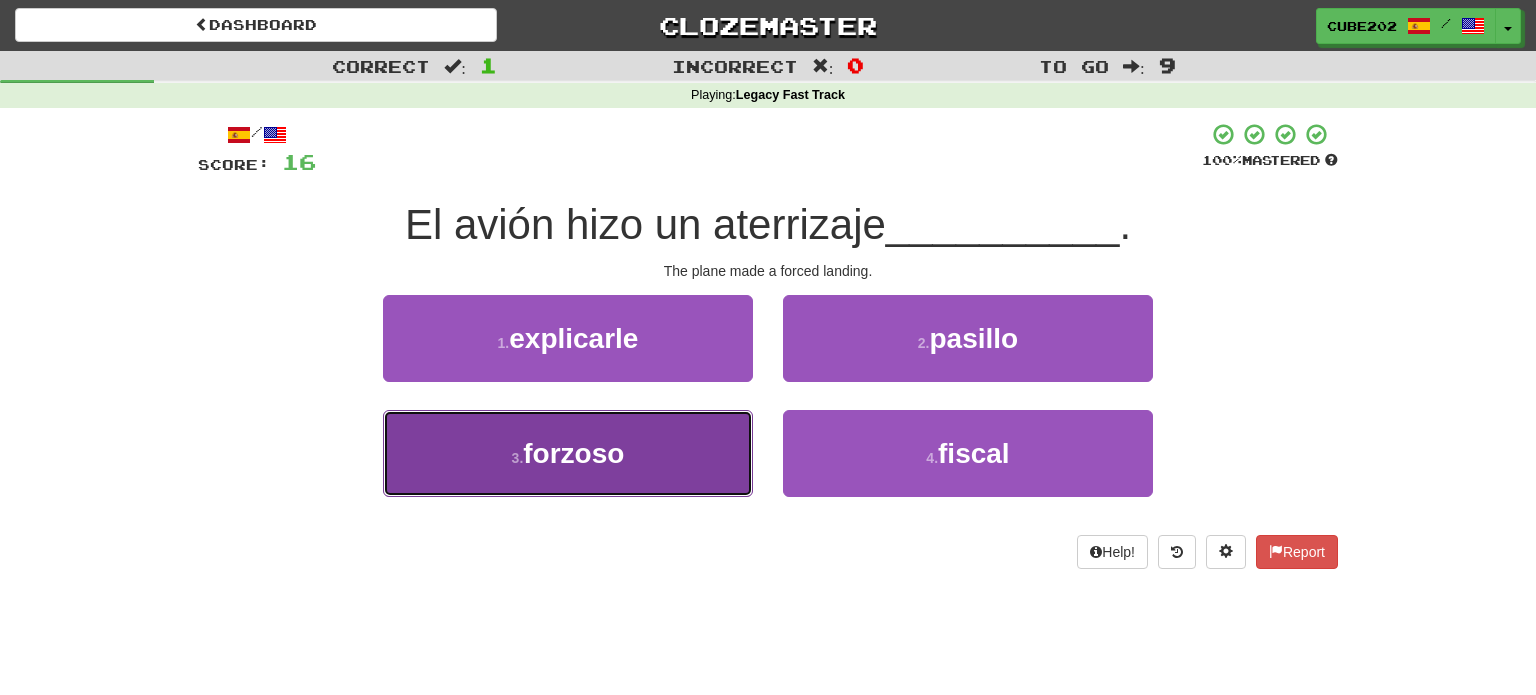 click on "3 .  forzoso" at bounding box center [568, 453] 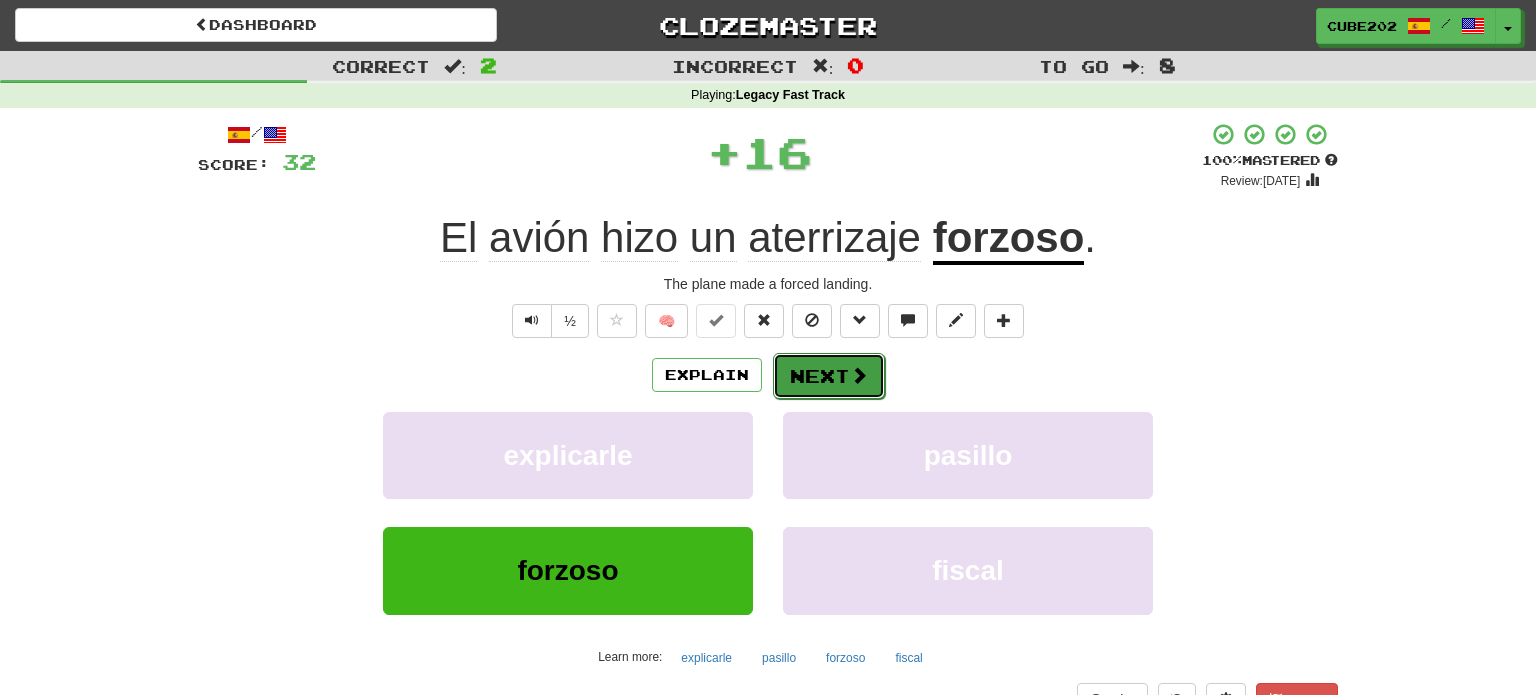 click on "Next" at bounding box center (829, 376) 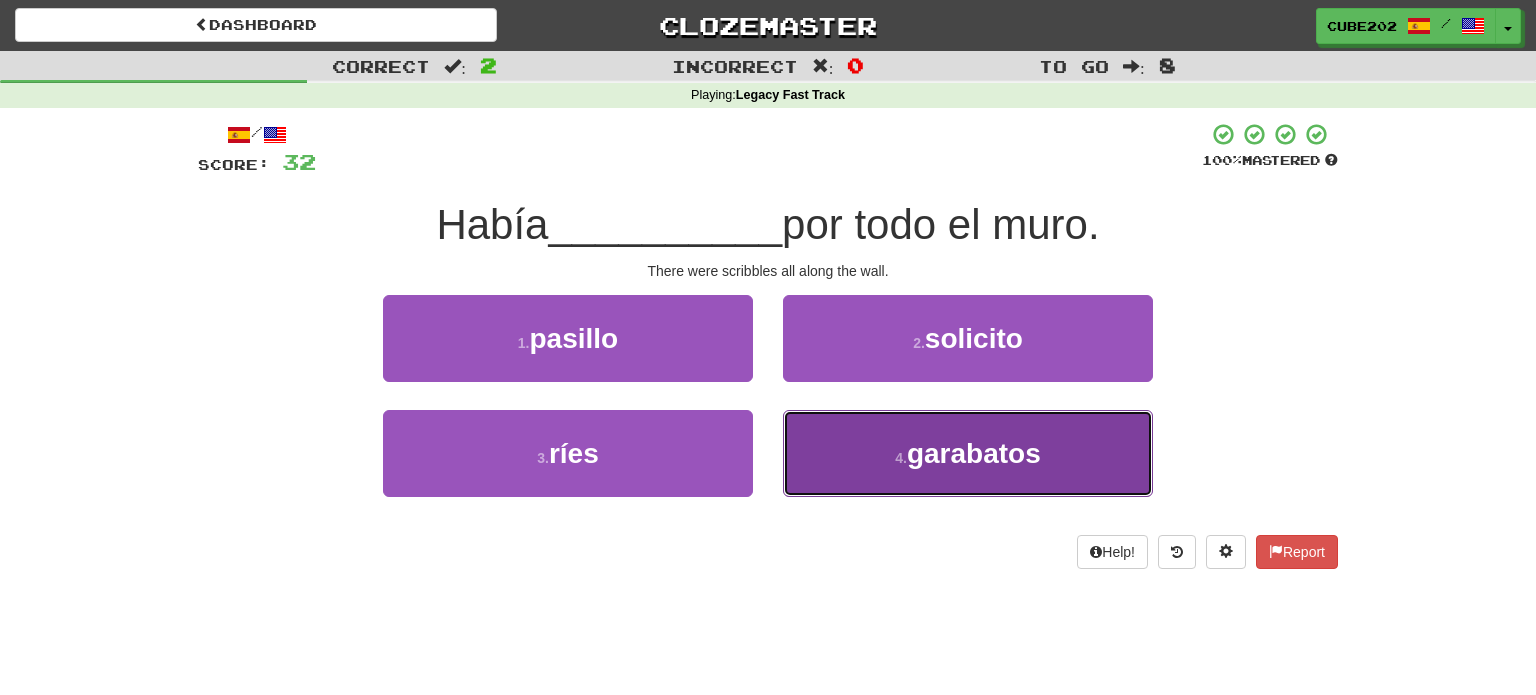 click on "4 .  garabatos" at bounding box center (968, 453) 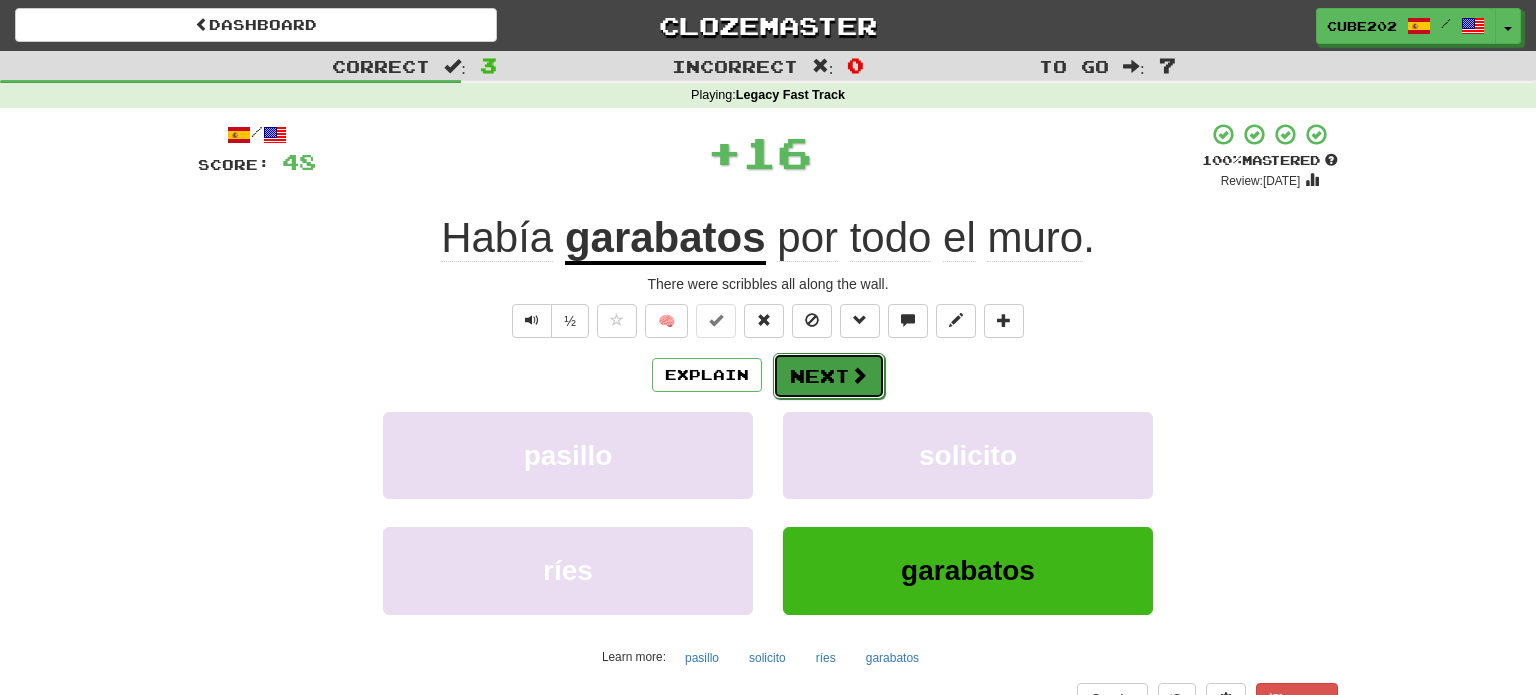 click on "Next" at bounding box center (829, 376) 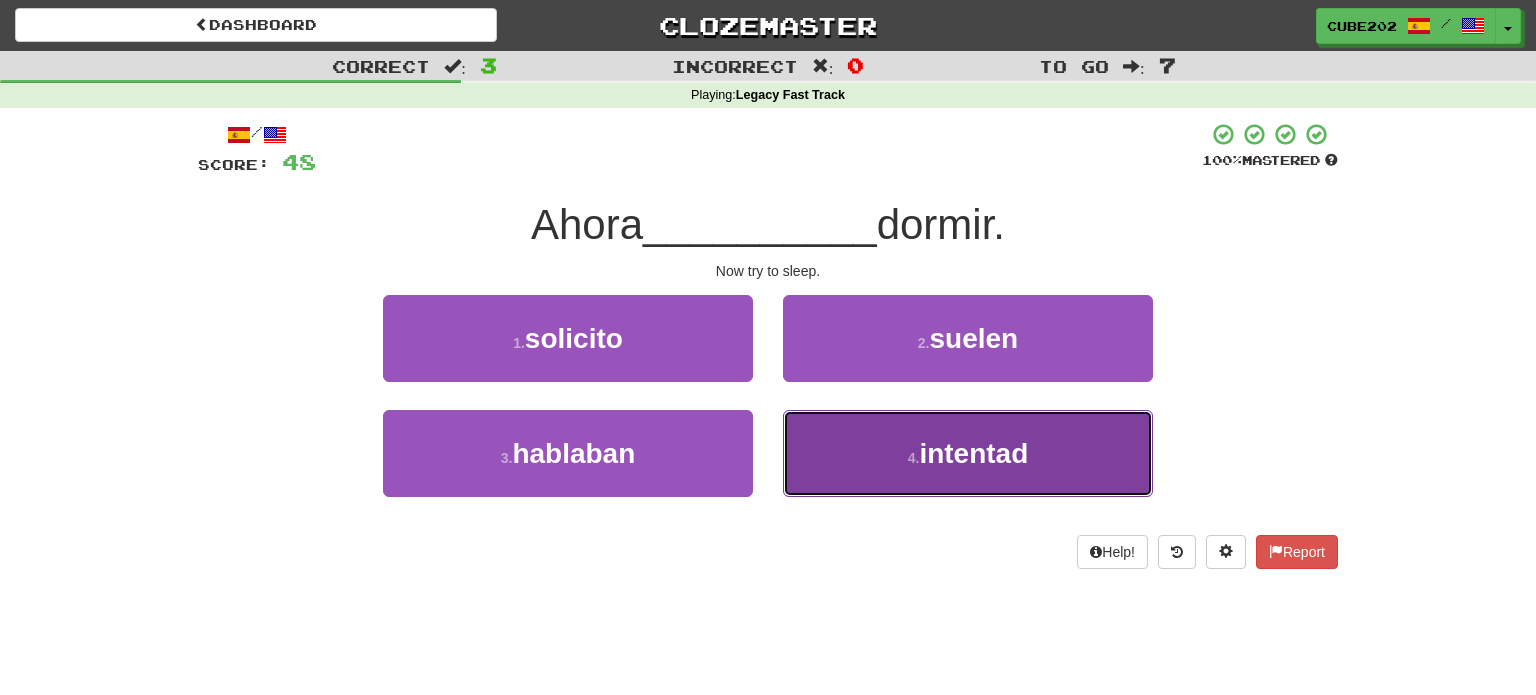 click on "4 .  intentad" at bounding box center (968, 453) 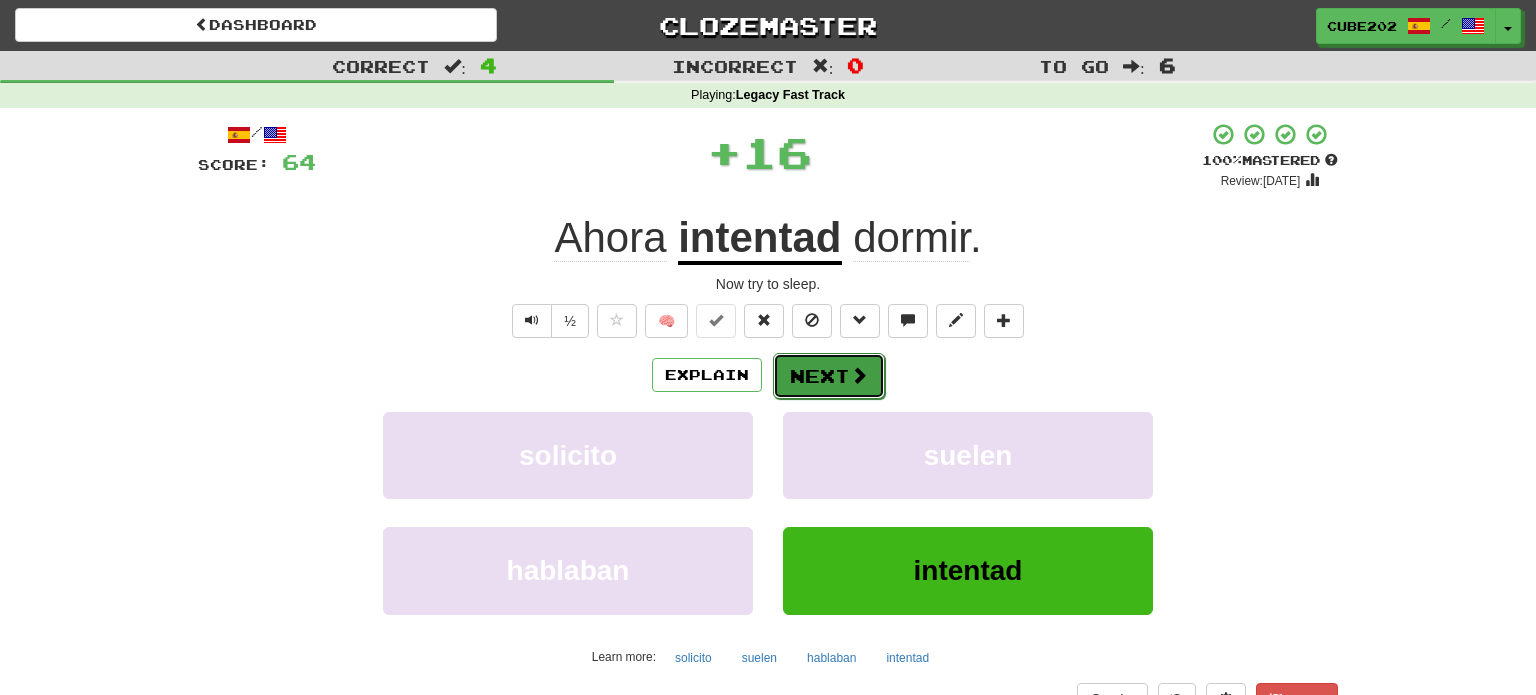 click on "Next" at bounding box center [829, 376] 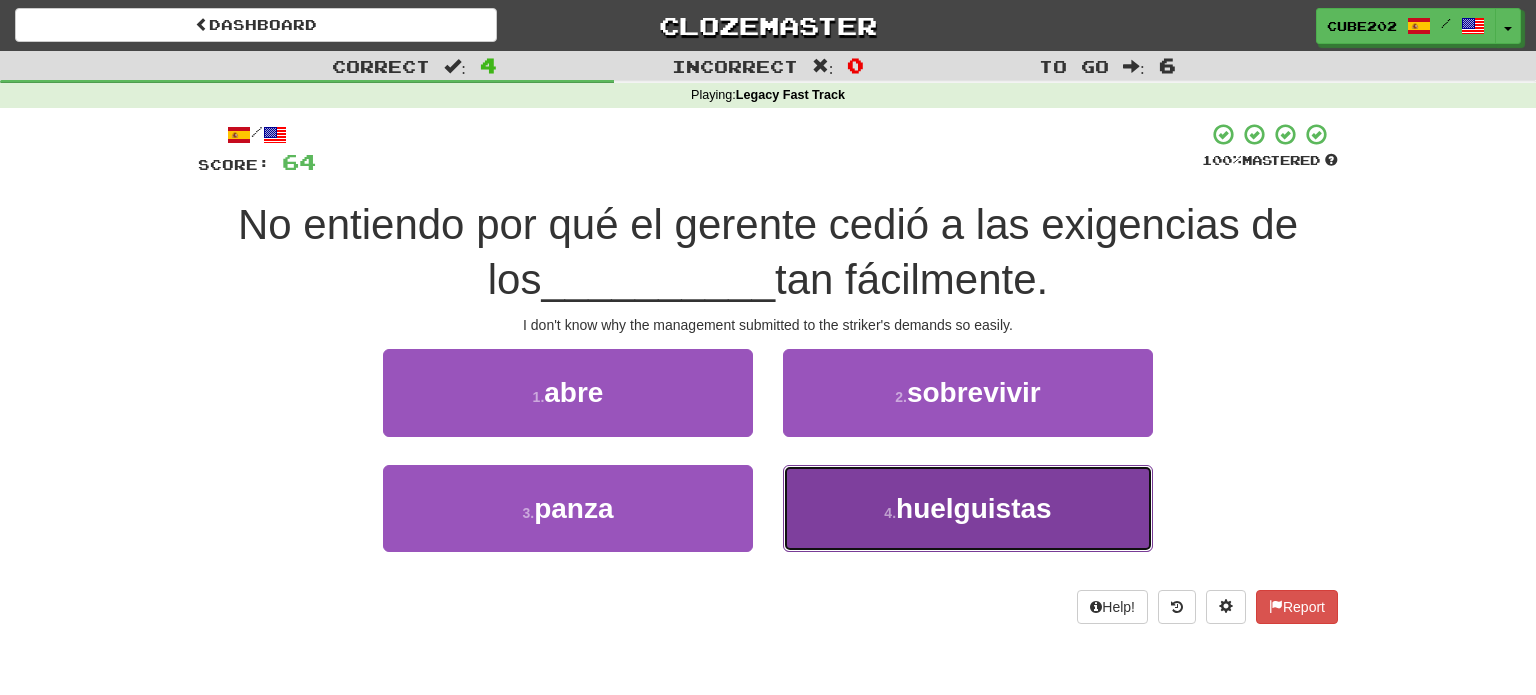 click on "4 .  huelguistas" at bounding box center (968, 508) 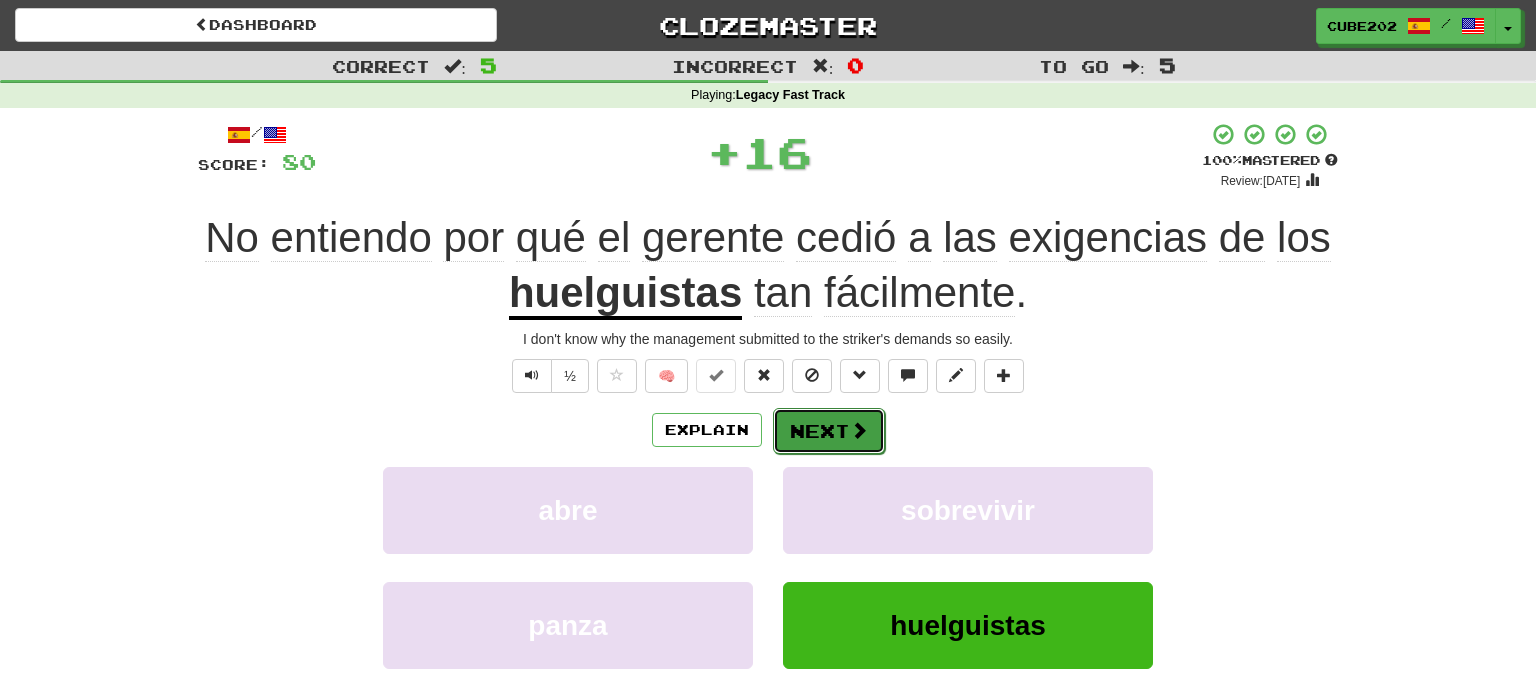 click on "Next" at bounding box center (829, 431) 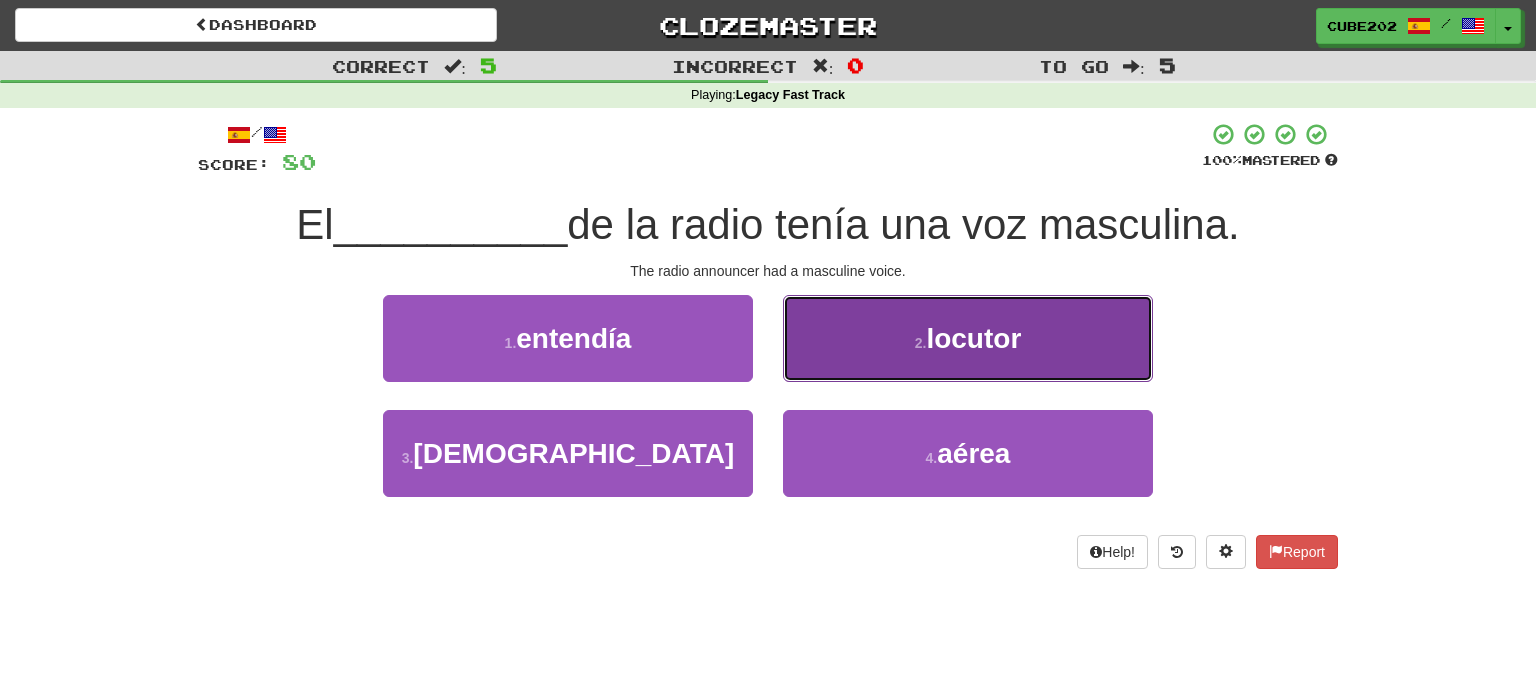 click on "2 .  locutor" at bounding box center (968, 338) 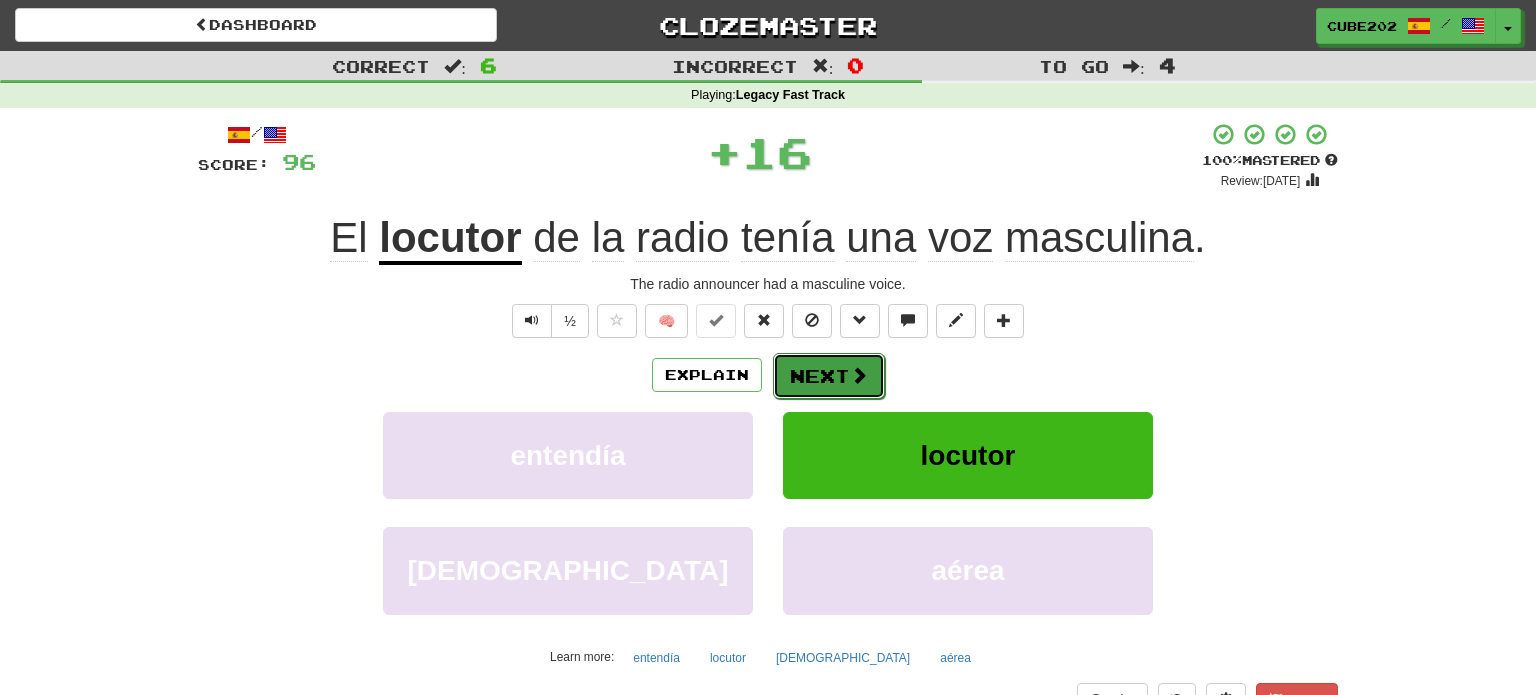 click on "Next" at bounding box center [829, 376] 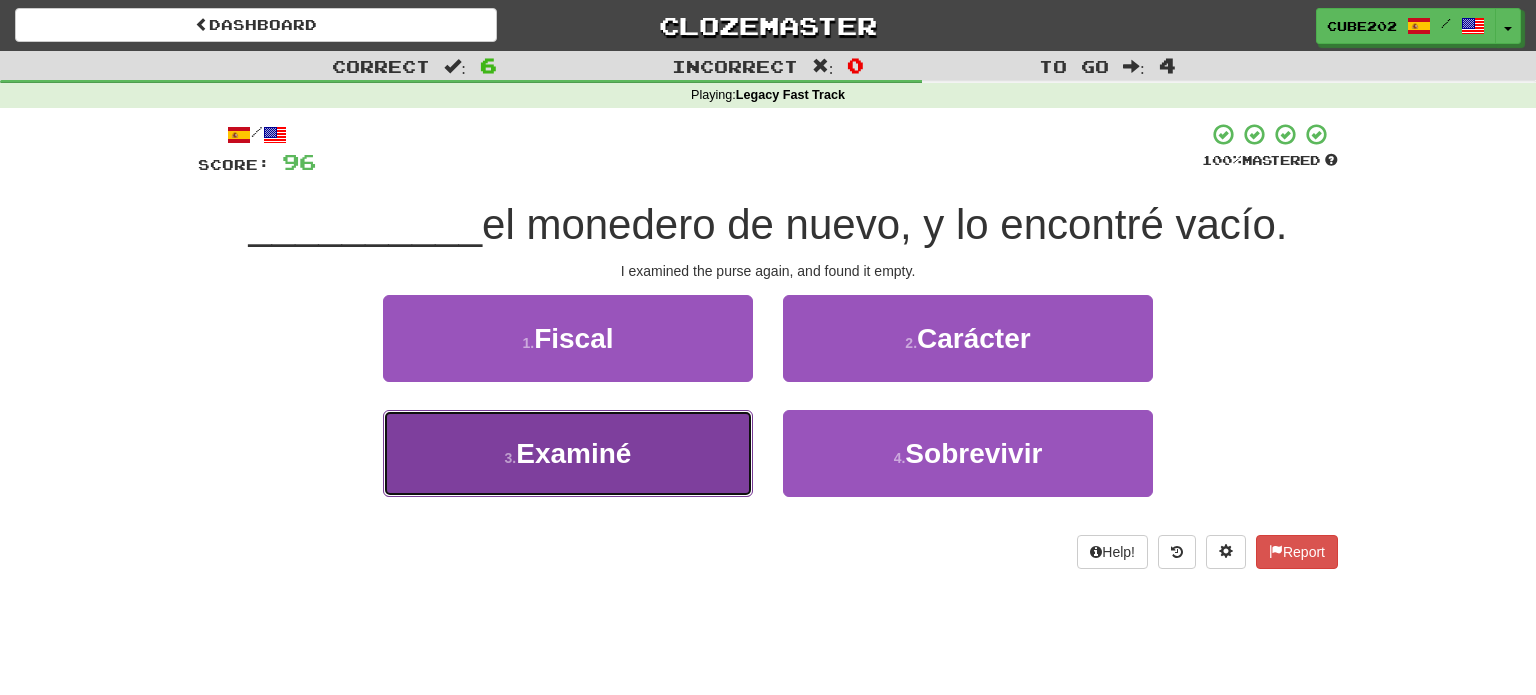 click on "3 .  Examiné" at bounding box center (568, 453) 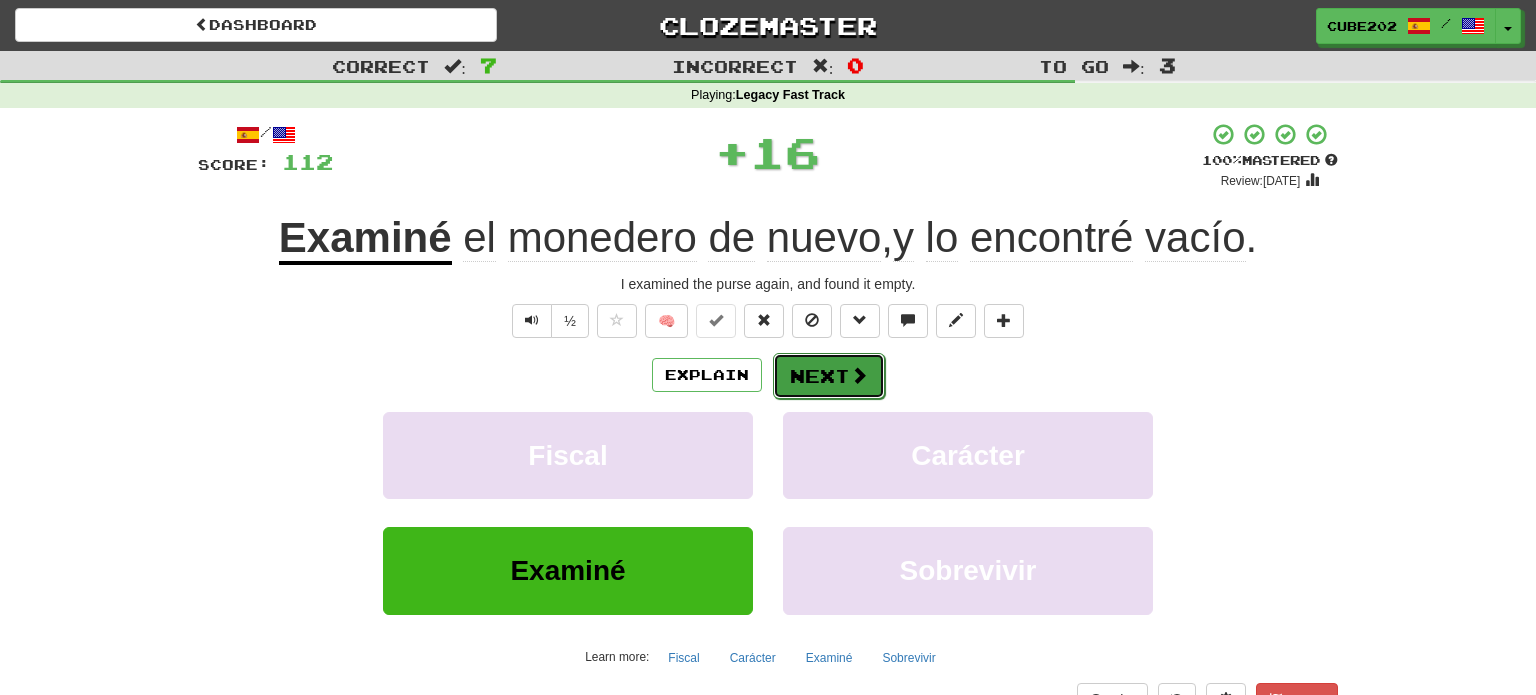 click on "Next" at bounding box center (829, 376) 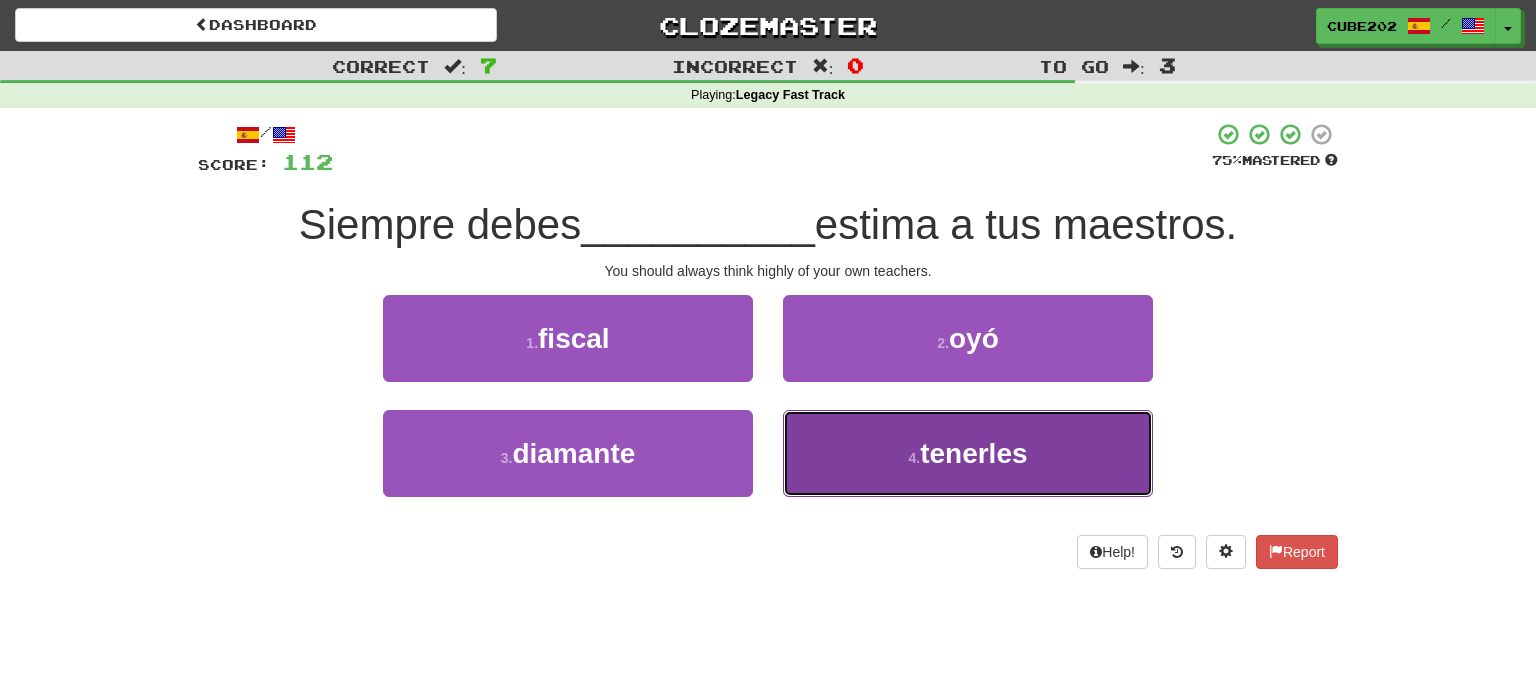 click on "4 .  tenerles" at bounding box center [968, 453] 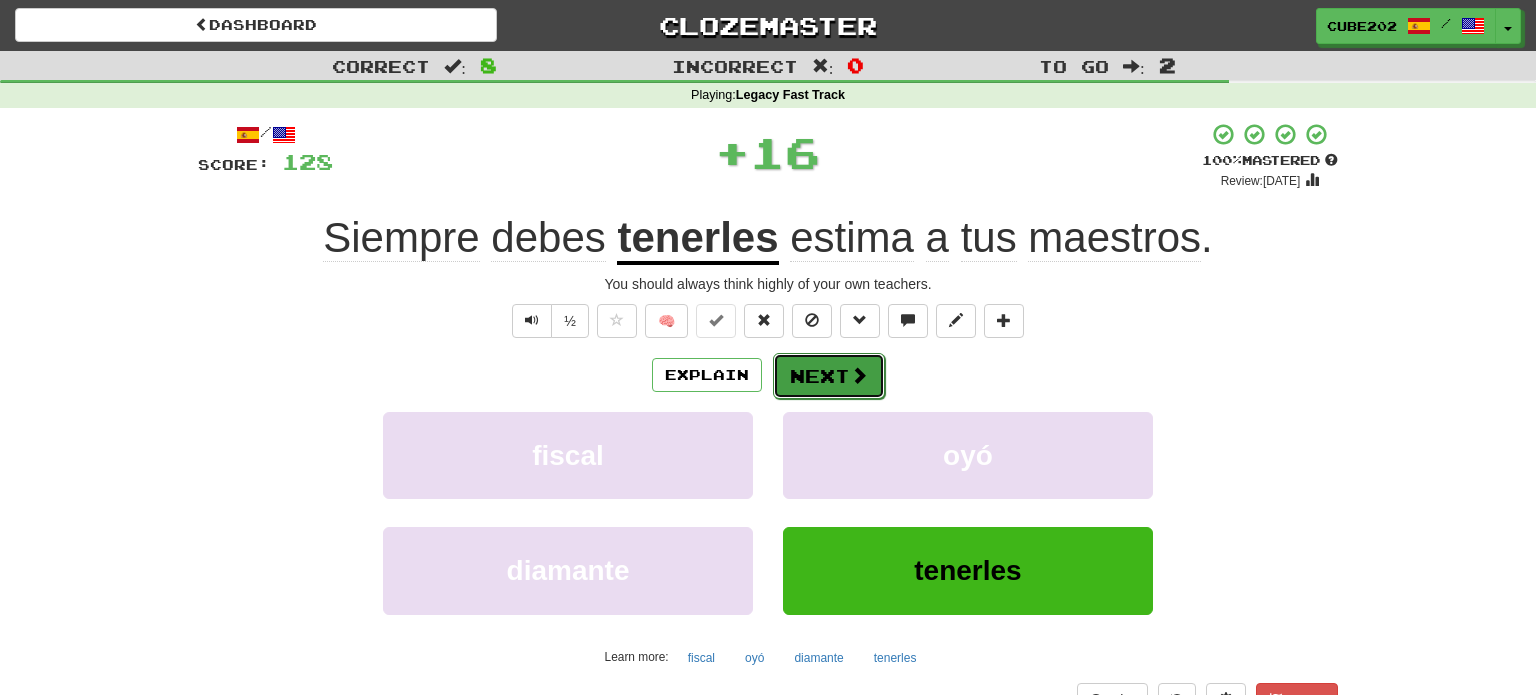 click on "Next" at bounding box center (829, 376) 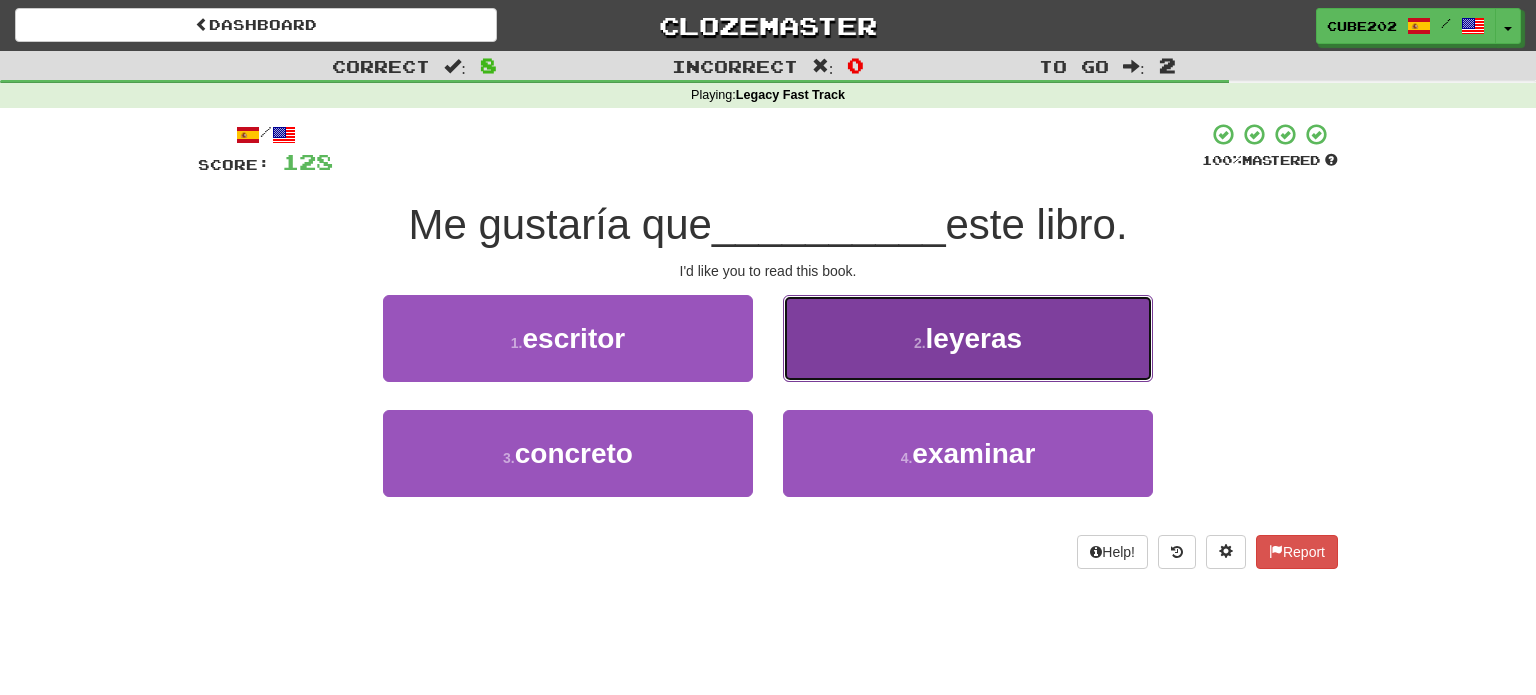 click on "2 .  leyeras" at bounding box center [968, 338] 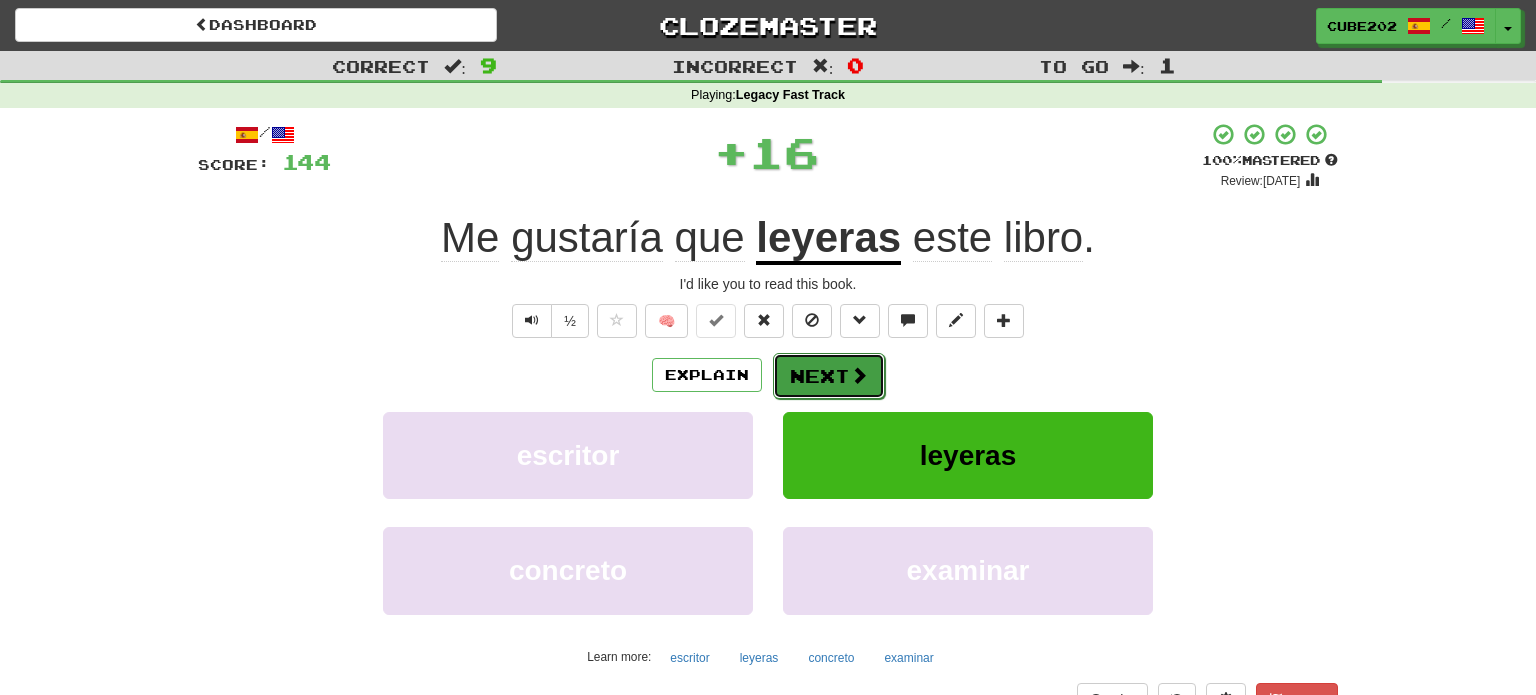 click on "Next" at bounding box center [829, 376] 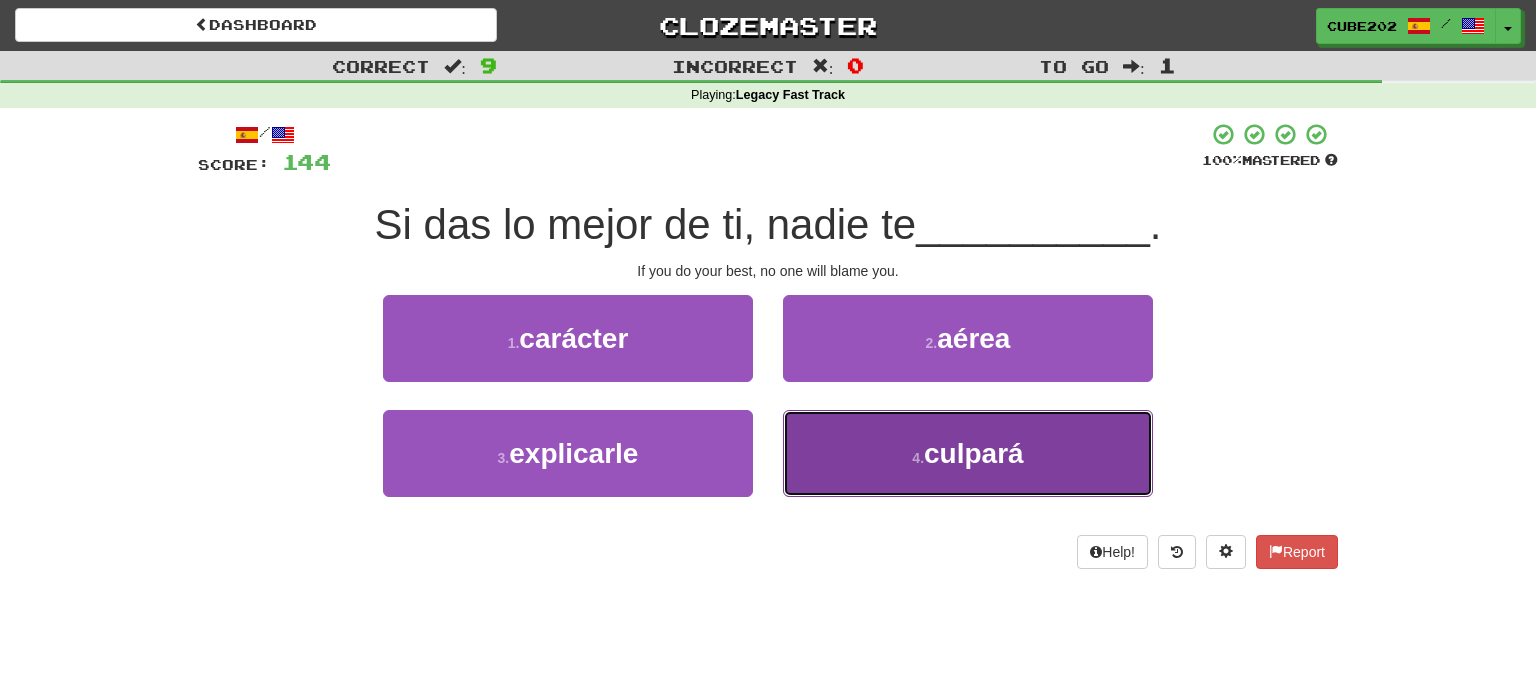 click on "4 ." at bounding box center [918, 458] 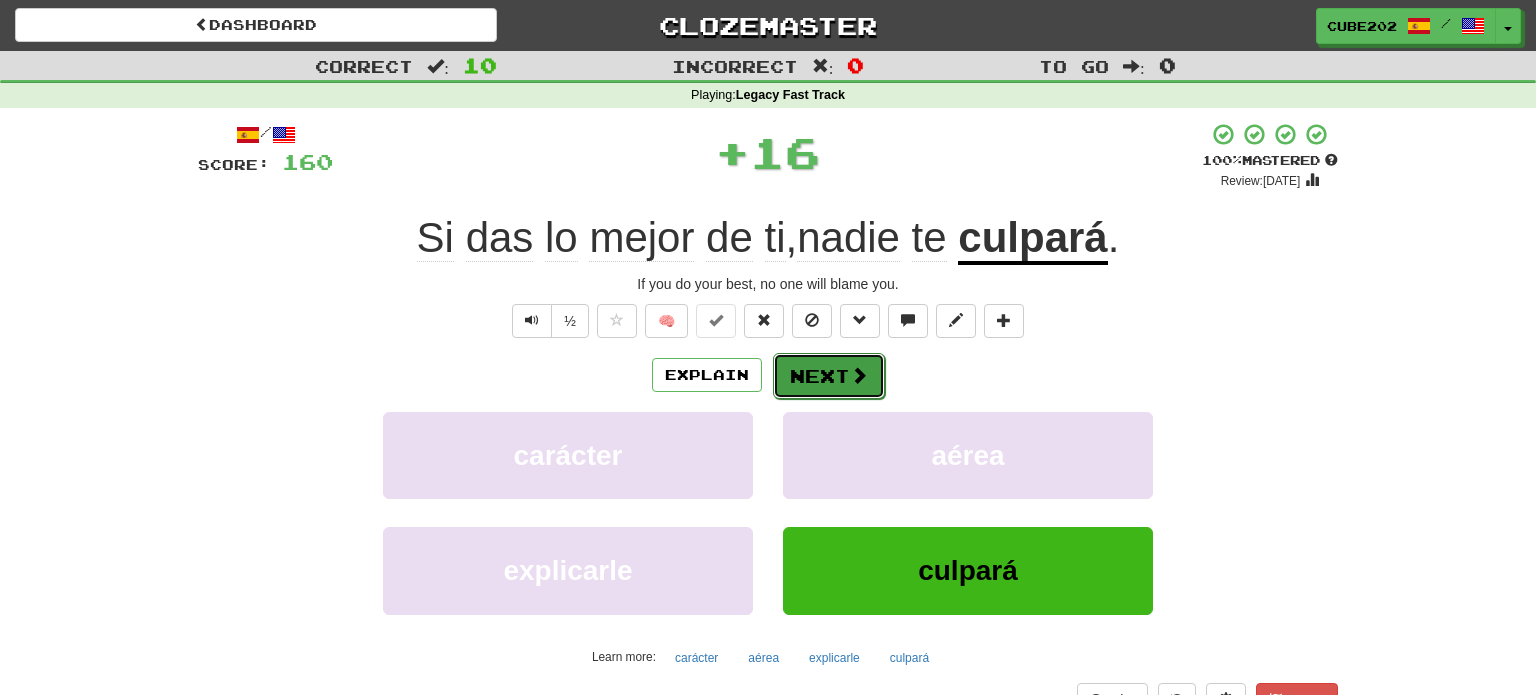 click on "Next" at bounding box center [829, 376] 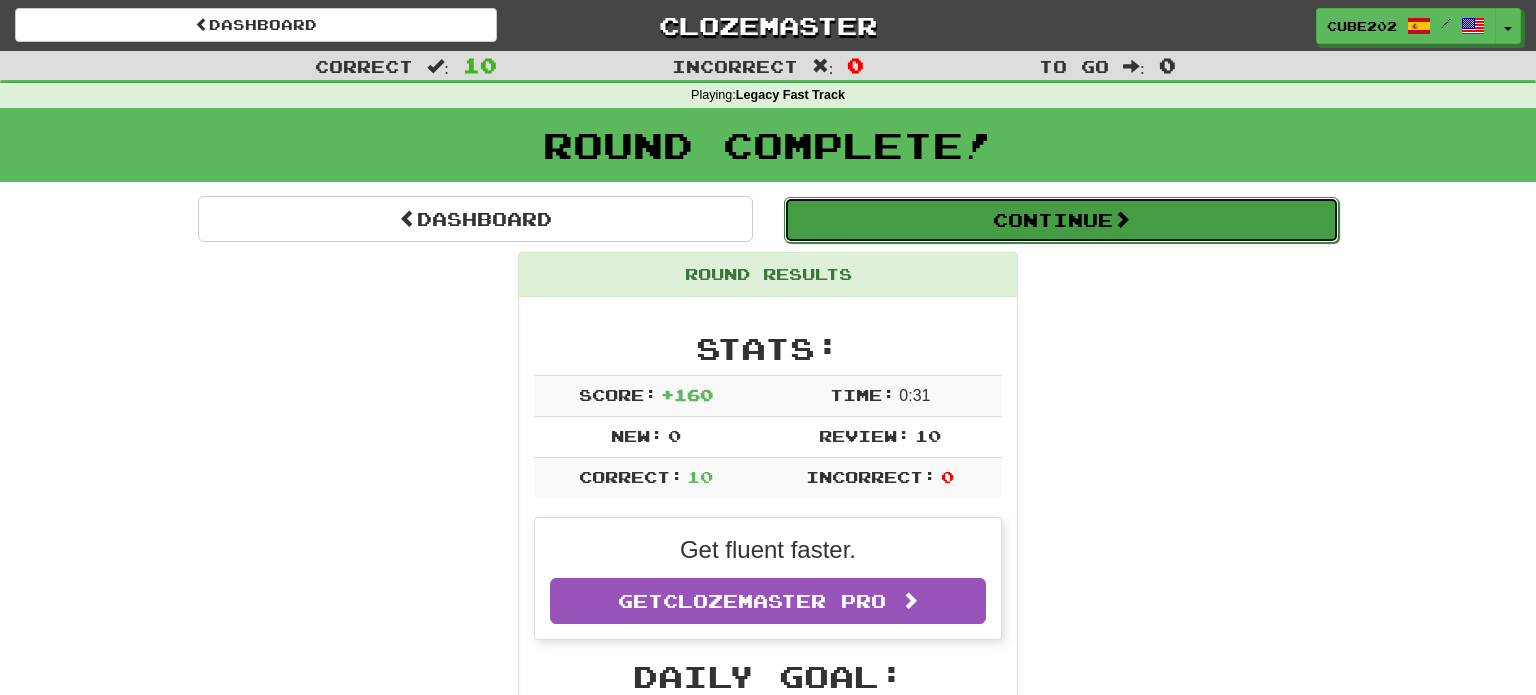 click on "Continue" at bounding box center [1061, 220] 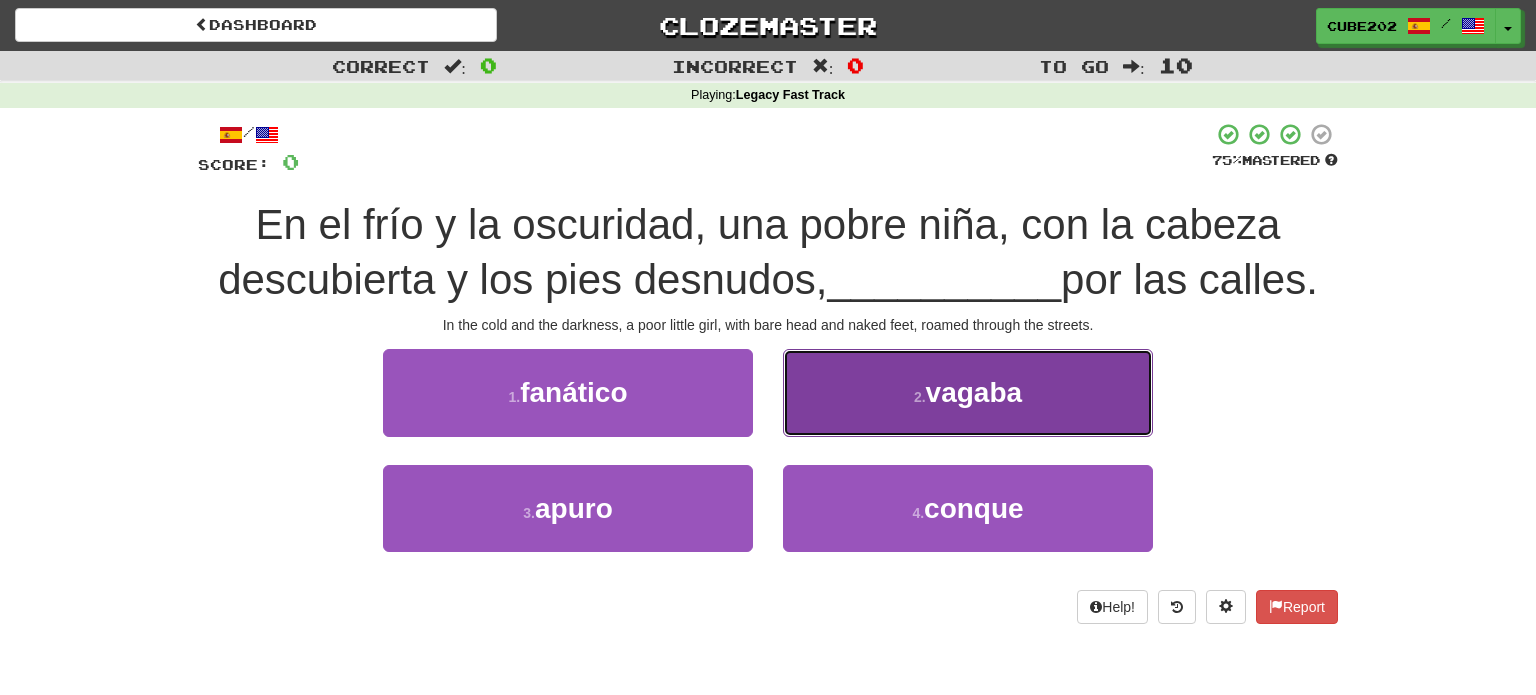click on "2 .  vagaba" at bounding box center [968, 392] 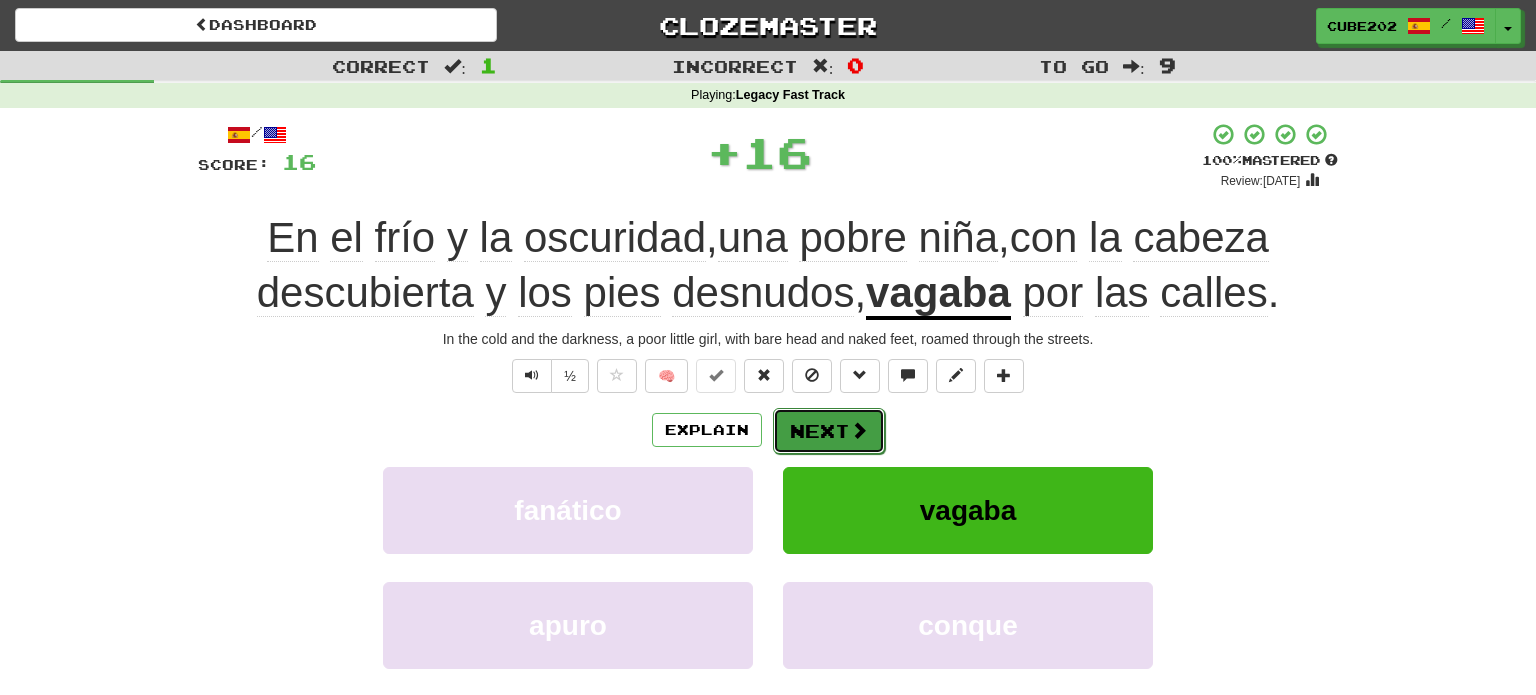 click on "Next" at bounding box center (829, 431) 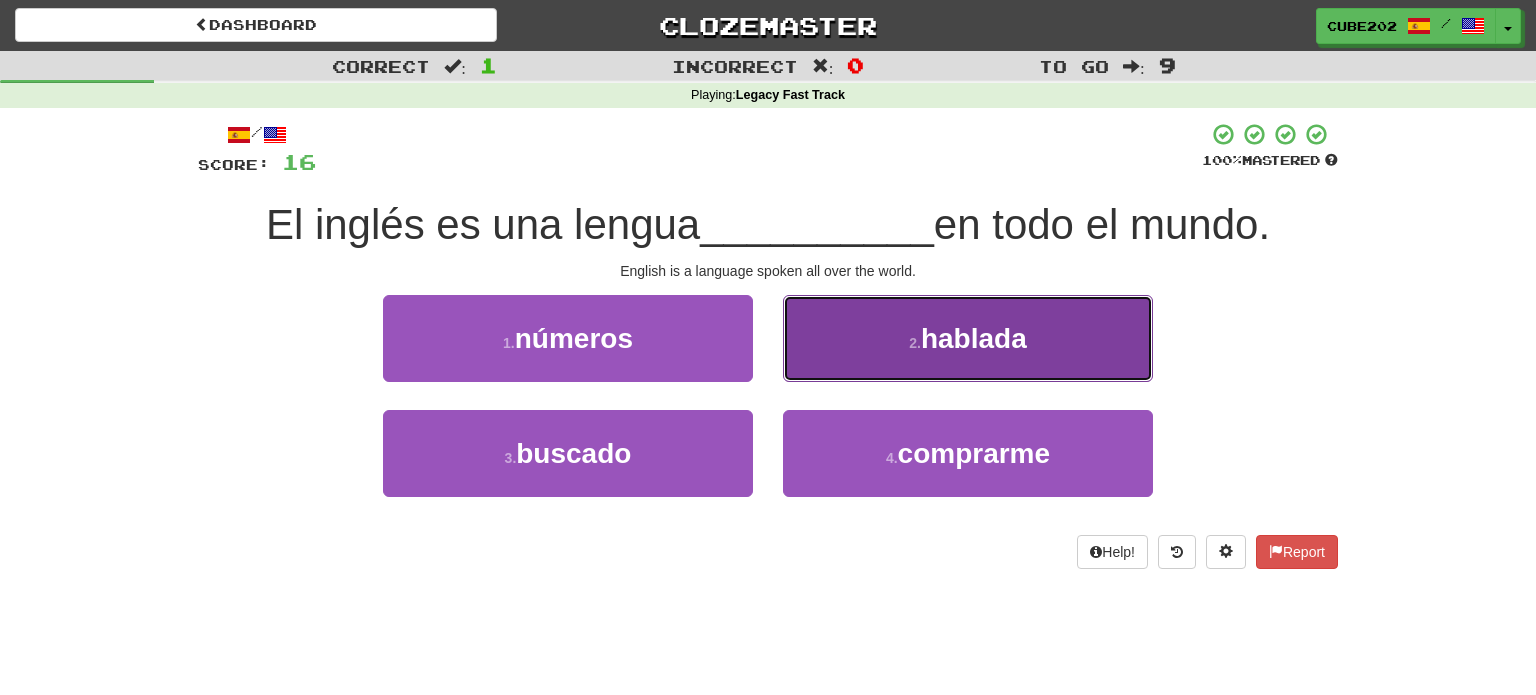 click on "2 .  hablada" at bounding box center [968, 338] 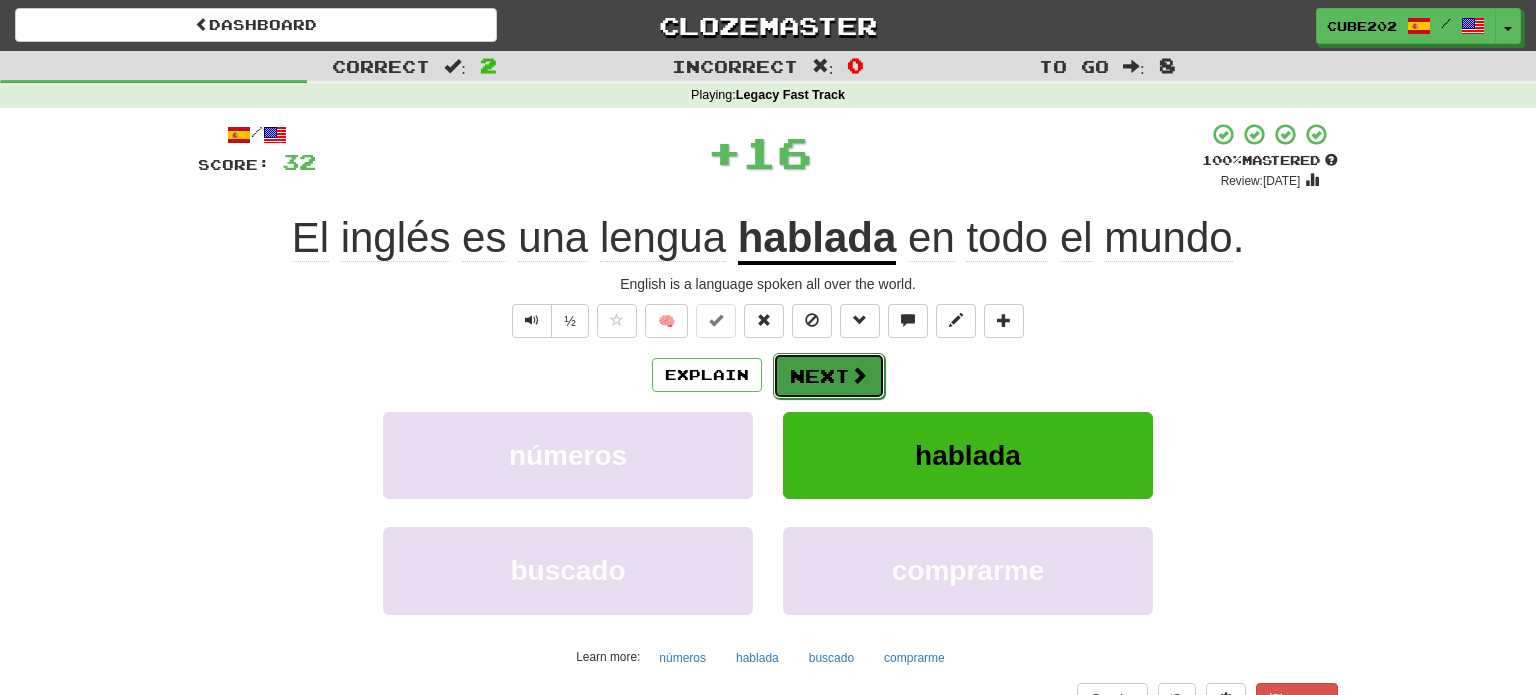 click on "Next" at bounding box center [829, 376] 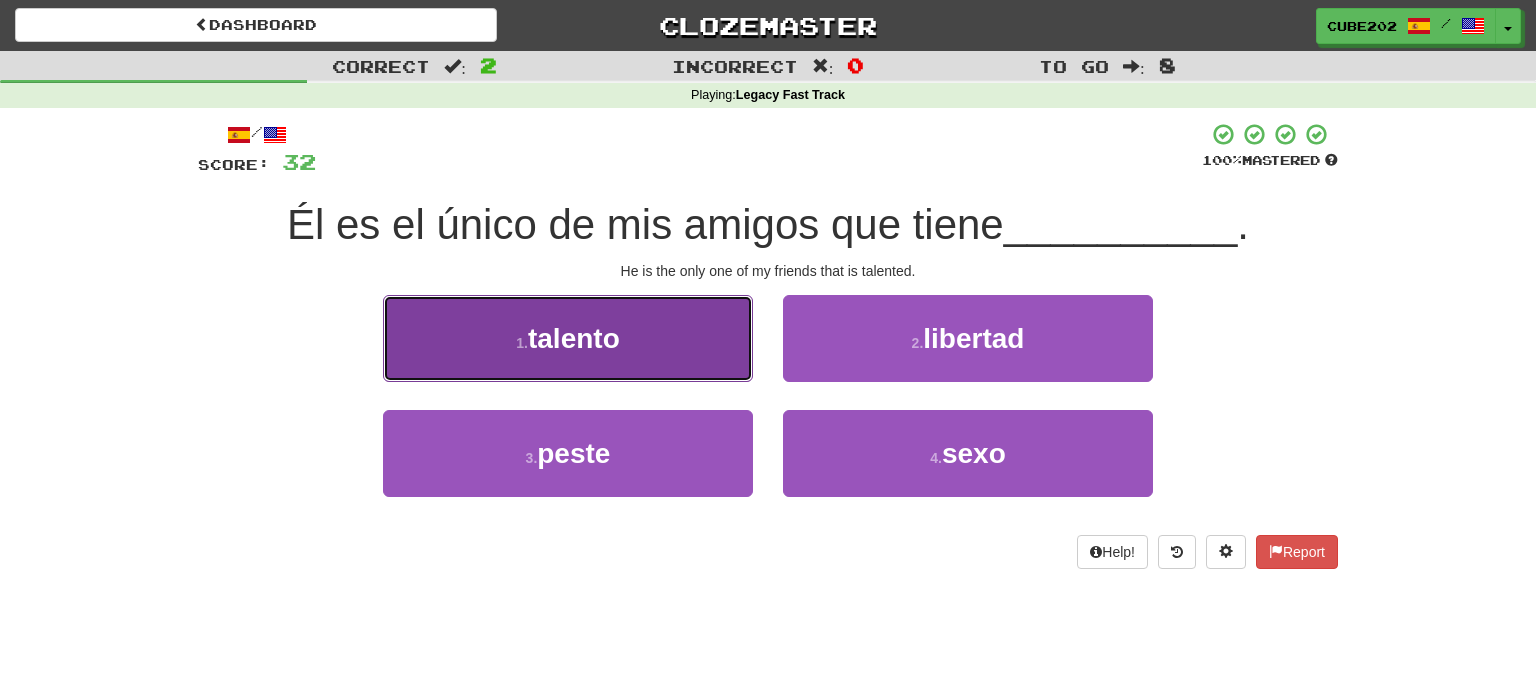 click on "1 .  talento" at bounding box center (568, 338) 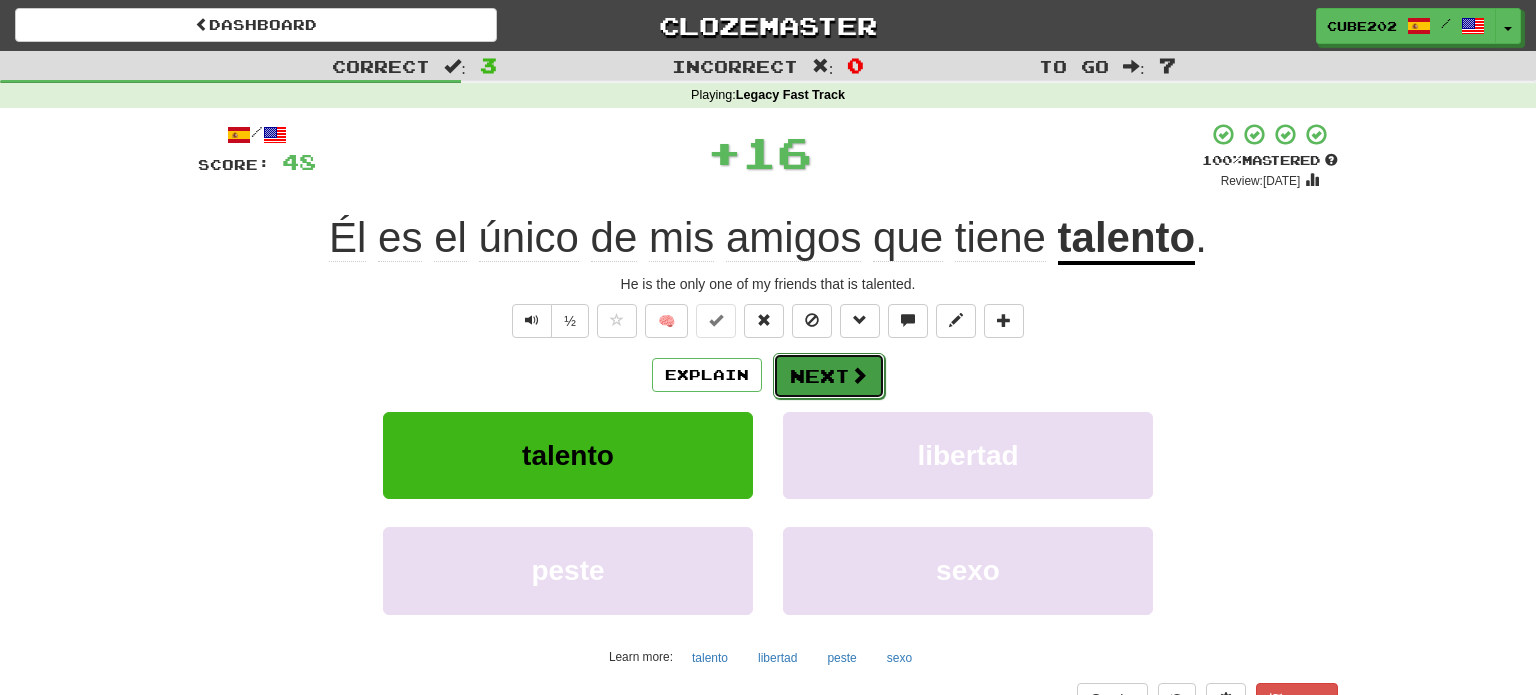click on "Next" at bounding box center (829, 376) 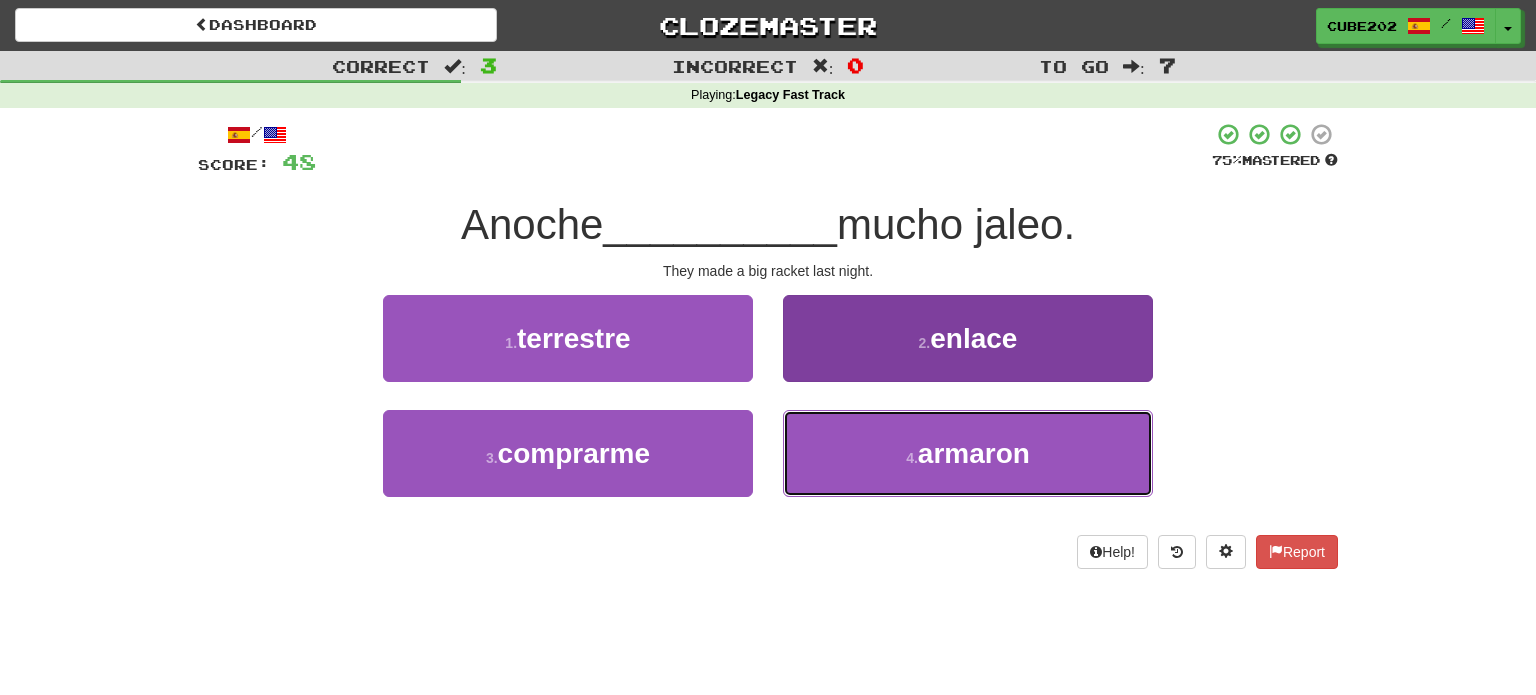 click on "4 .  armaron" at bounding box center (968, 453) 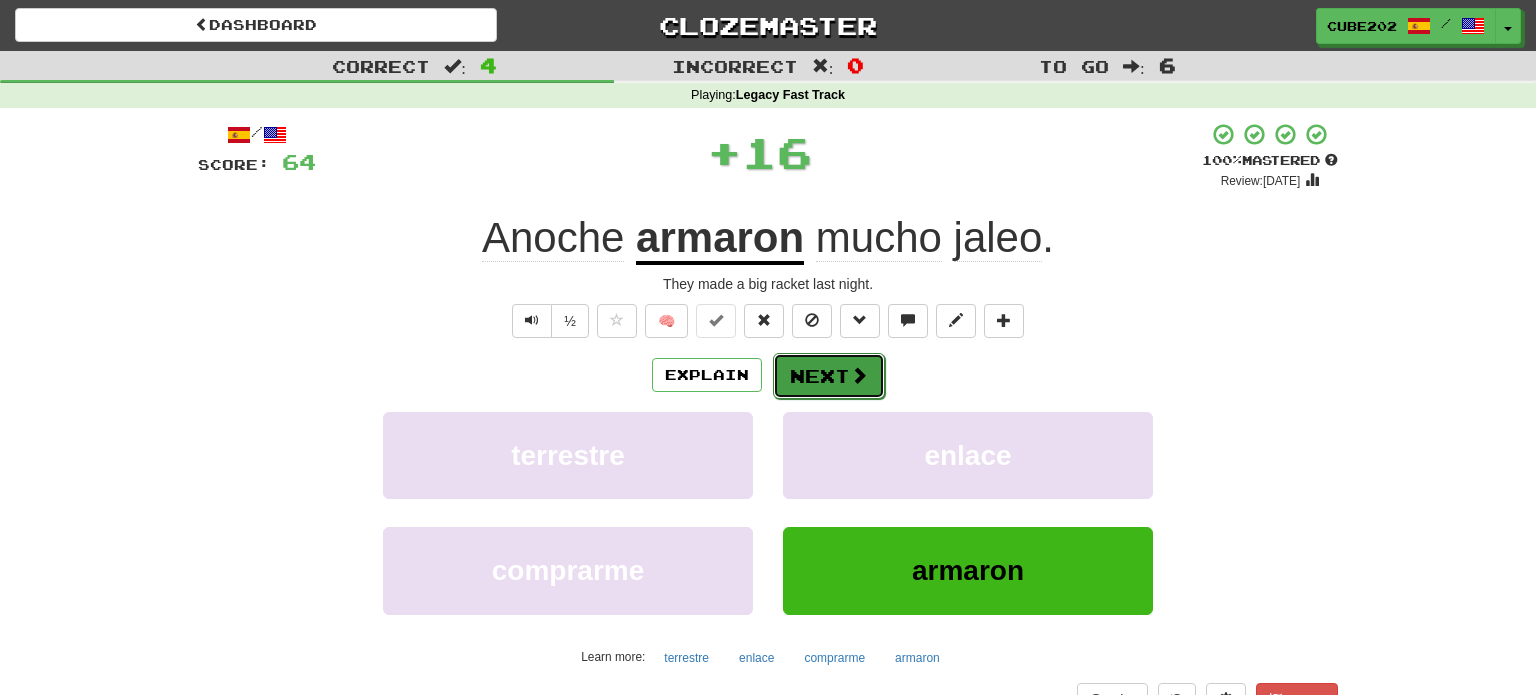 click on "Next" at bounding box center [829, 376] 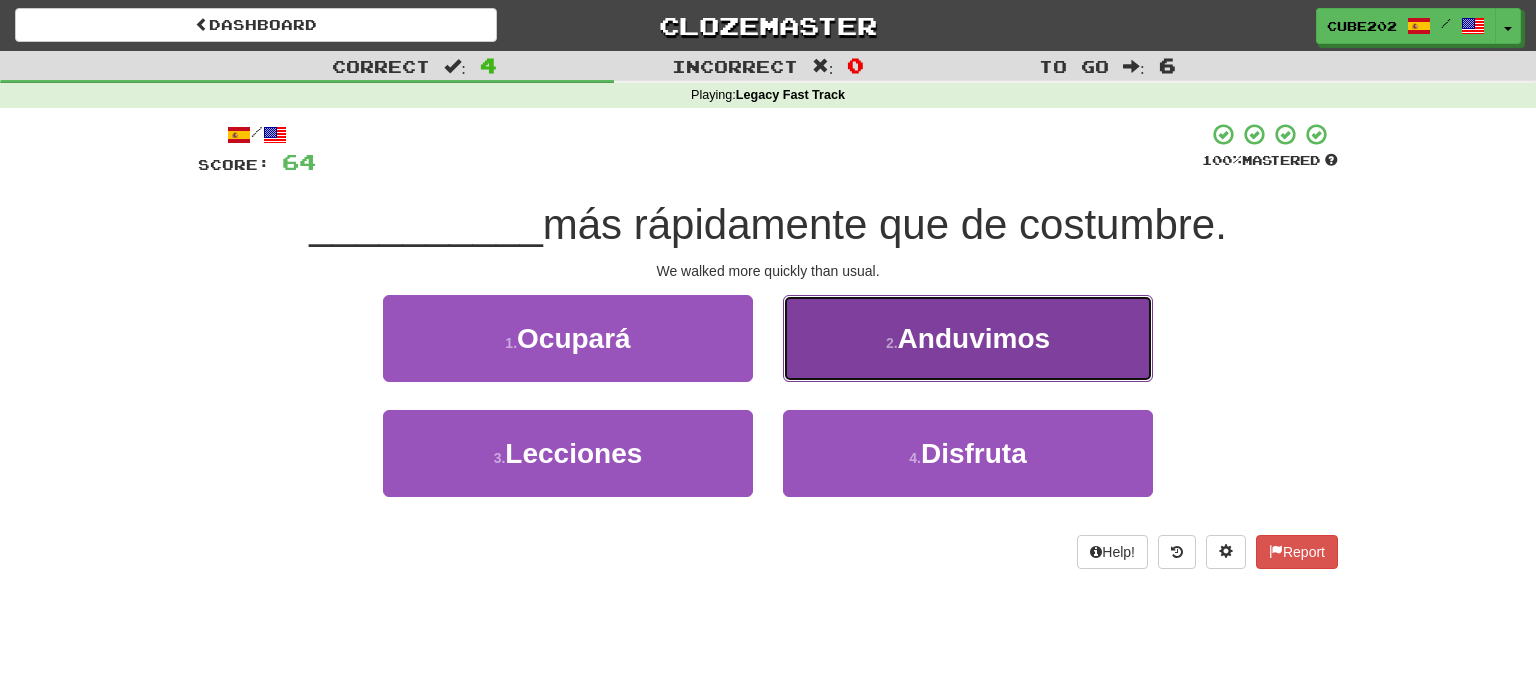 click on "2 .  Anduvimos" at bounding box center [968, 338] 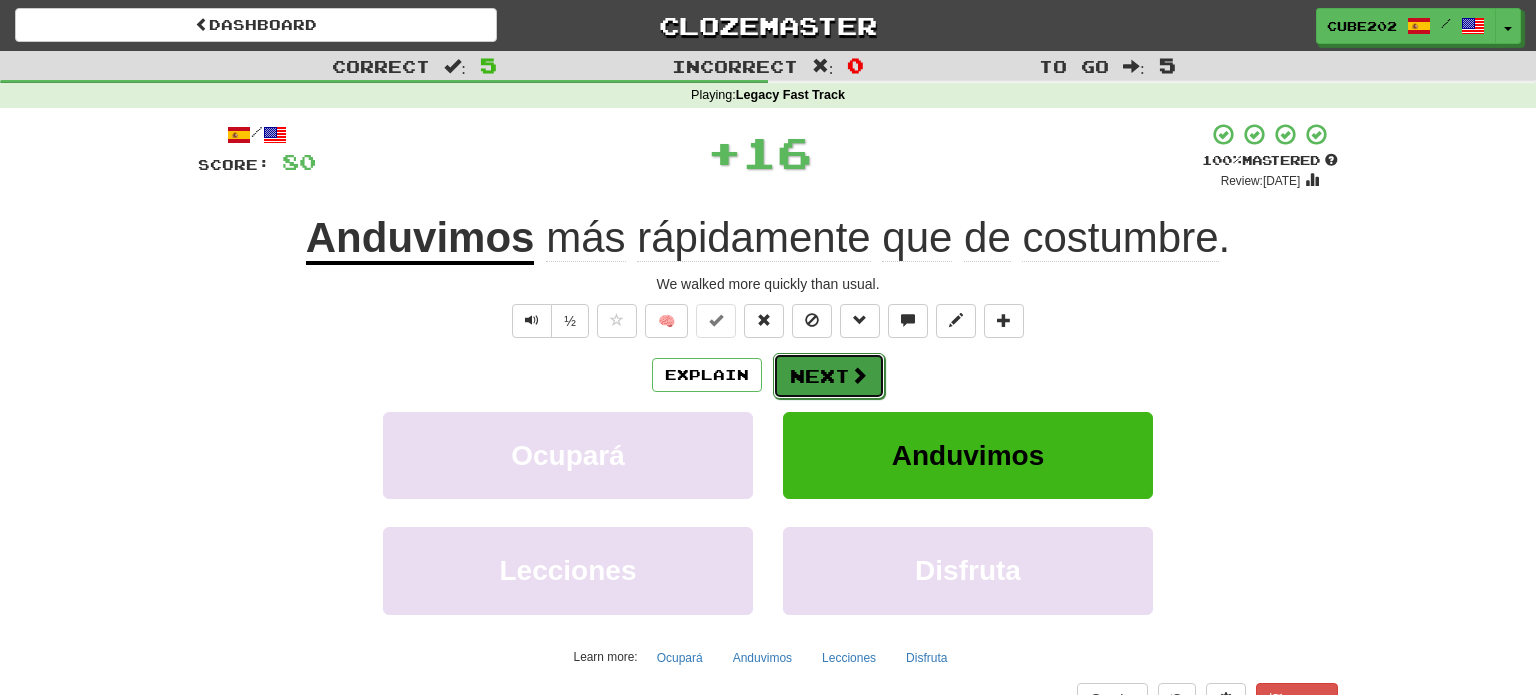 click on "Next" at bounding box center [829, 376] 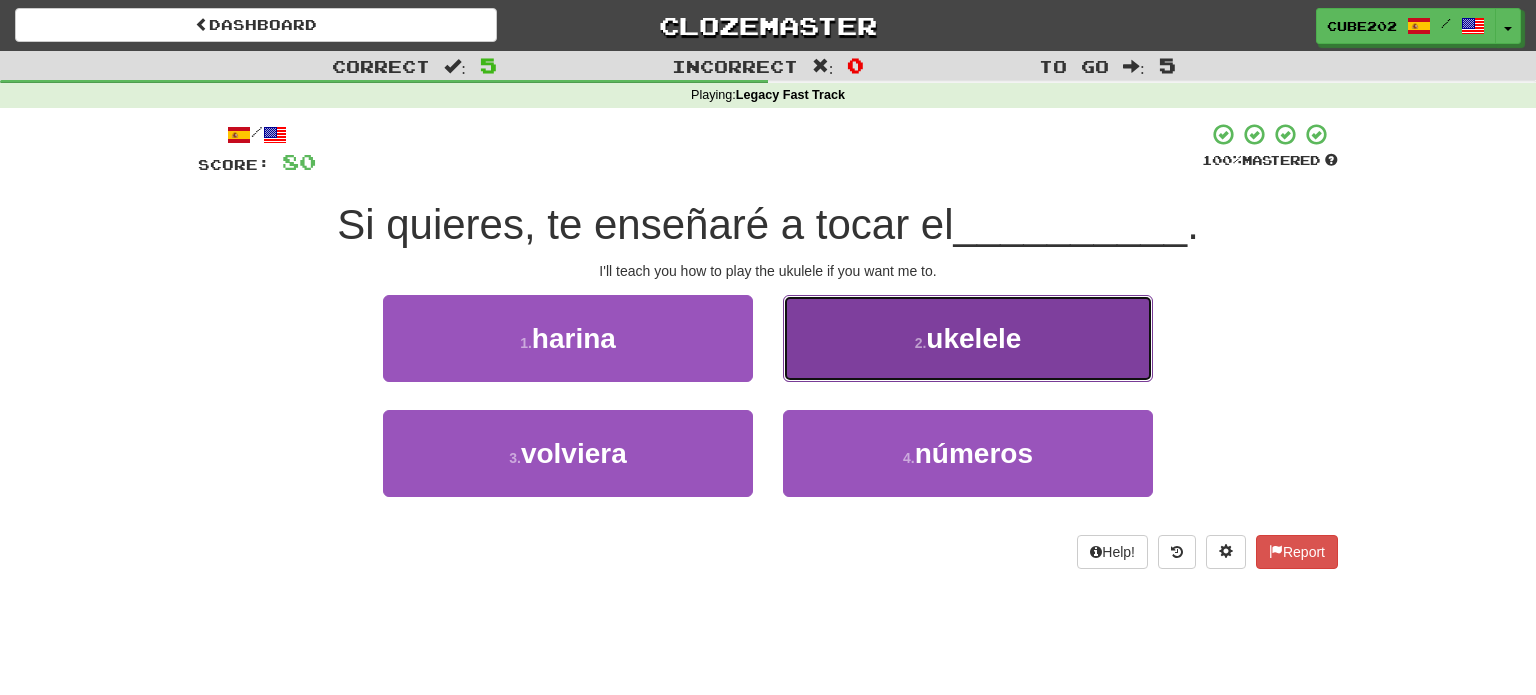 click on "2 .  ukelele" at bounding box center [968, 338] 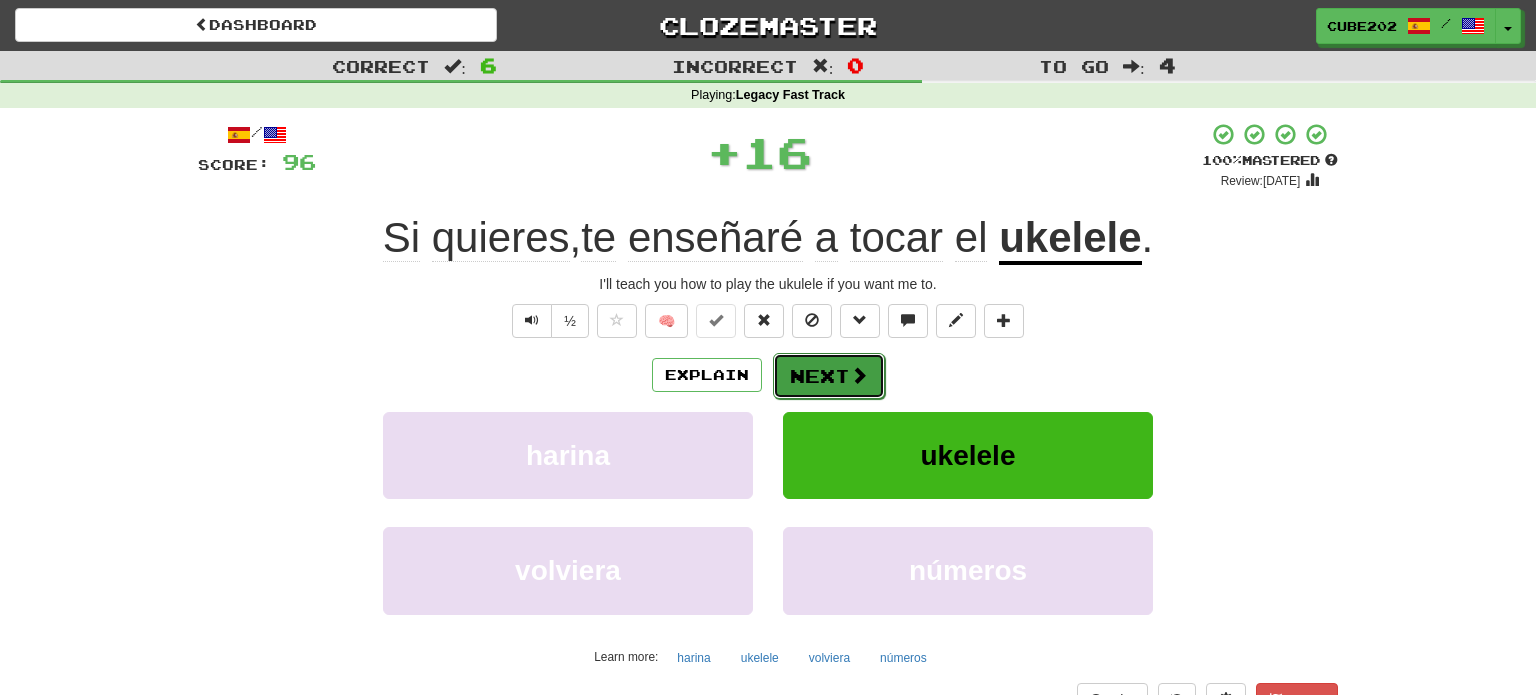 click on "Next" at bounding box center (829, 376) 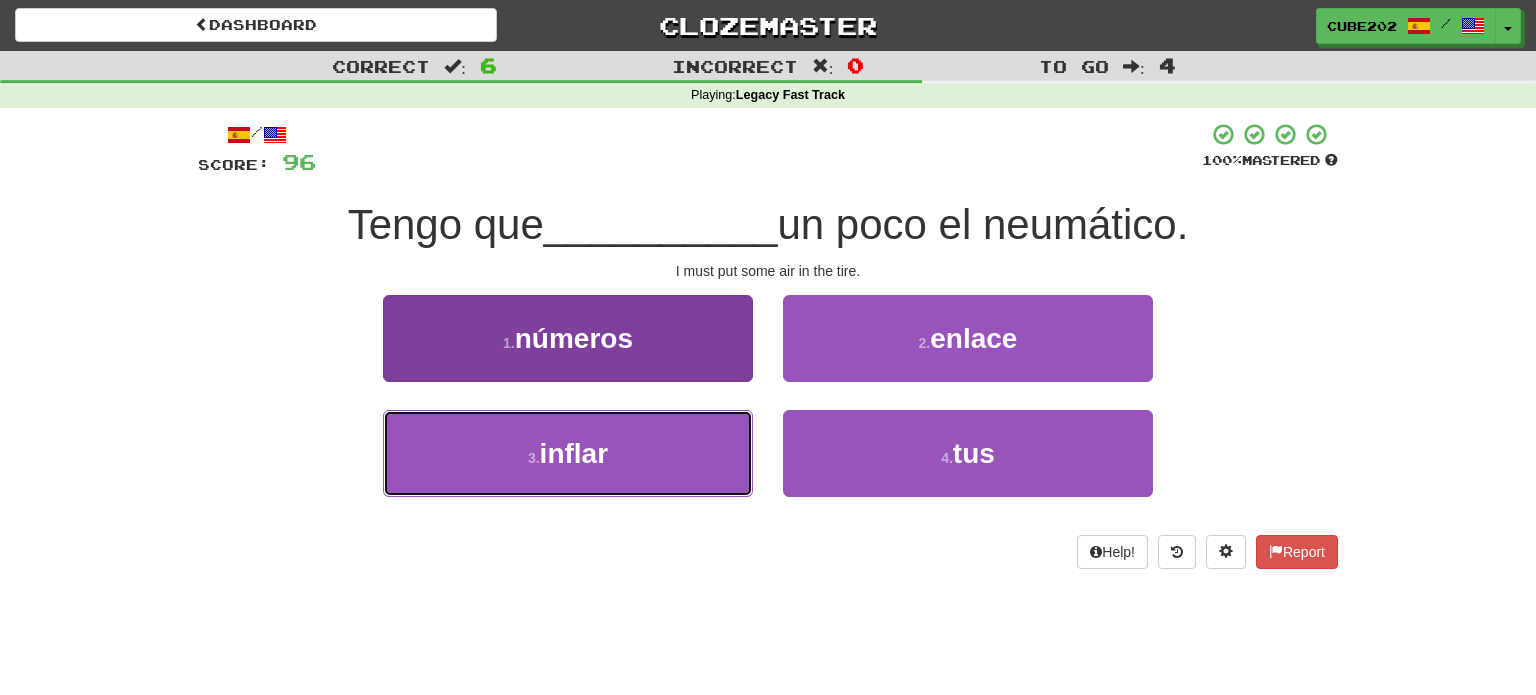 click on "3 .  inflar" at bounding box center [568, 453] 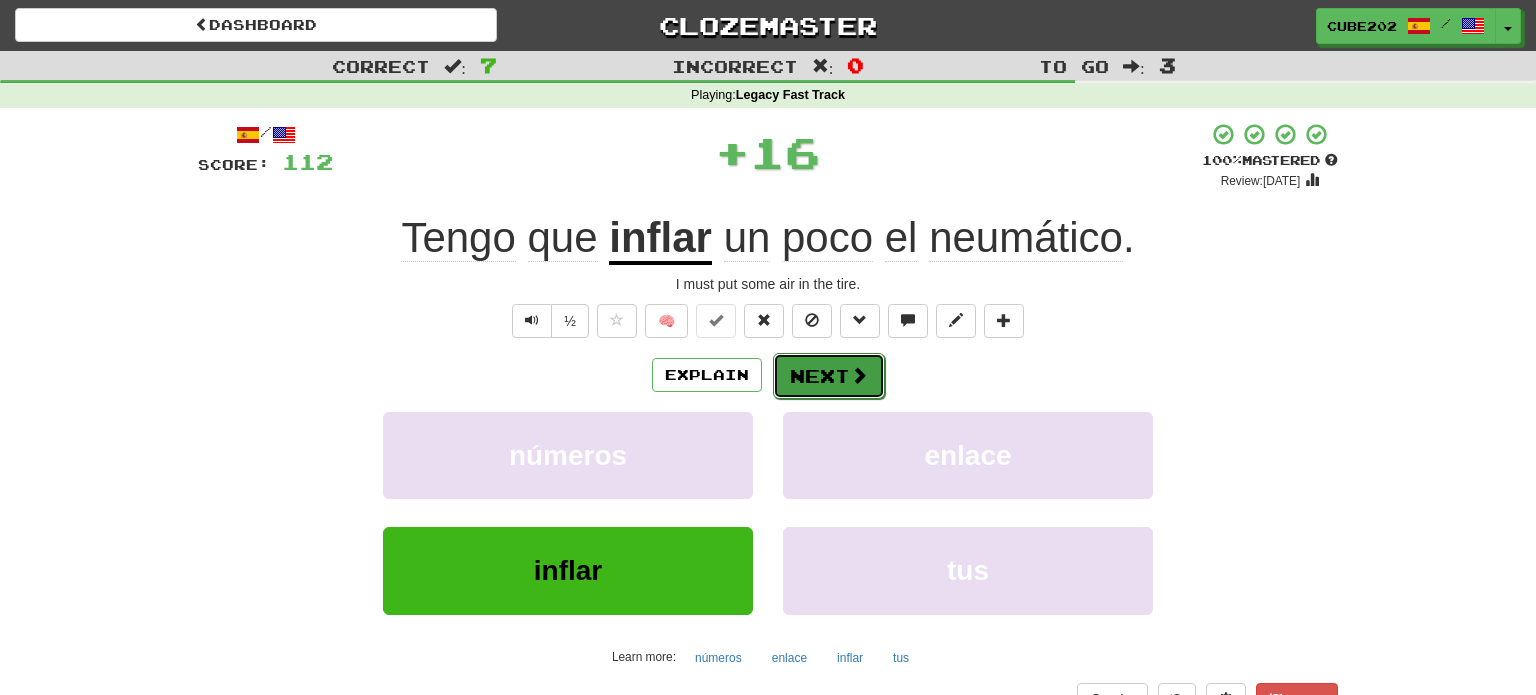 click on "Next" at bounding box center (829, 376) 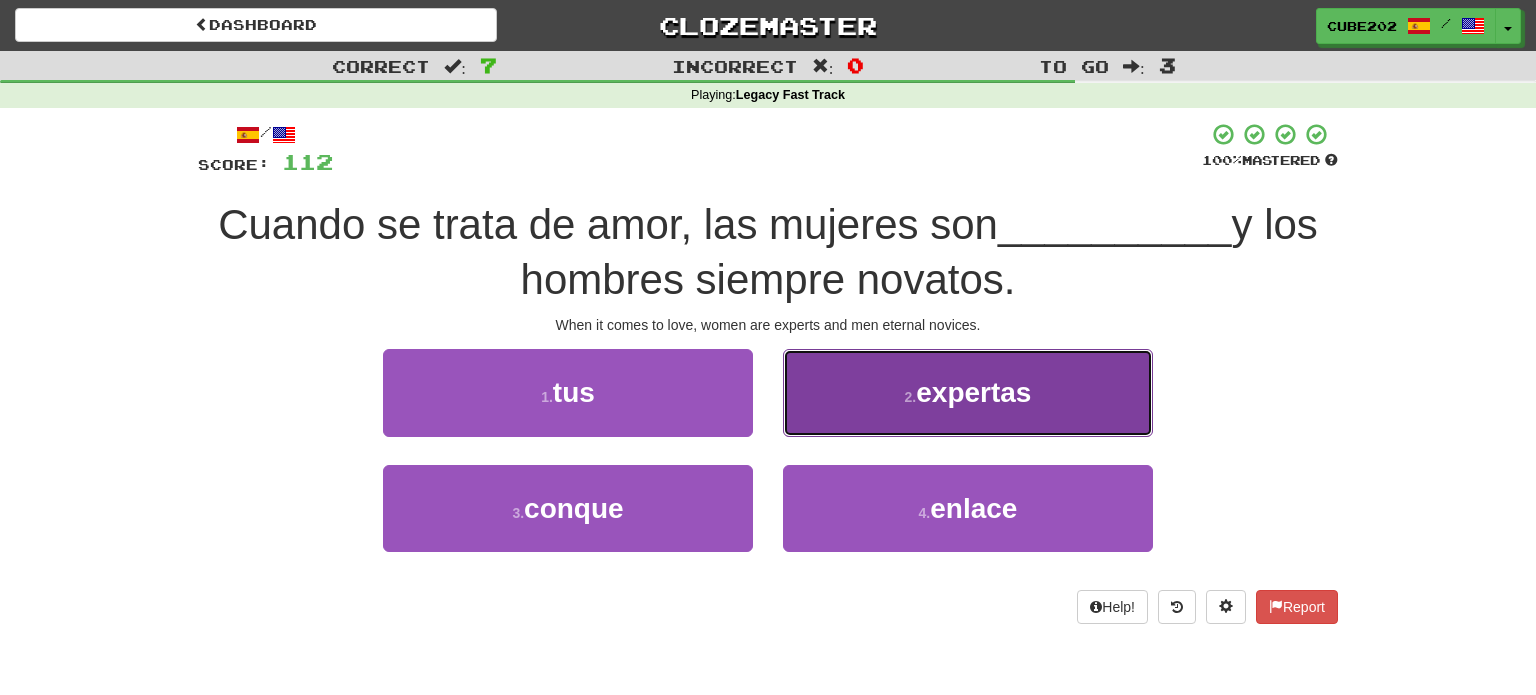 click on "2 .  expertas" at bounding box center [968, 392] 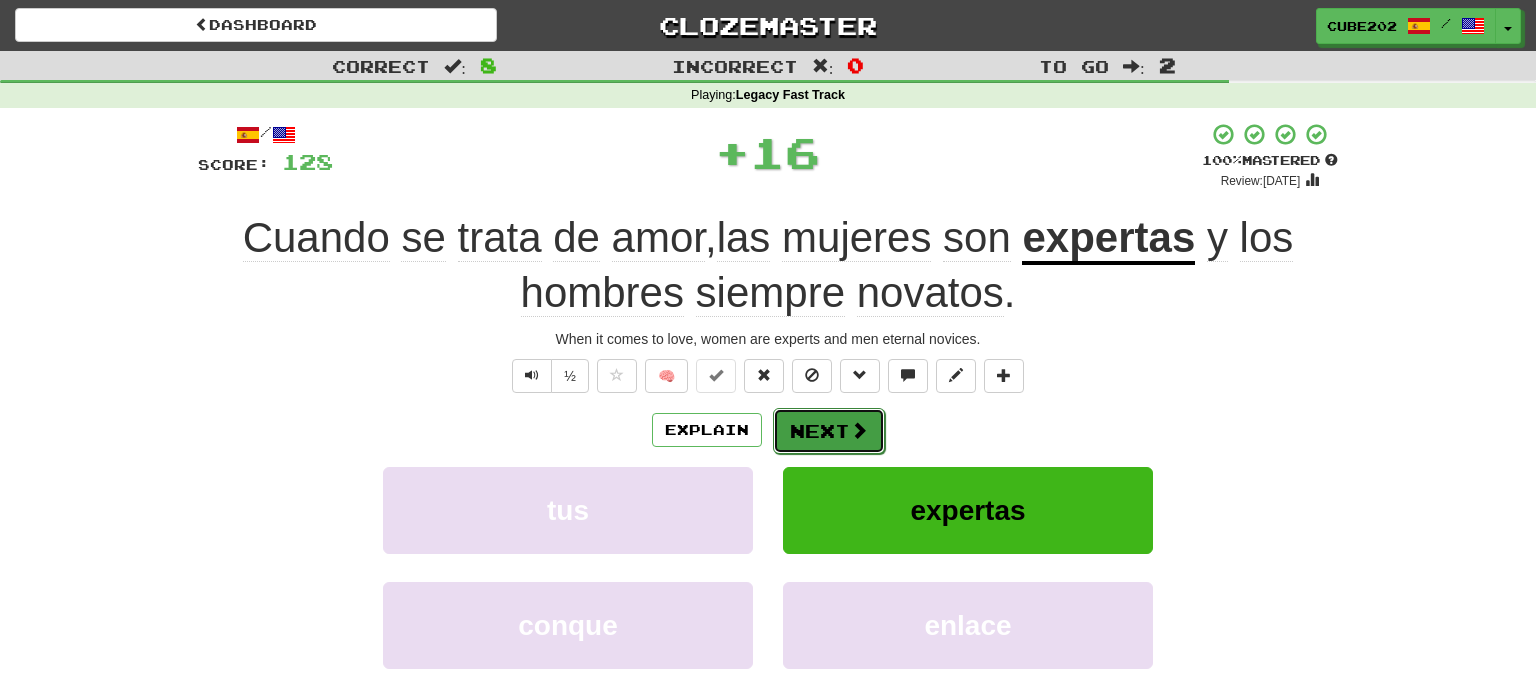 click on "Next" at bounding box center [829, 431] 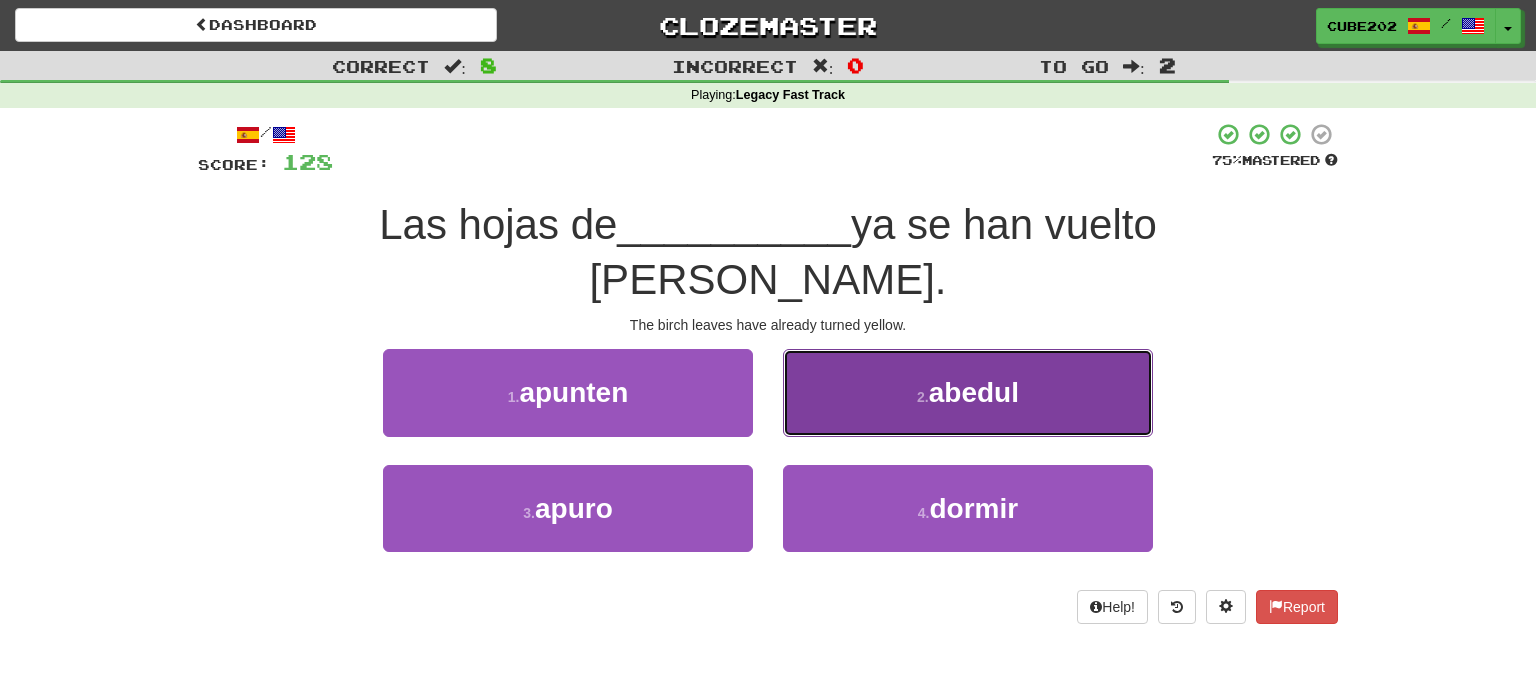 click on "2 .  abedul" at bounding box center [968, 392] 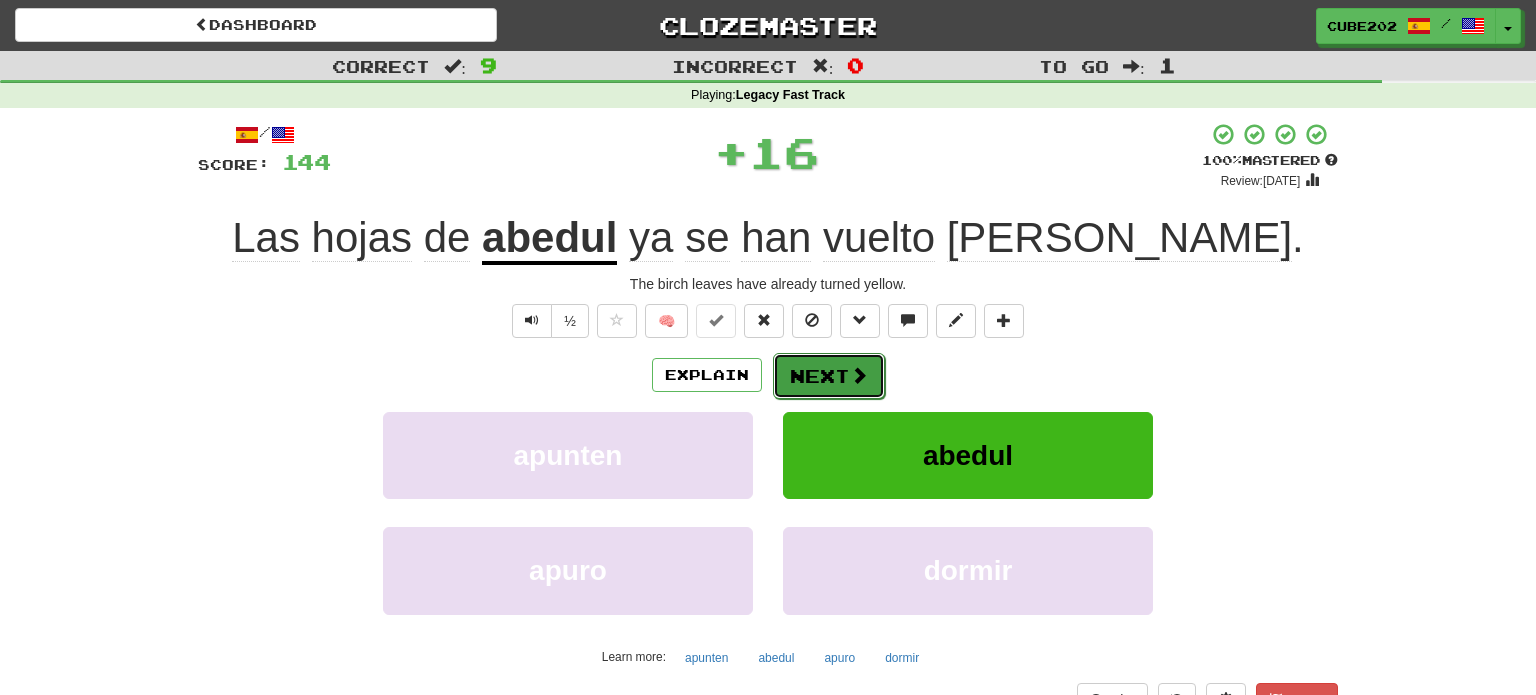 click on "Next" at bounding box center (829, 376) 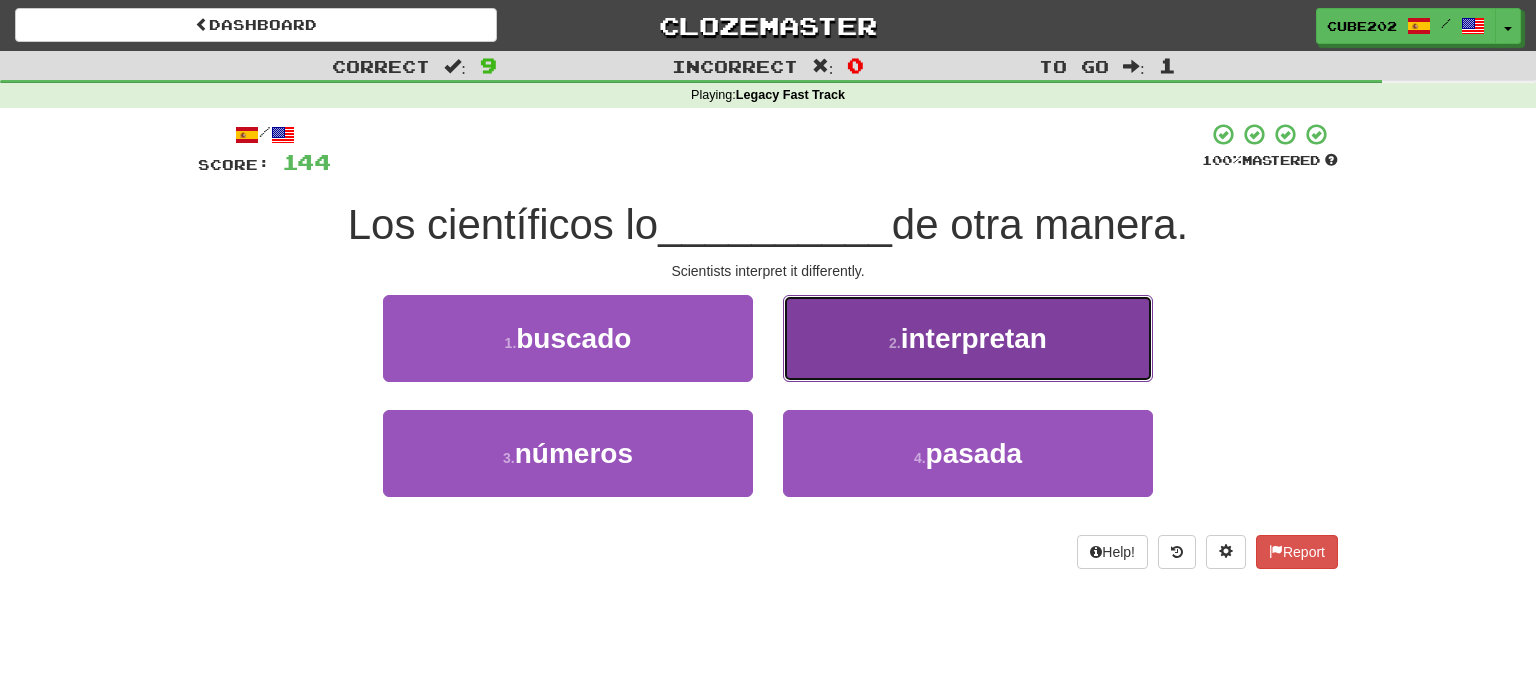 click on "2 .  interpretan" at bounding box center (968, 338) 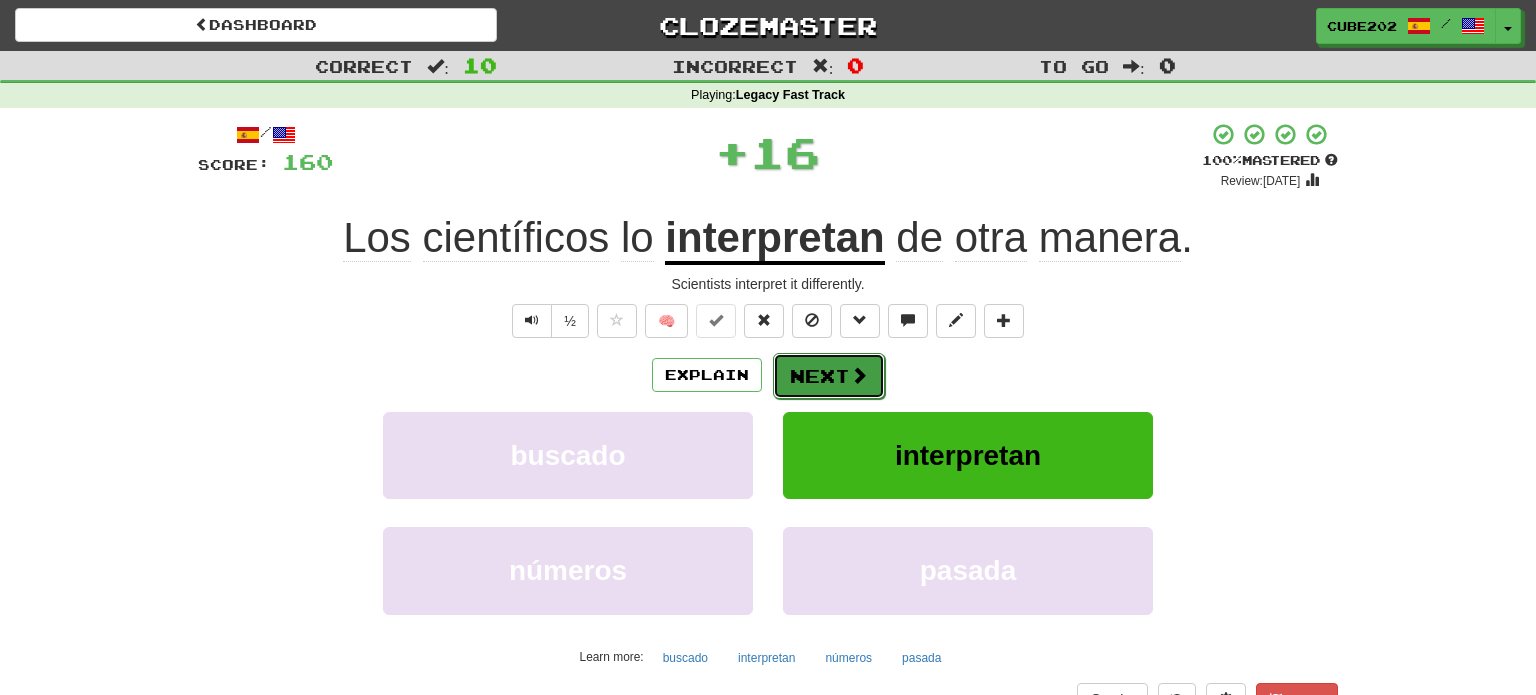 click on "Next" at bounding box center (829, 376) 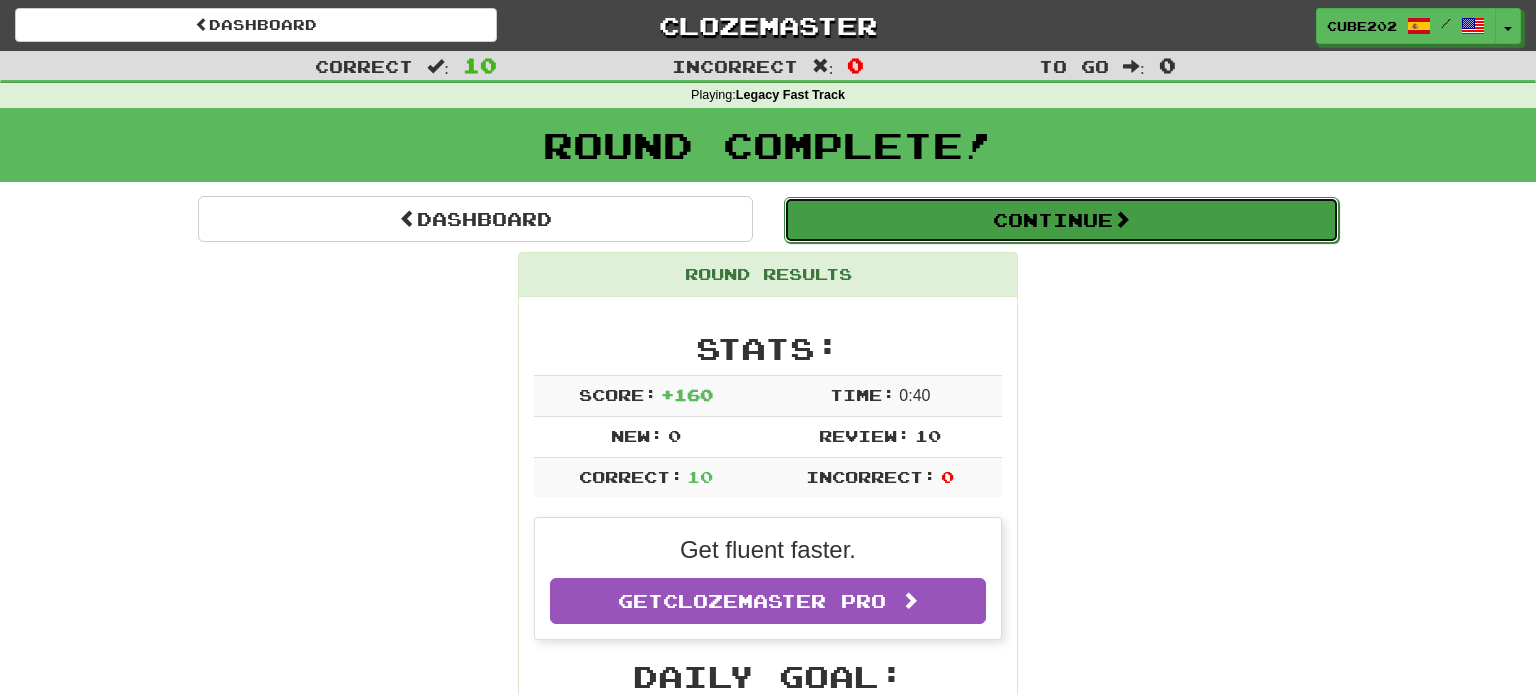 click on "Continue" at bounding box center [1061, 220] 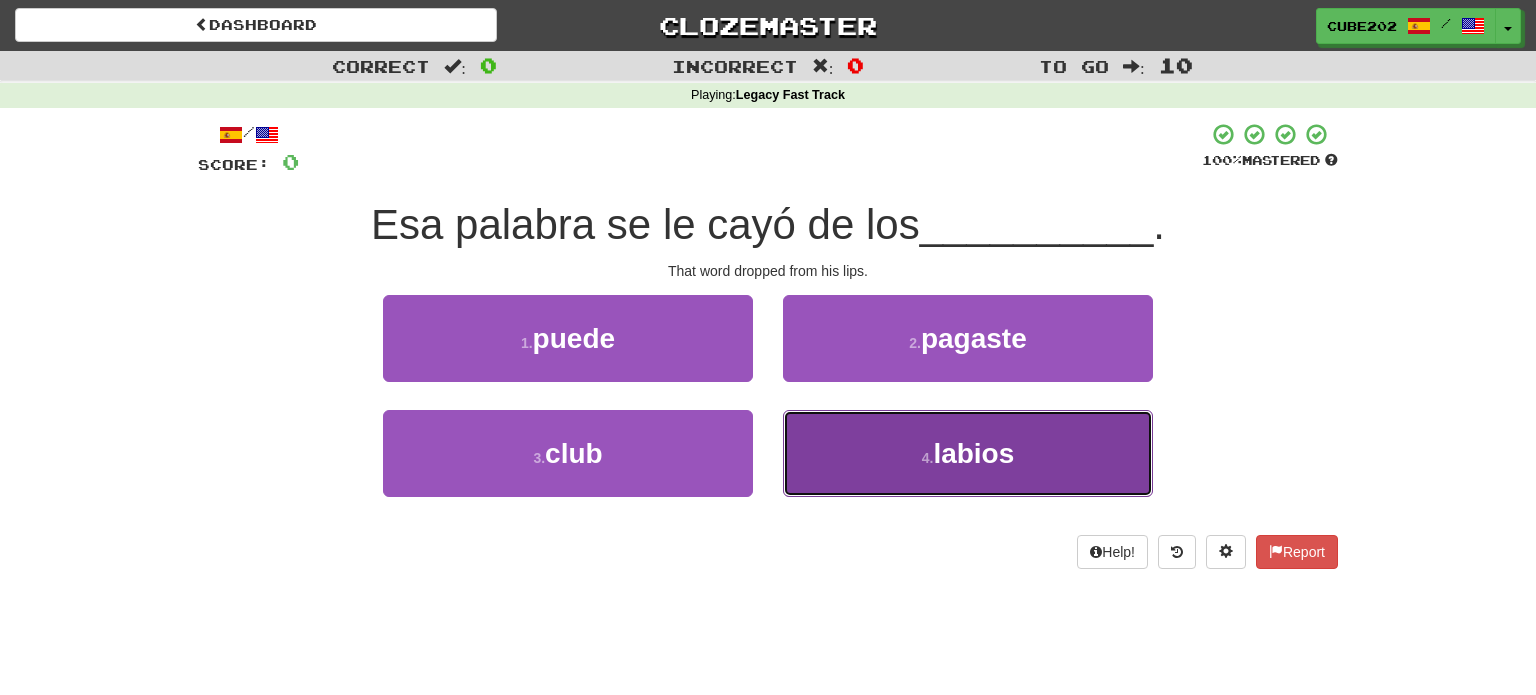 click on "4 .  labios" at bounding box center (968, 453) 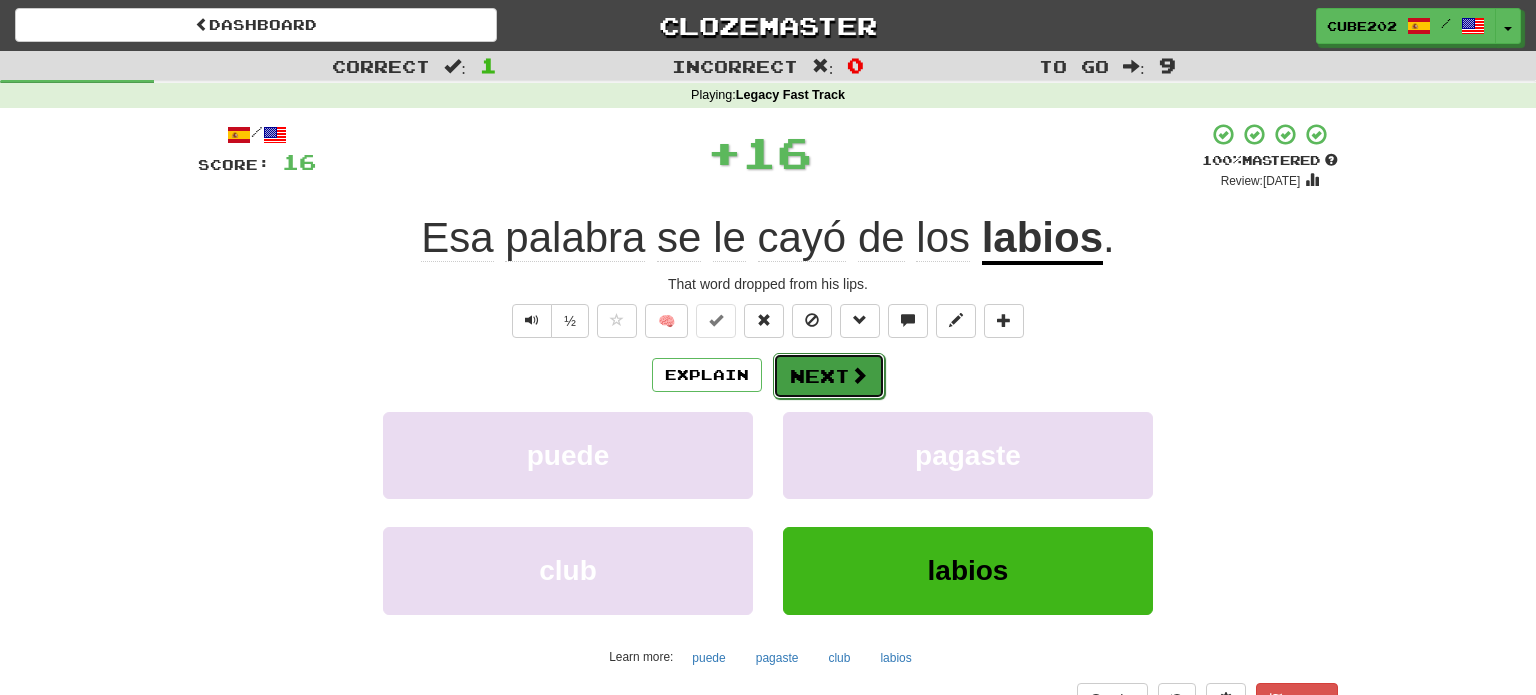 click at bounding box center [859, 375] 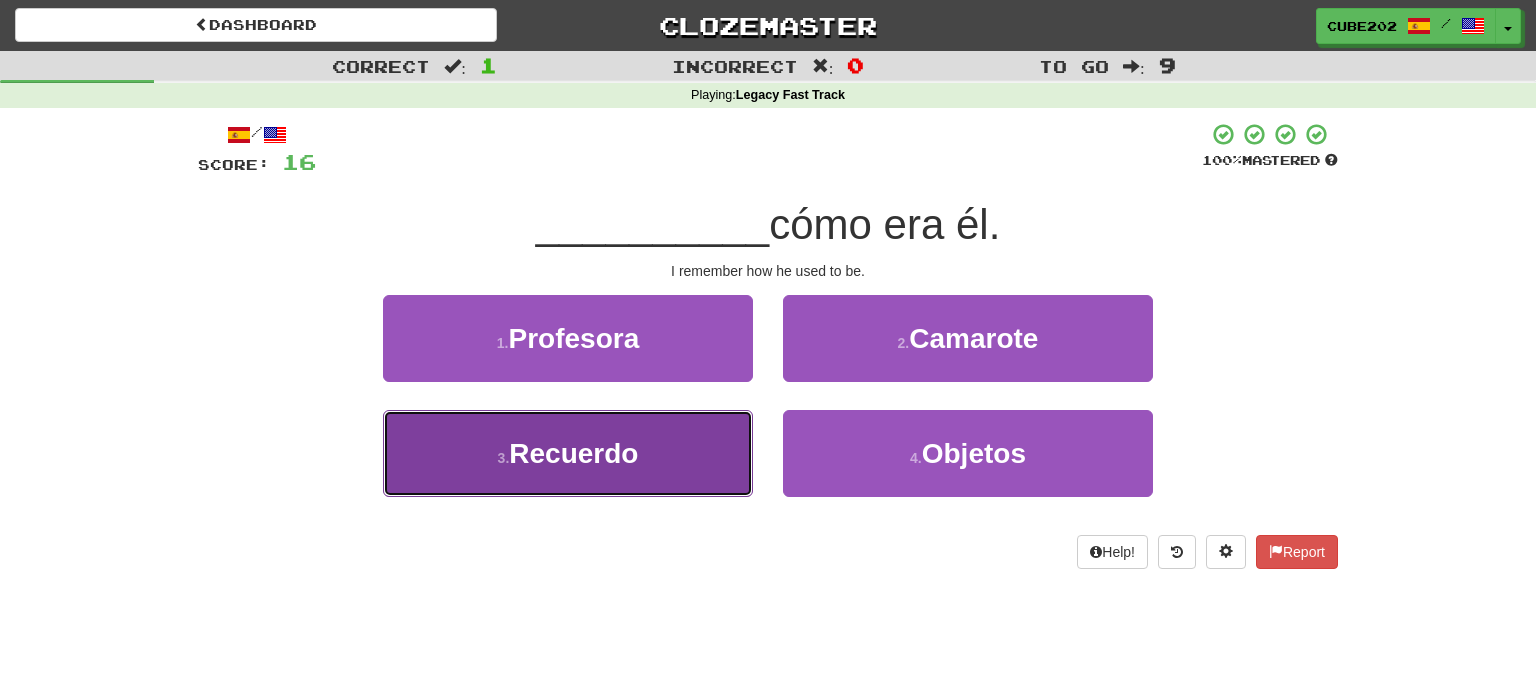 click on "3 .  Recuerdo" at bounding box center (568, 453) 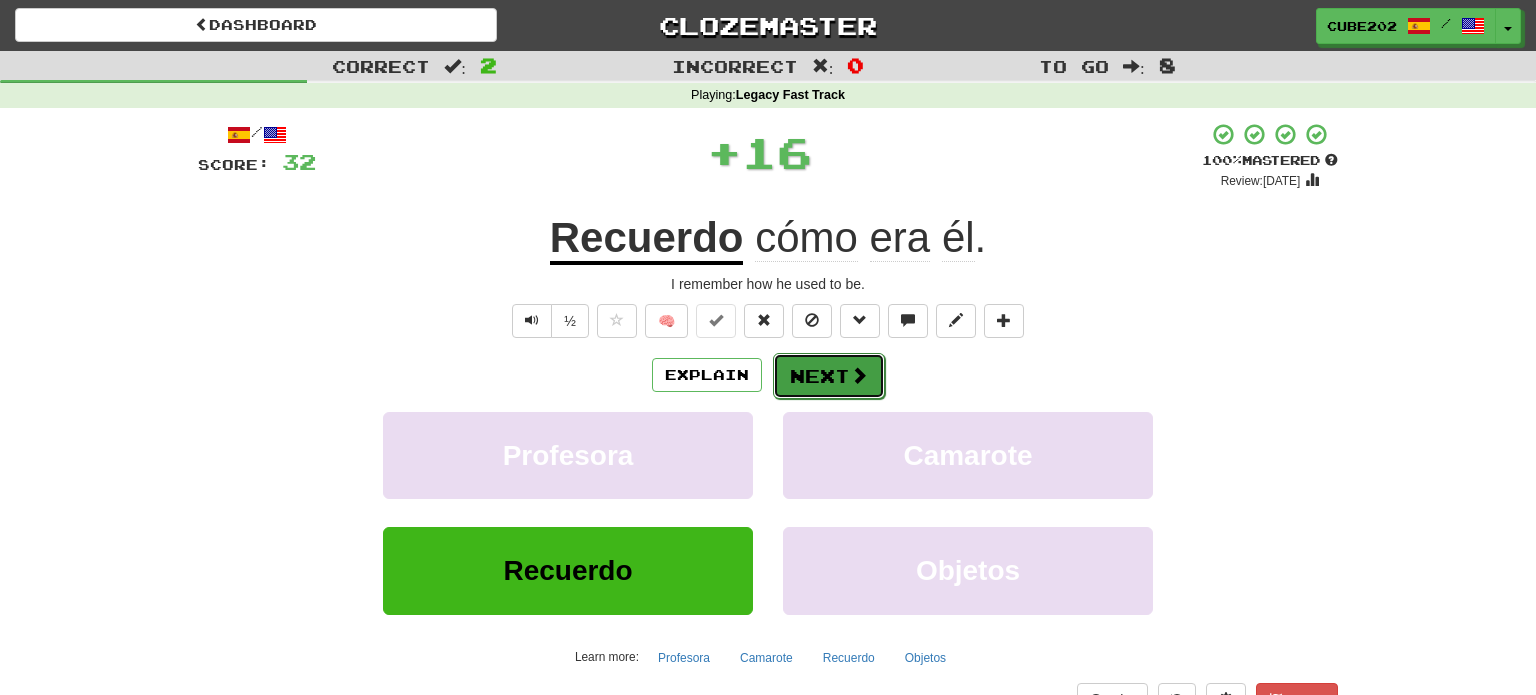 click on "Next" at bounding box center [829, 376] 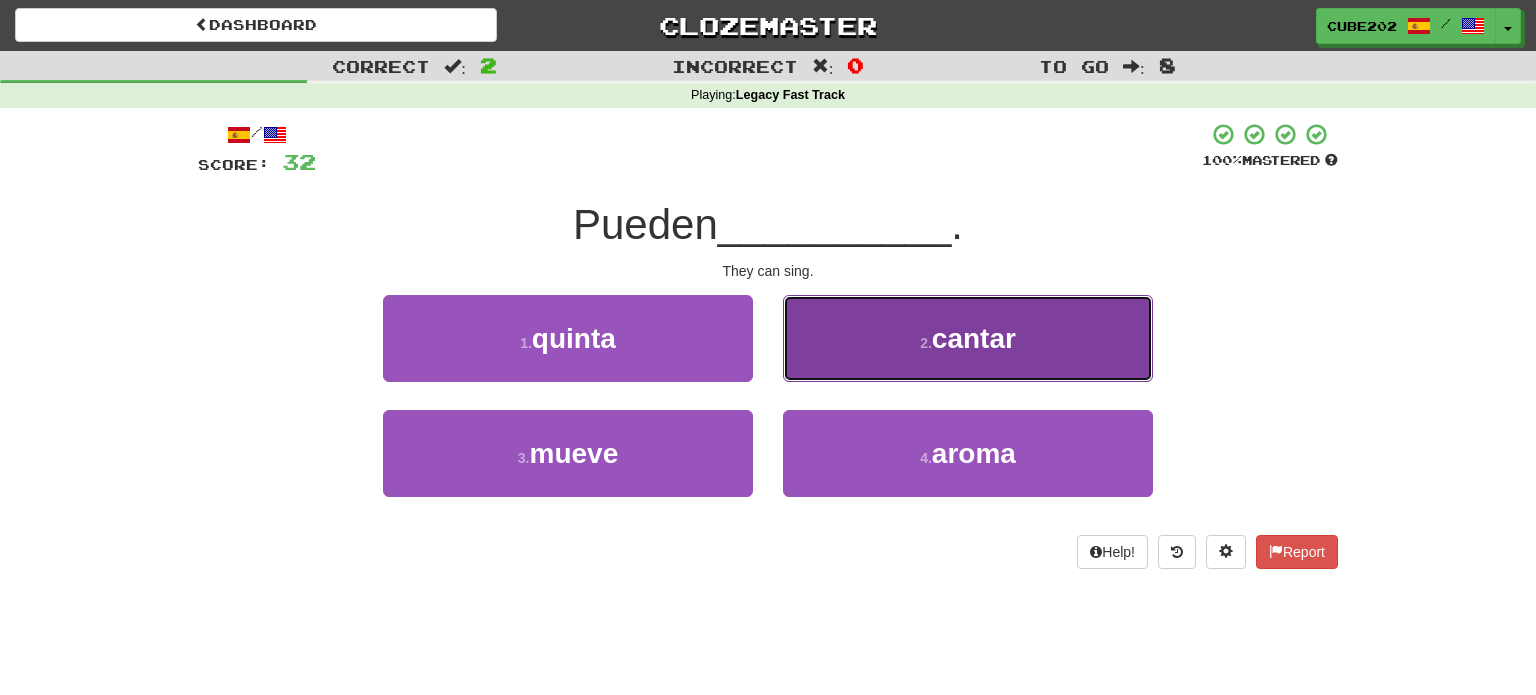 click on "2 .  cantar" at bounding box center (968, 338) 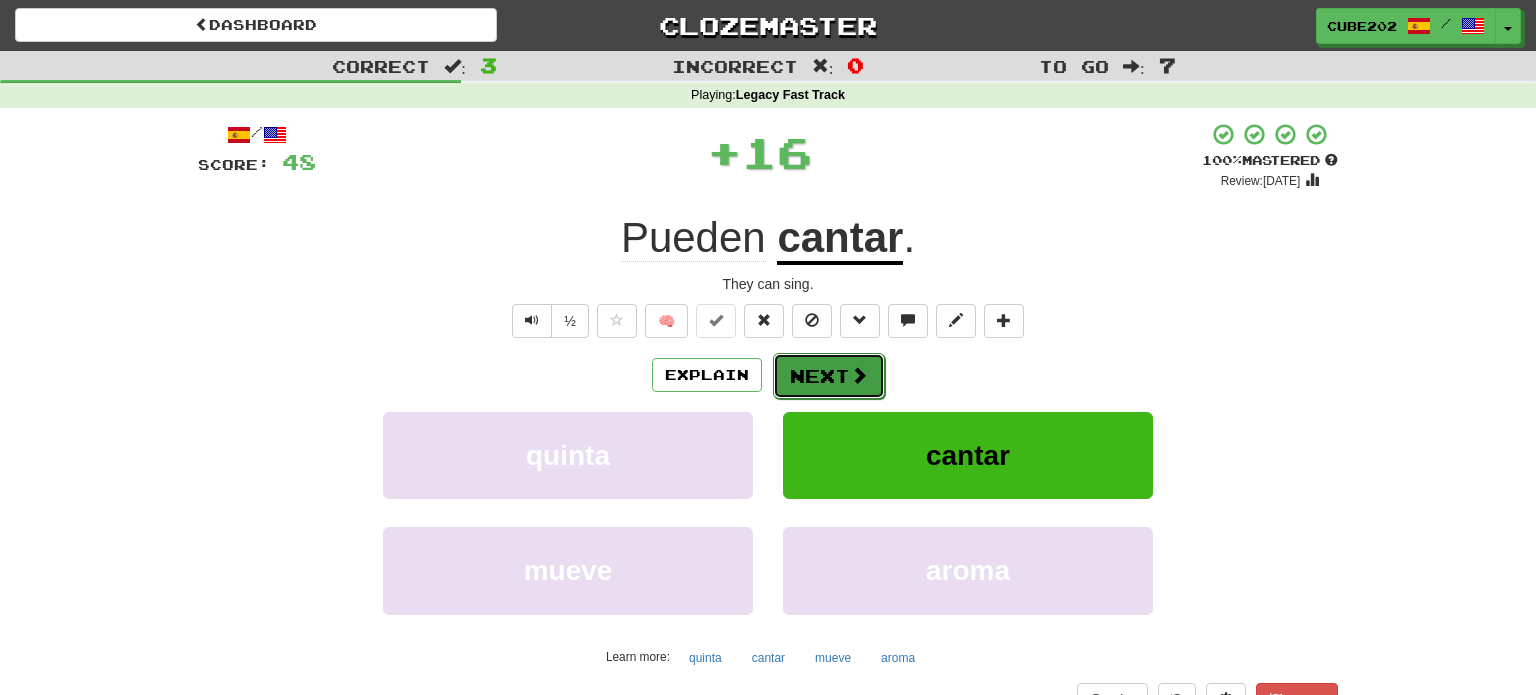 click on "Next" at bounding box center [829, 376] 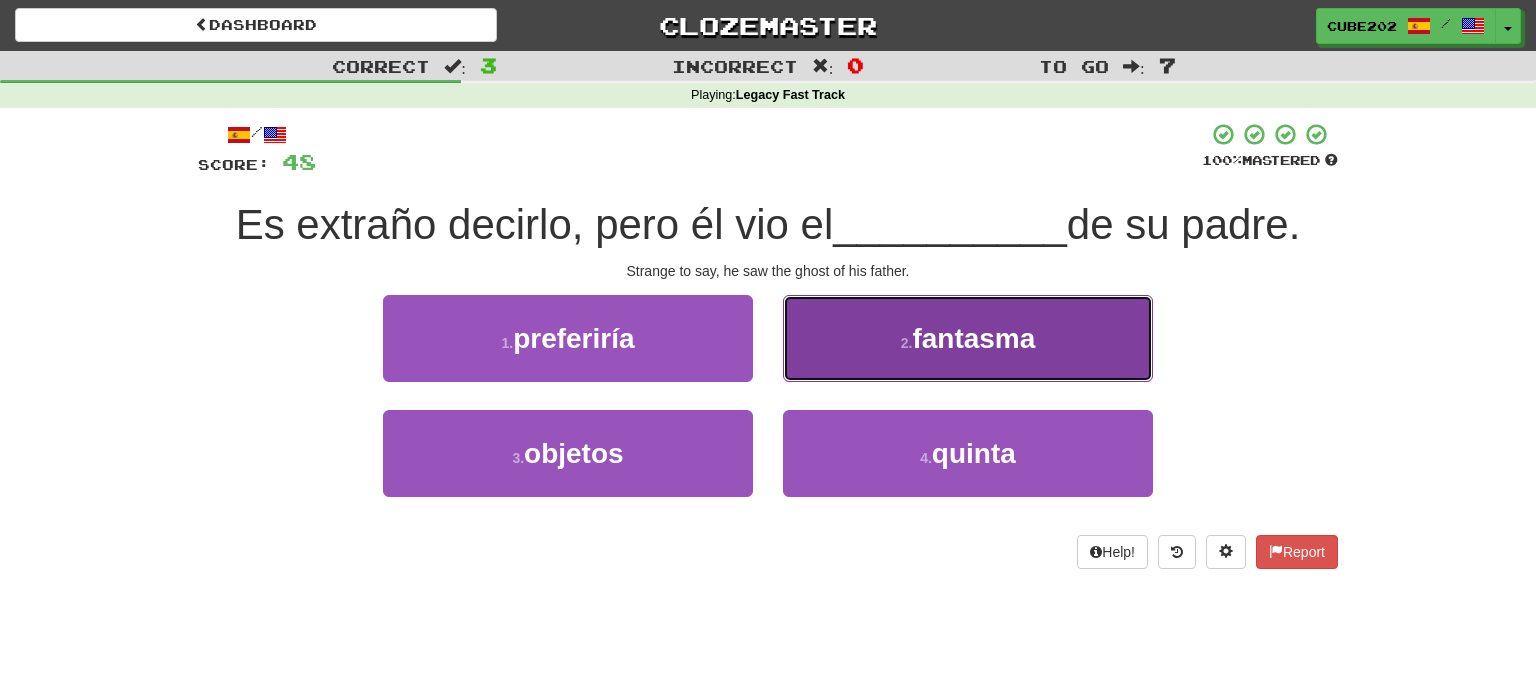click on "2 .  fantasma" at bounding box center (968, 338) 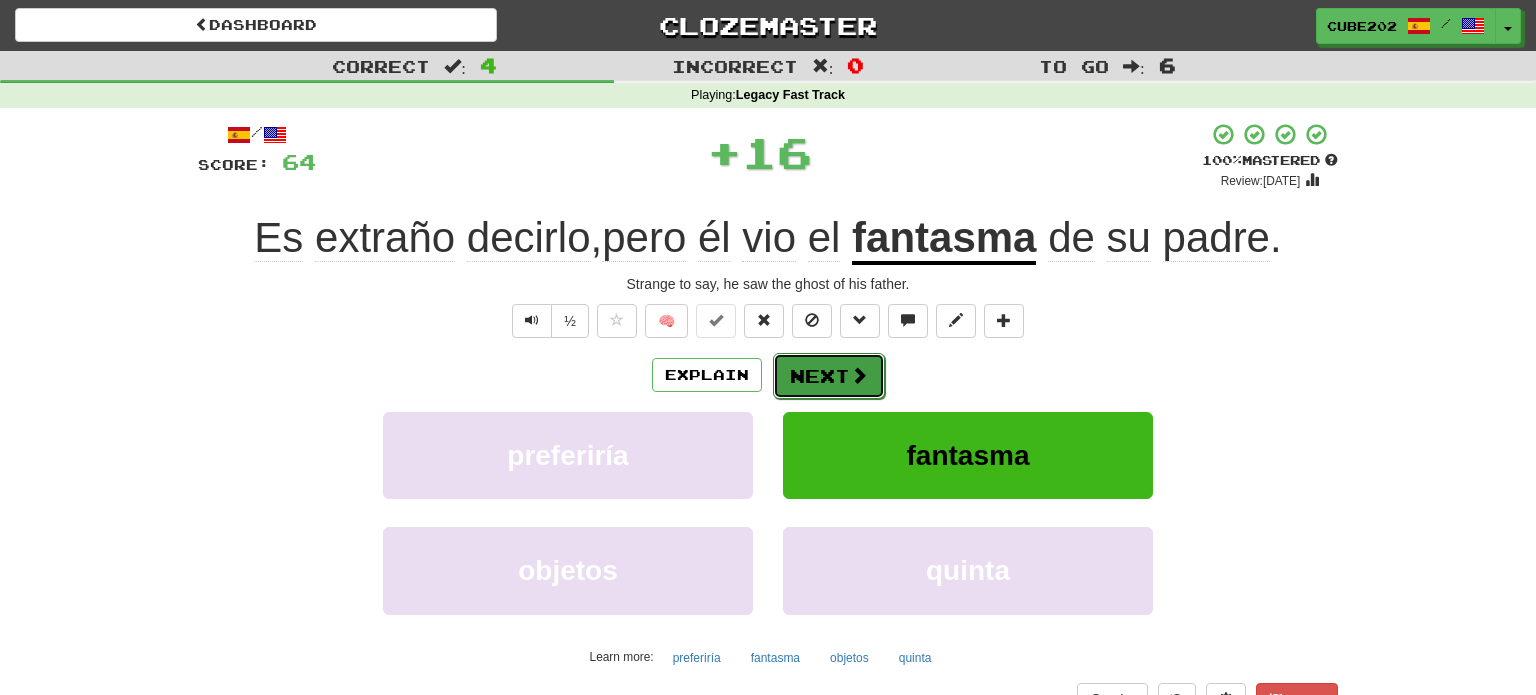 click on "Next" at bounding box center [829, 376] 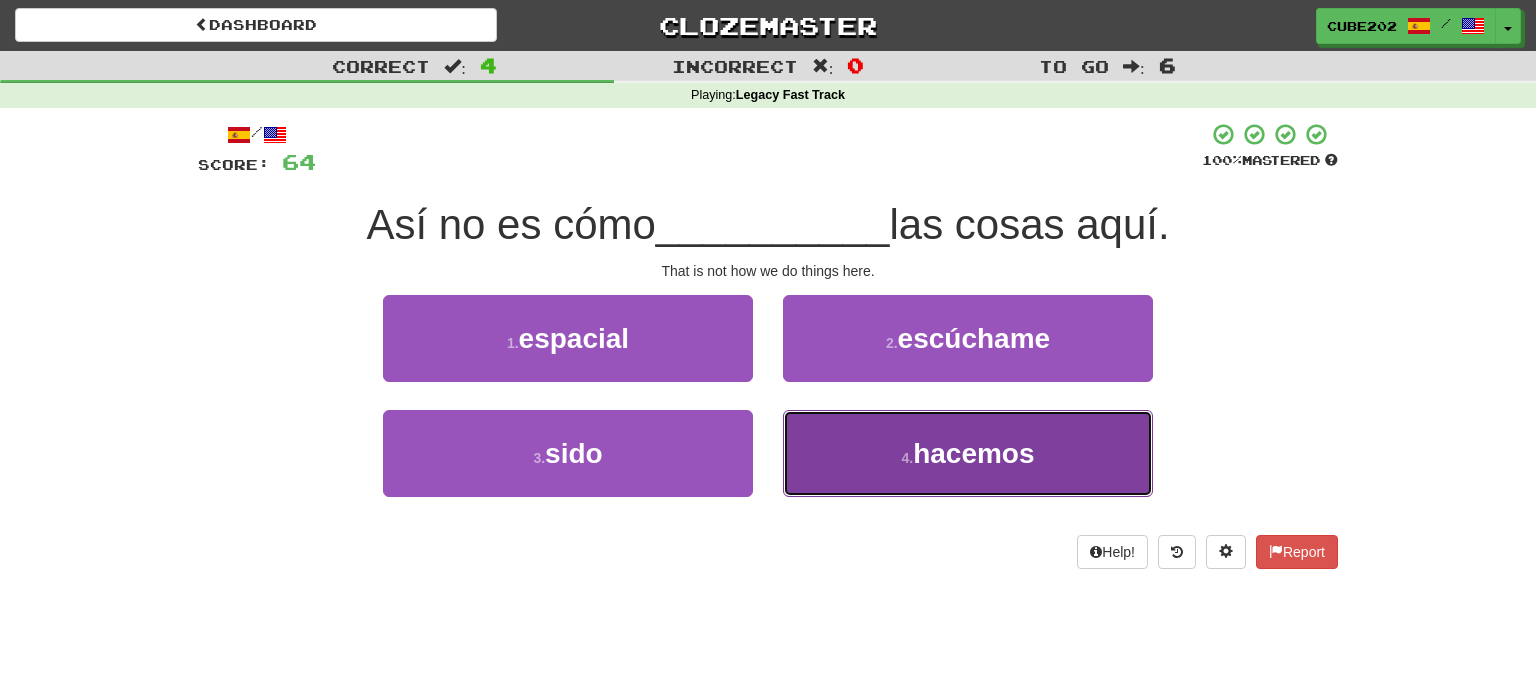click on "4 ." at bounding box center [907, 458] 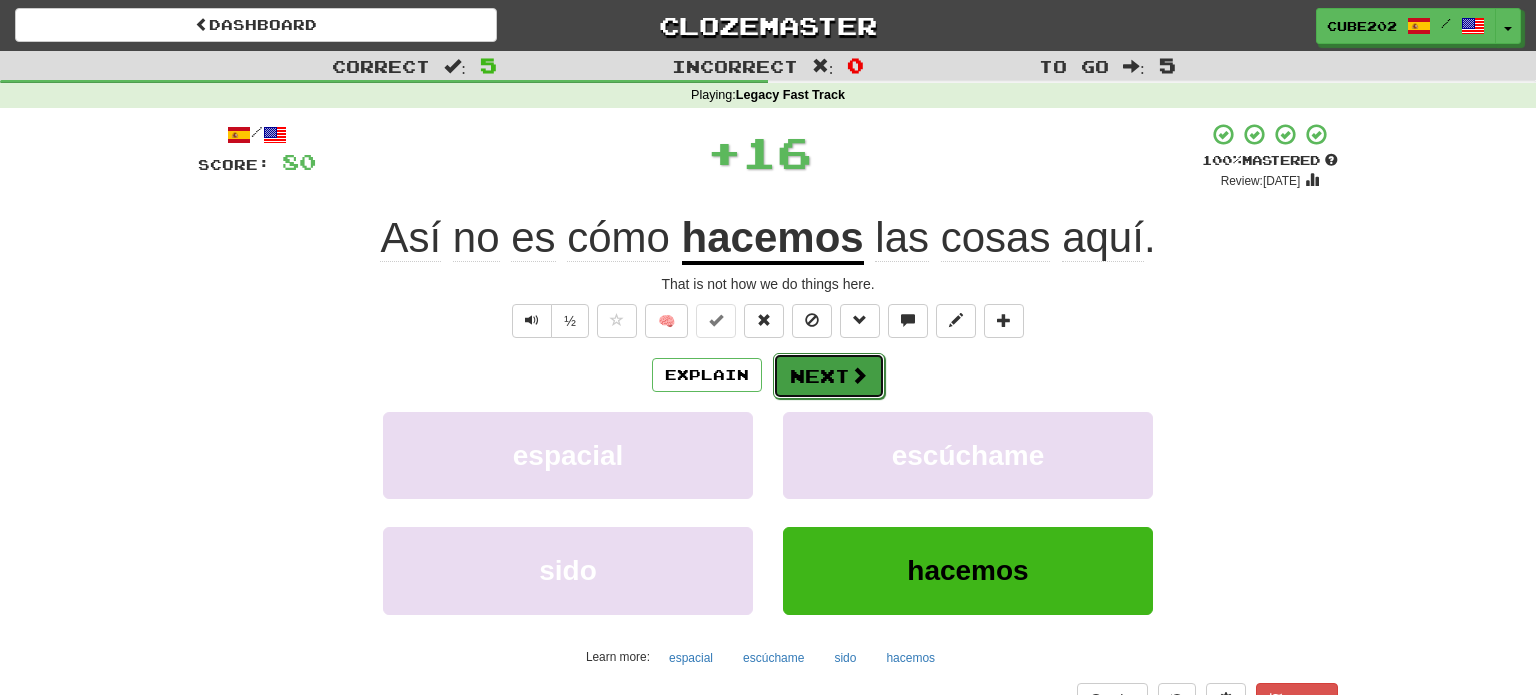 click on "Next" at bounding box center (829, 376) 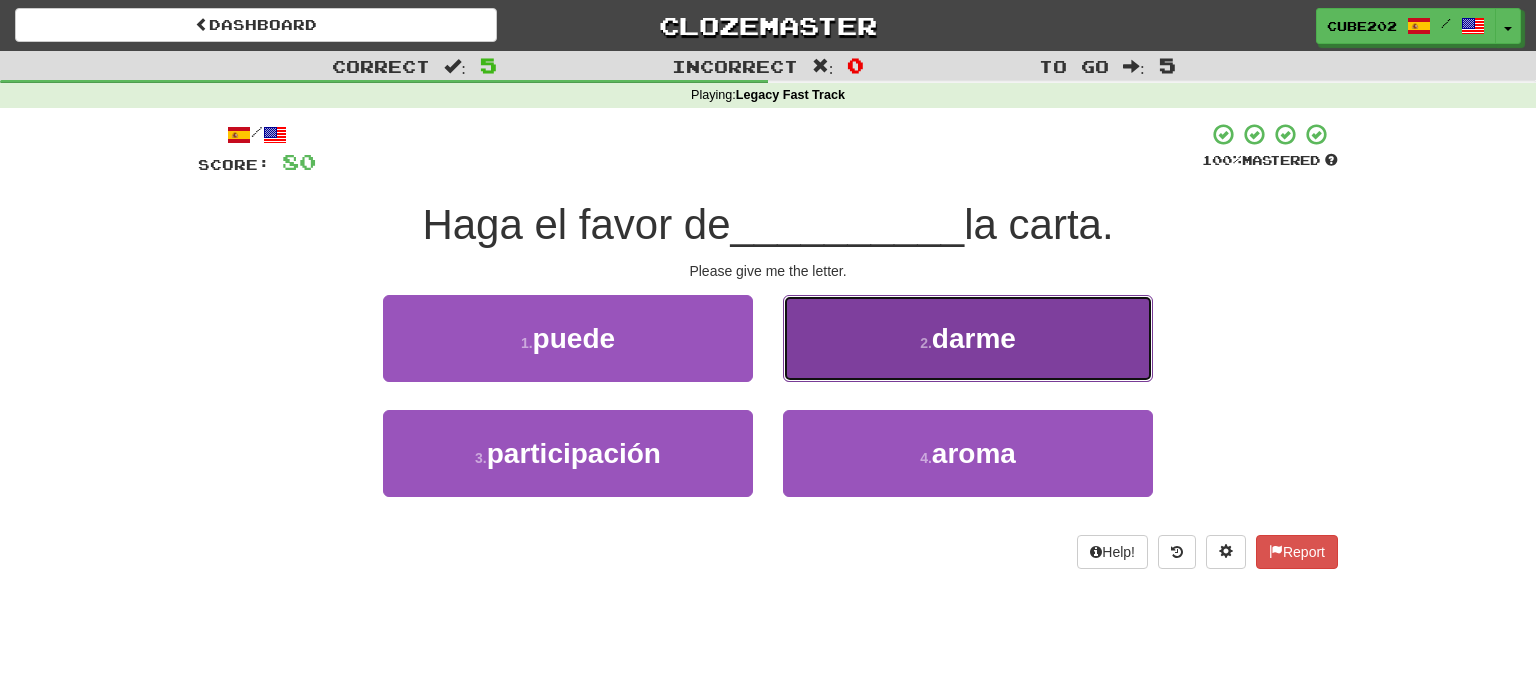 click on "2 .  darme" at bounding box center [968, 338] 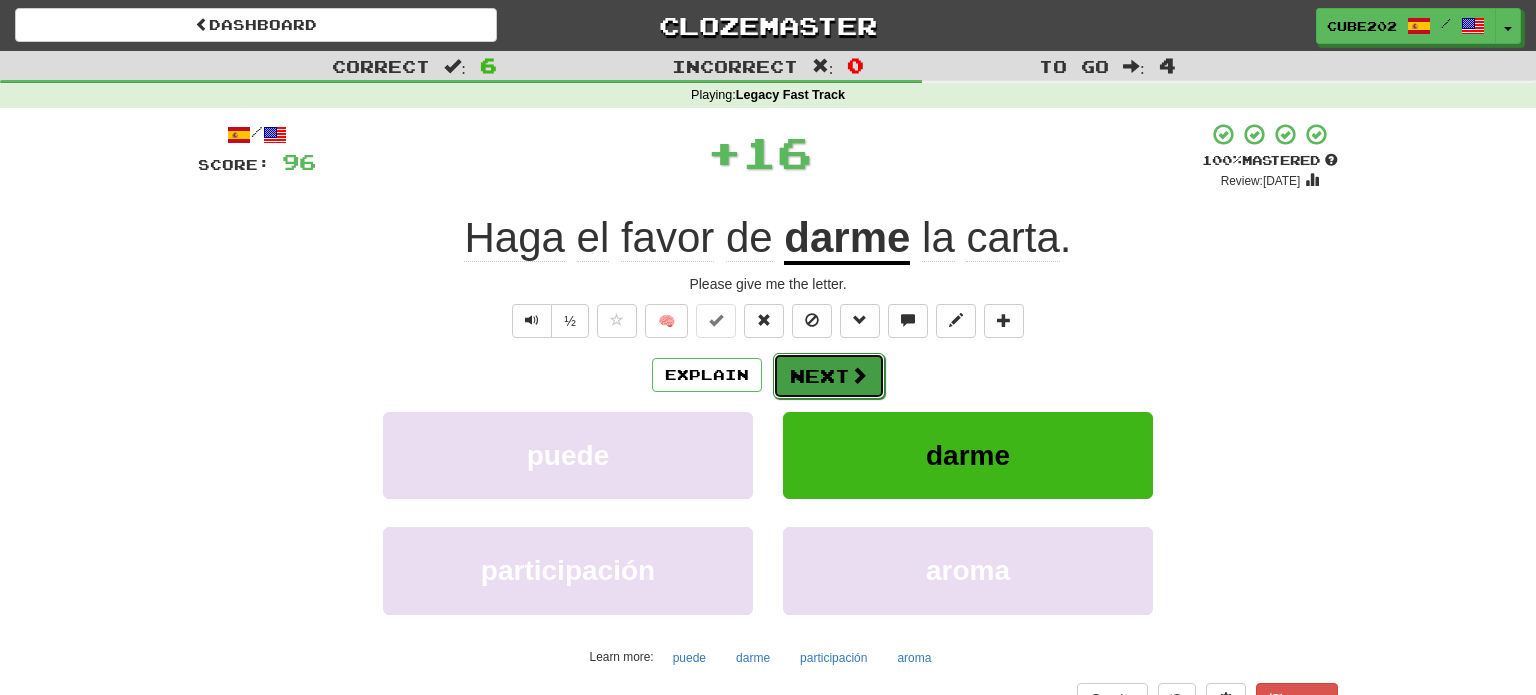 click on "Next" at bounding box center [829, 376] 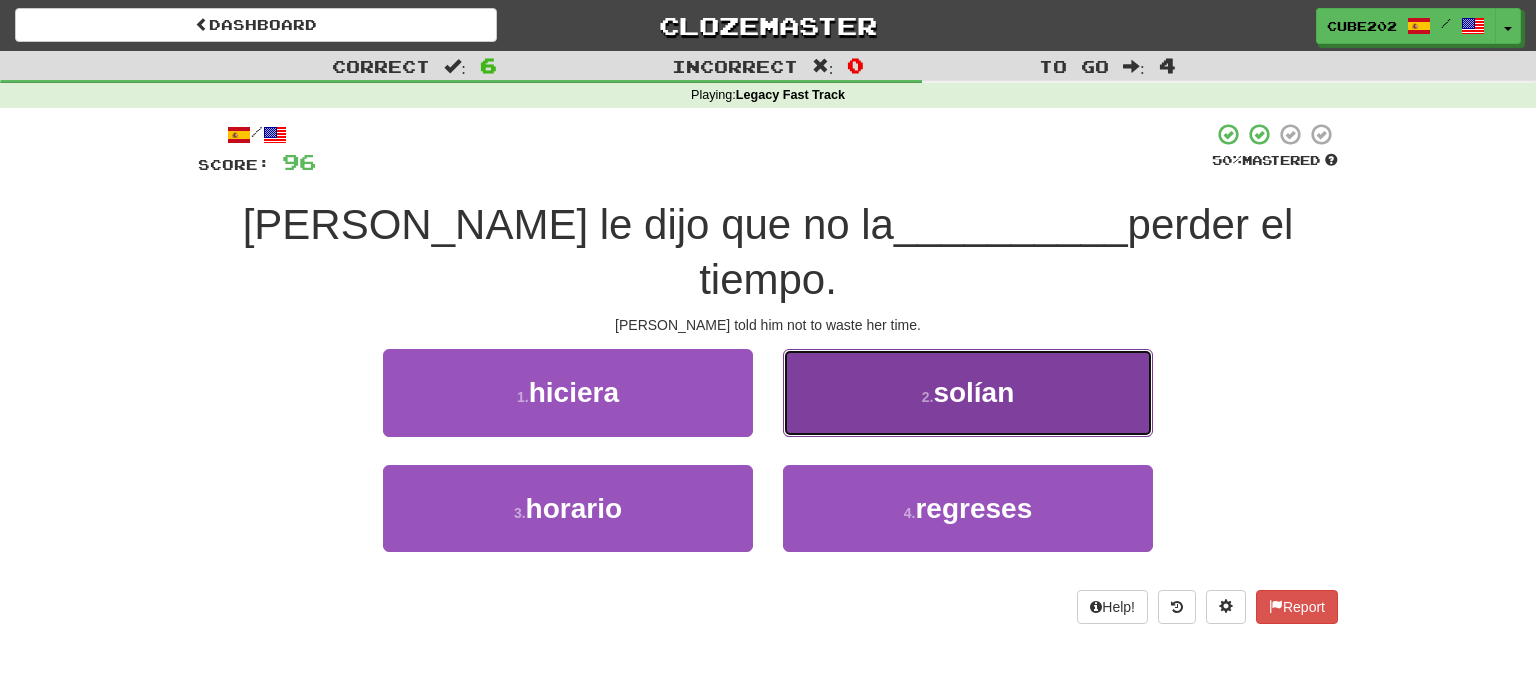 click on "2 .  solían" at bounding box center (968, 392) 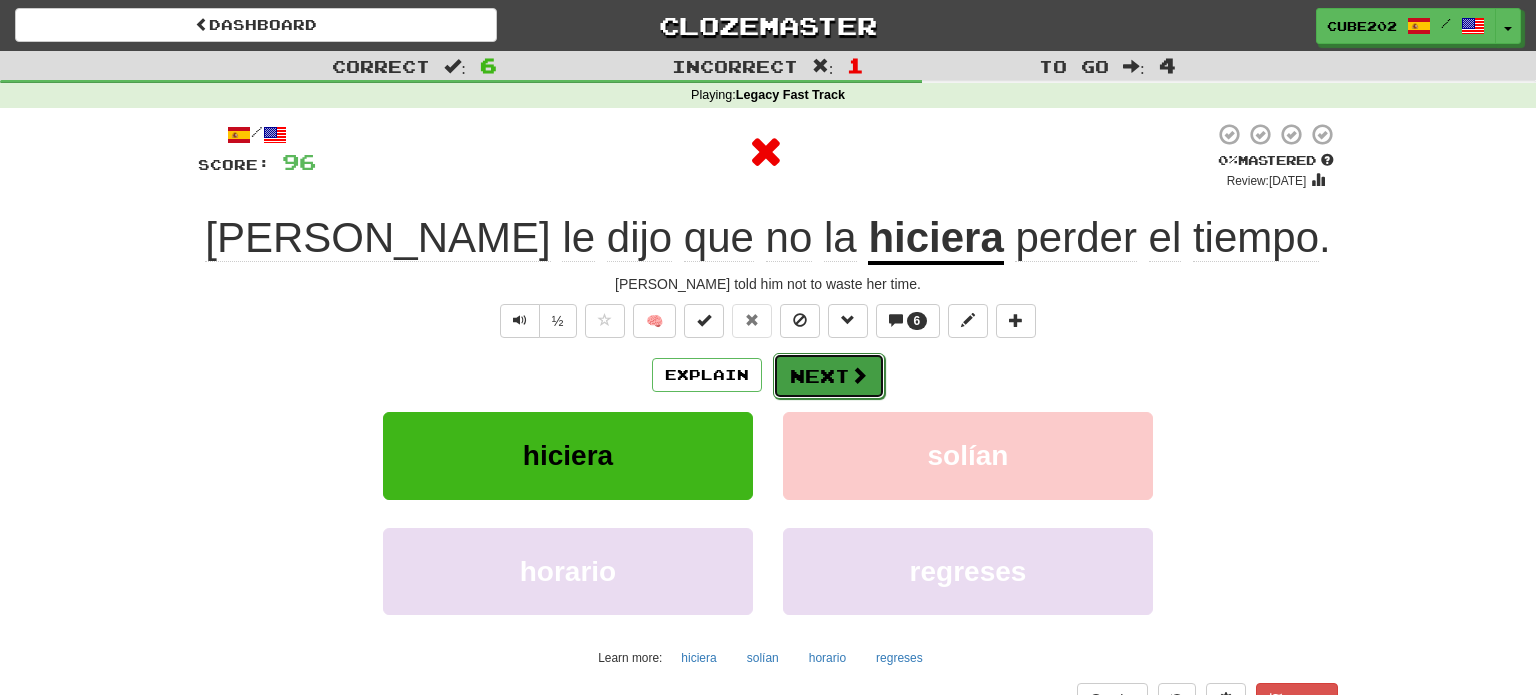 click on "Next" at bounding box center [829, 376] 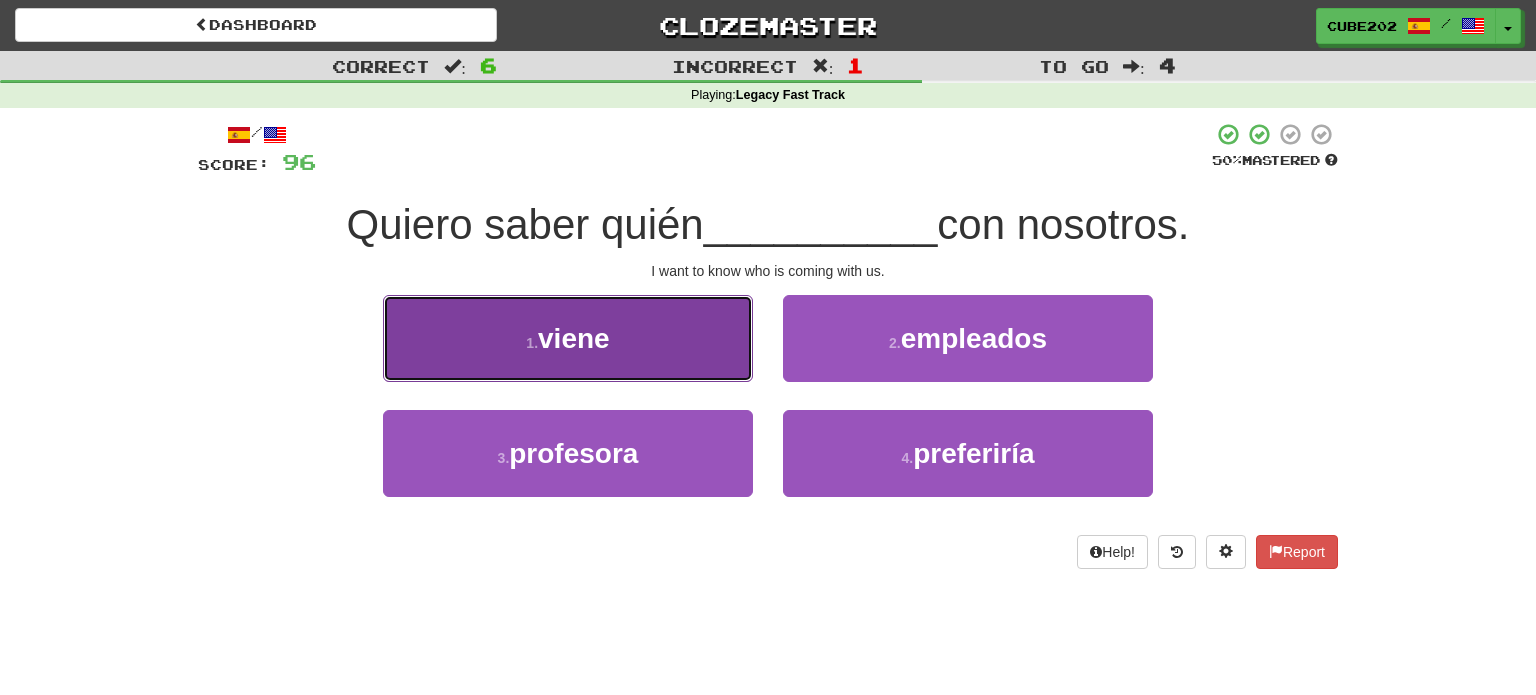 click on "1 .  viene" at bounding box center [568, 338] 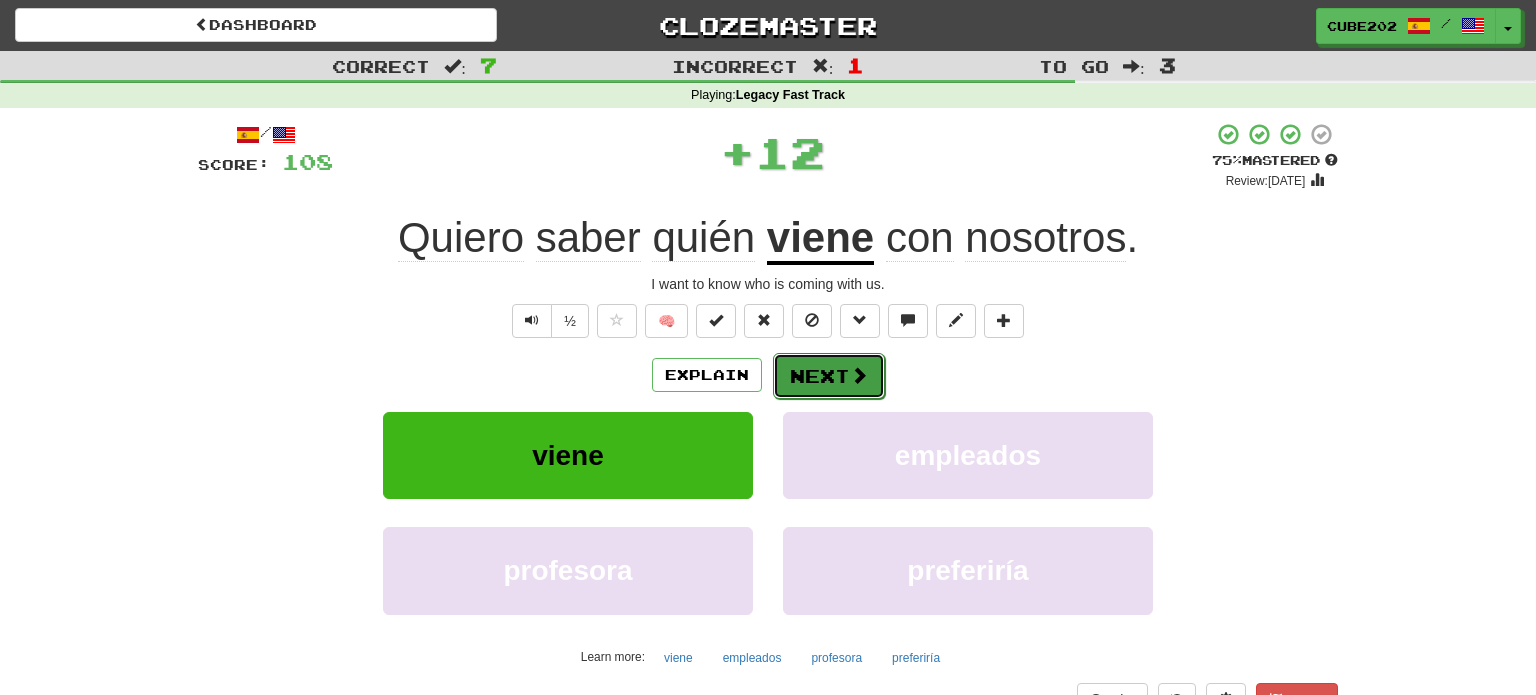 click on "Next" at bounding box center [829, 376] 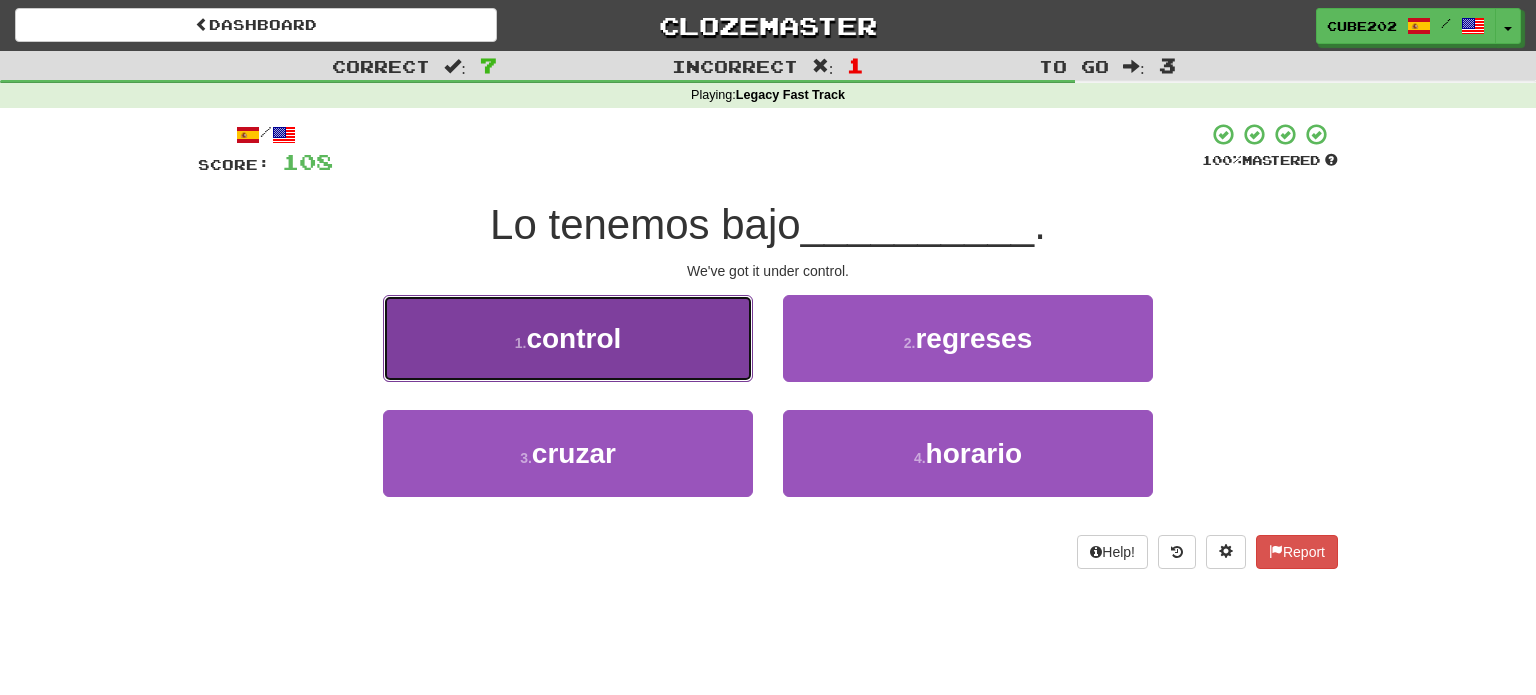 click on "1 .  control" at bounding box center [568, 338] 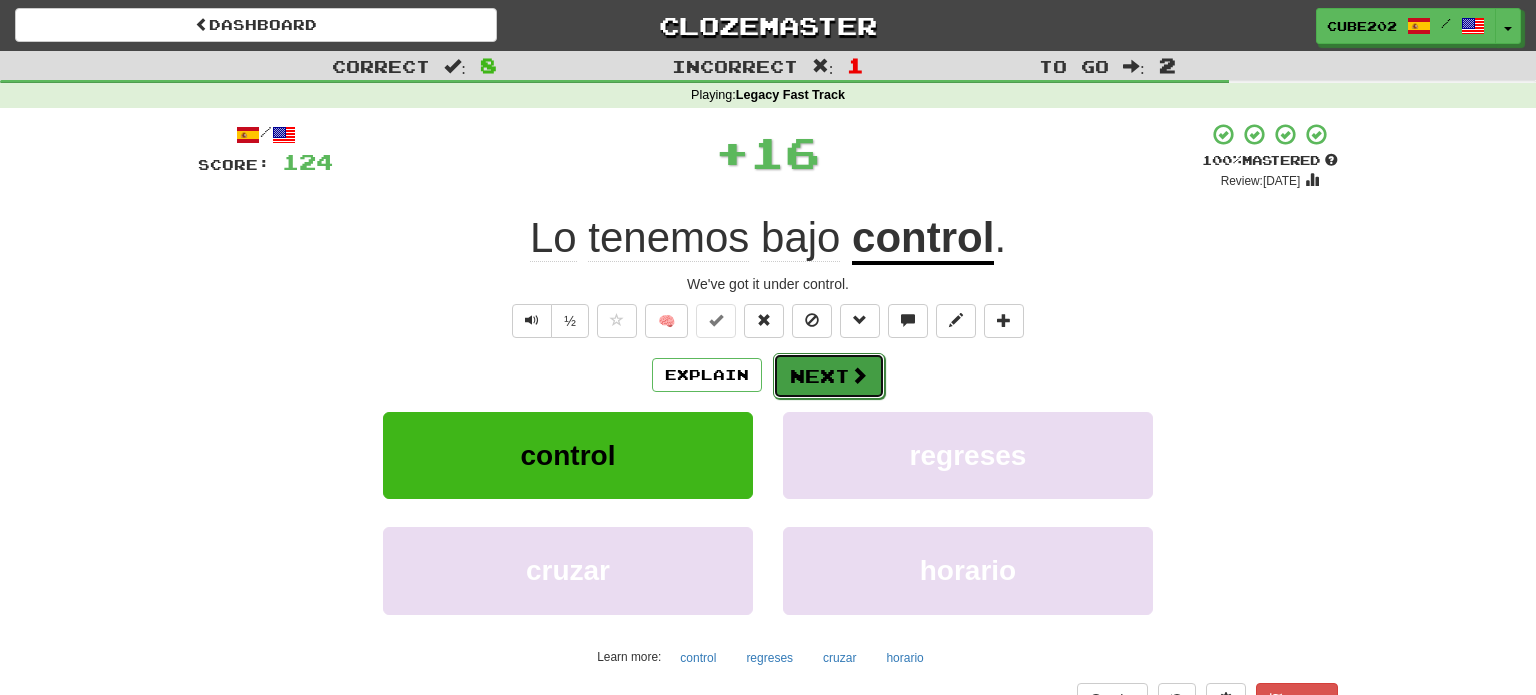 click on "Next" at bounding box center (829, 376) 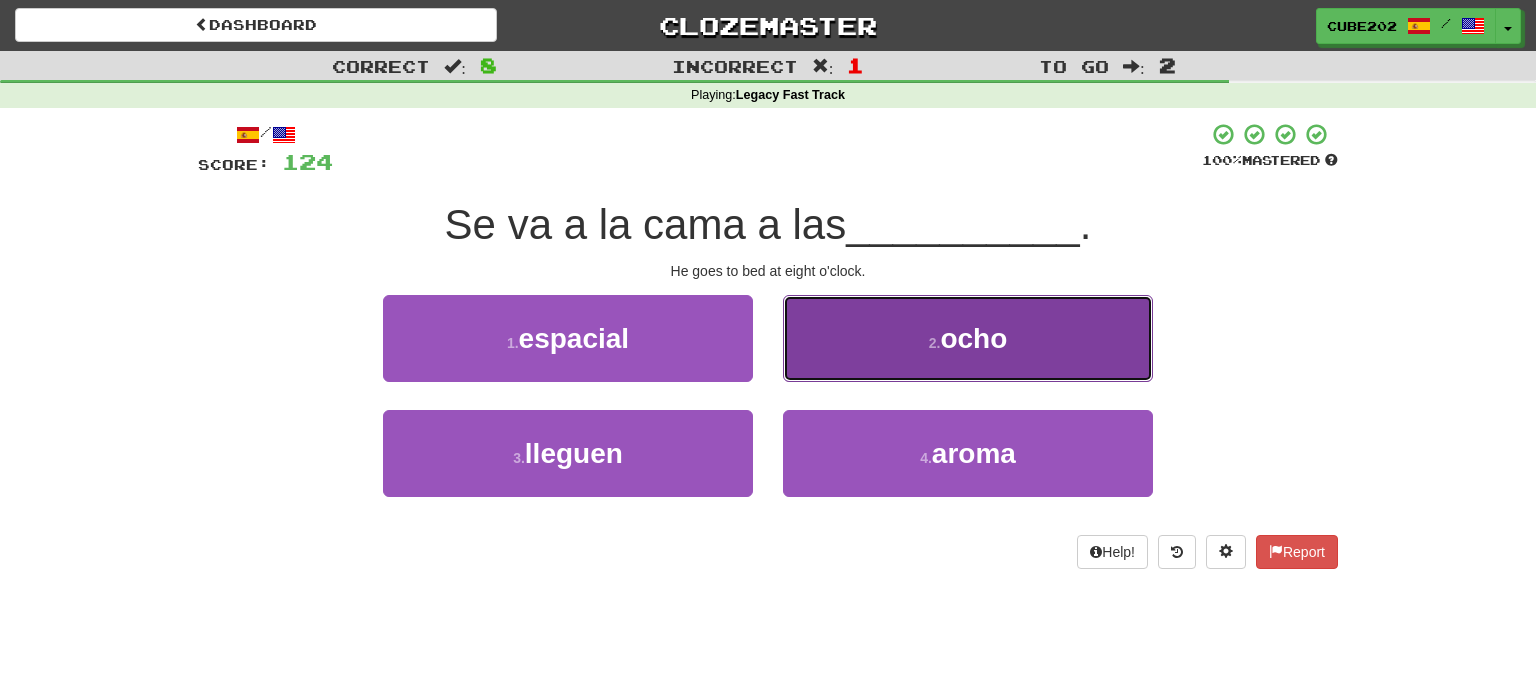 click on "2 .  ocho" at bounding box center (968, 338) 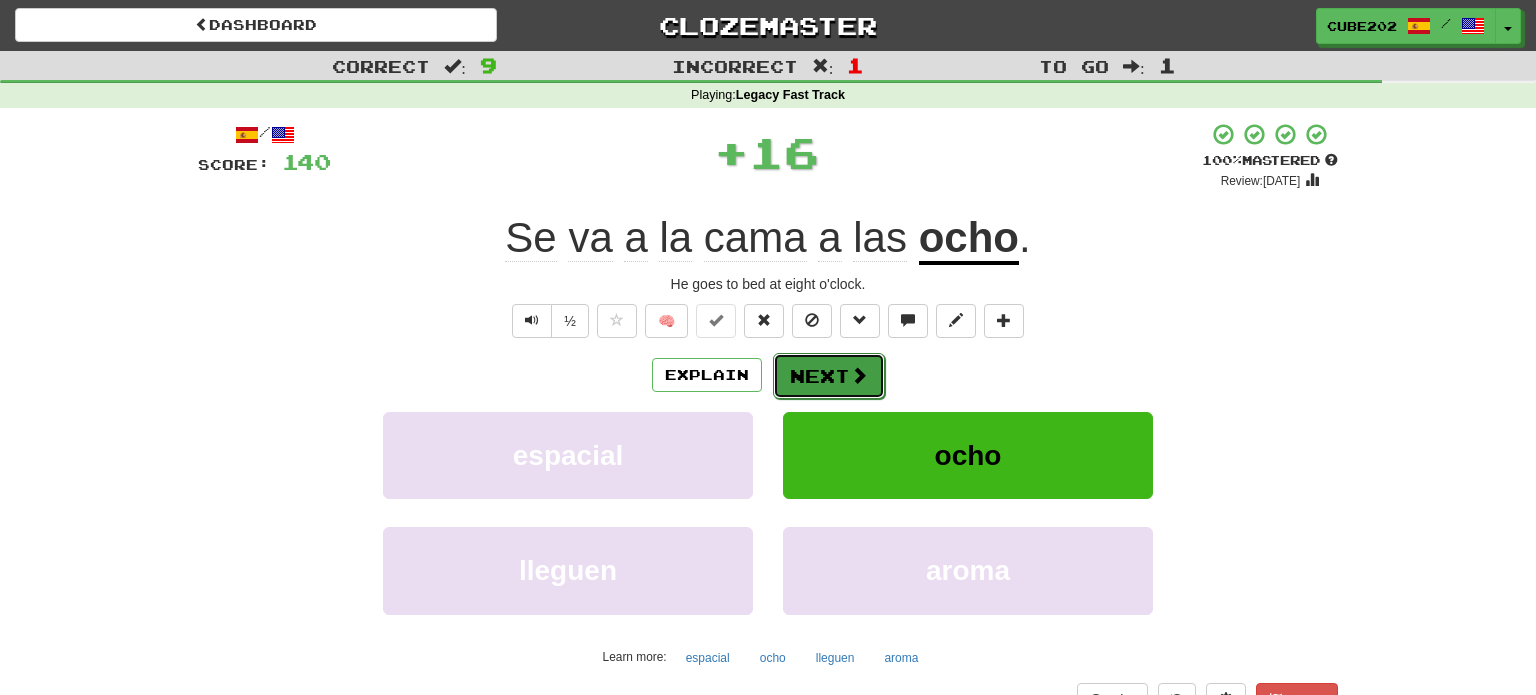 click on "Next" at bounding box center [829, 376] 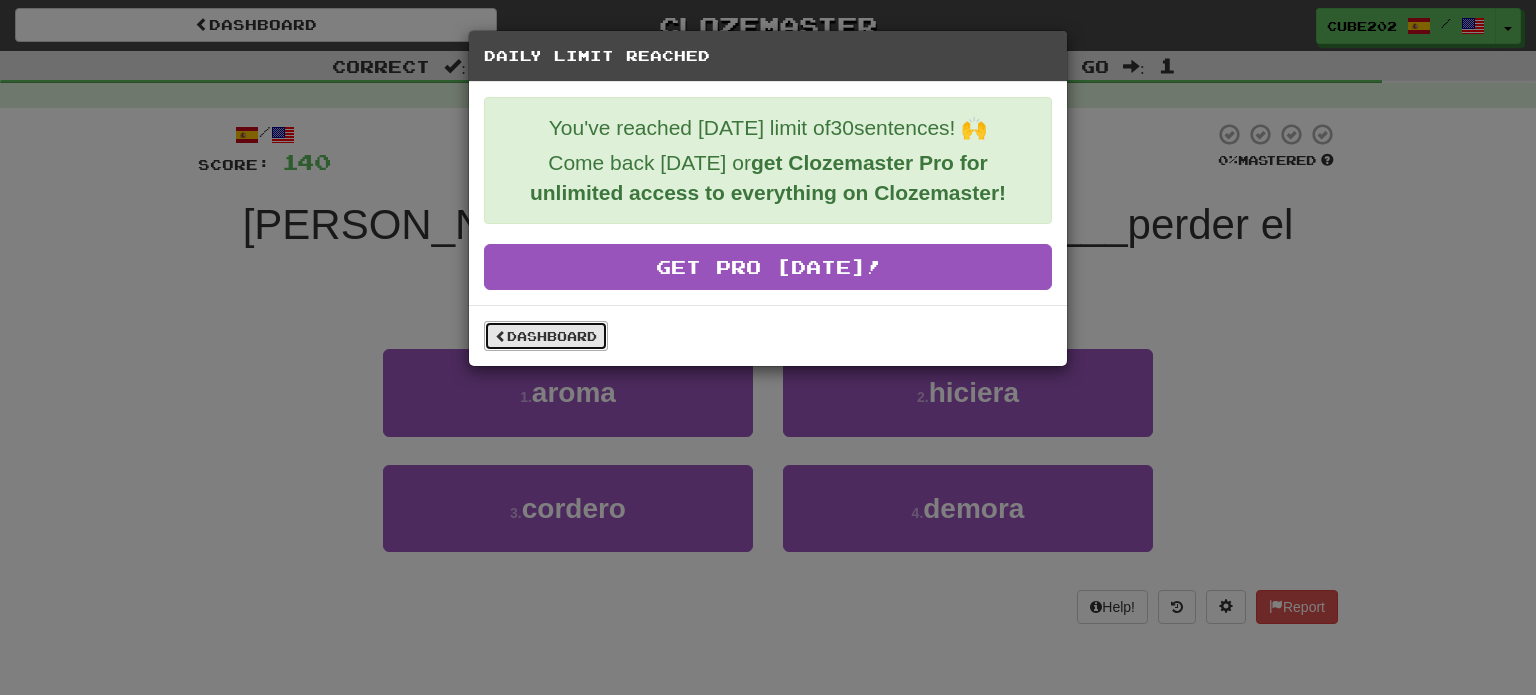 click on "Dashboard" at bounding box center (546, 336) 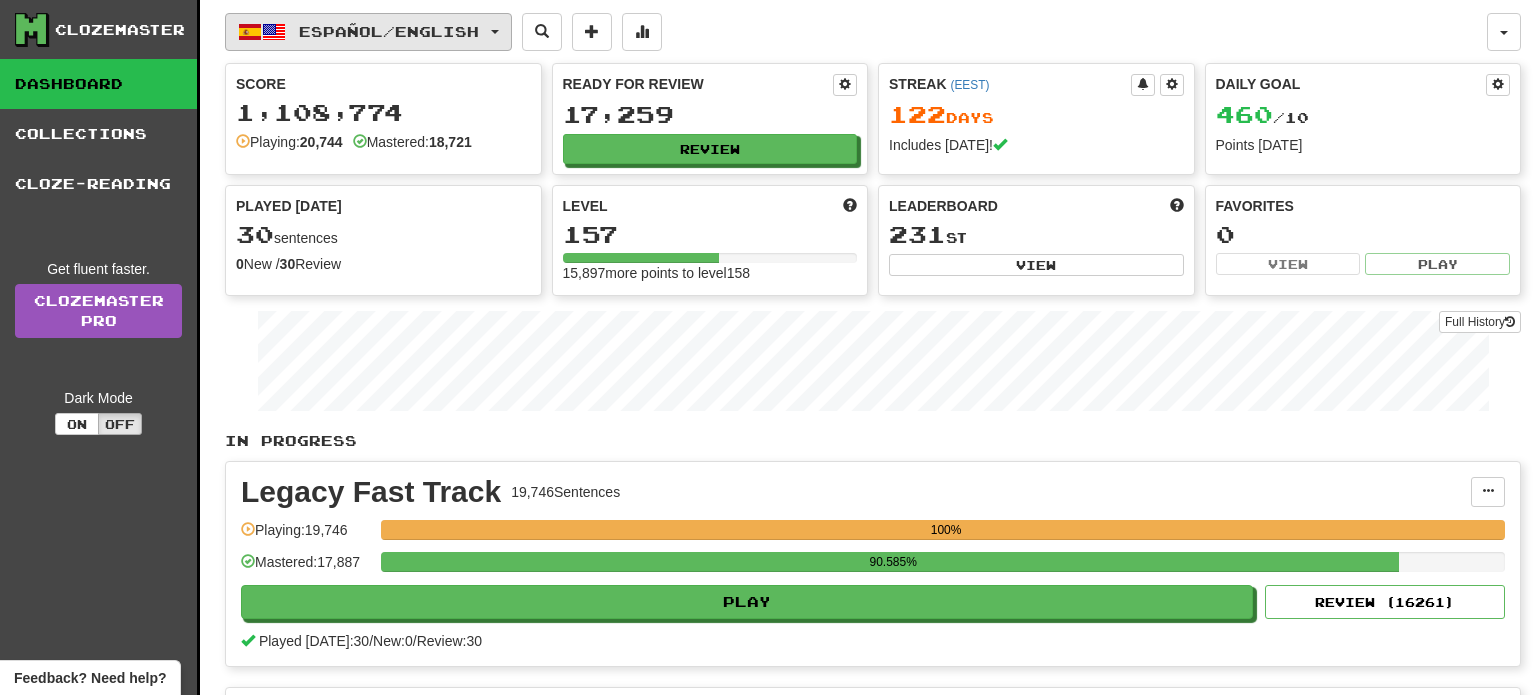 scroll, scrollTop: 0, scrollLeft: 0, axis: both 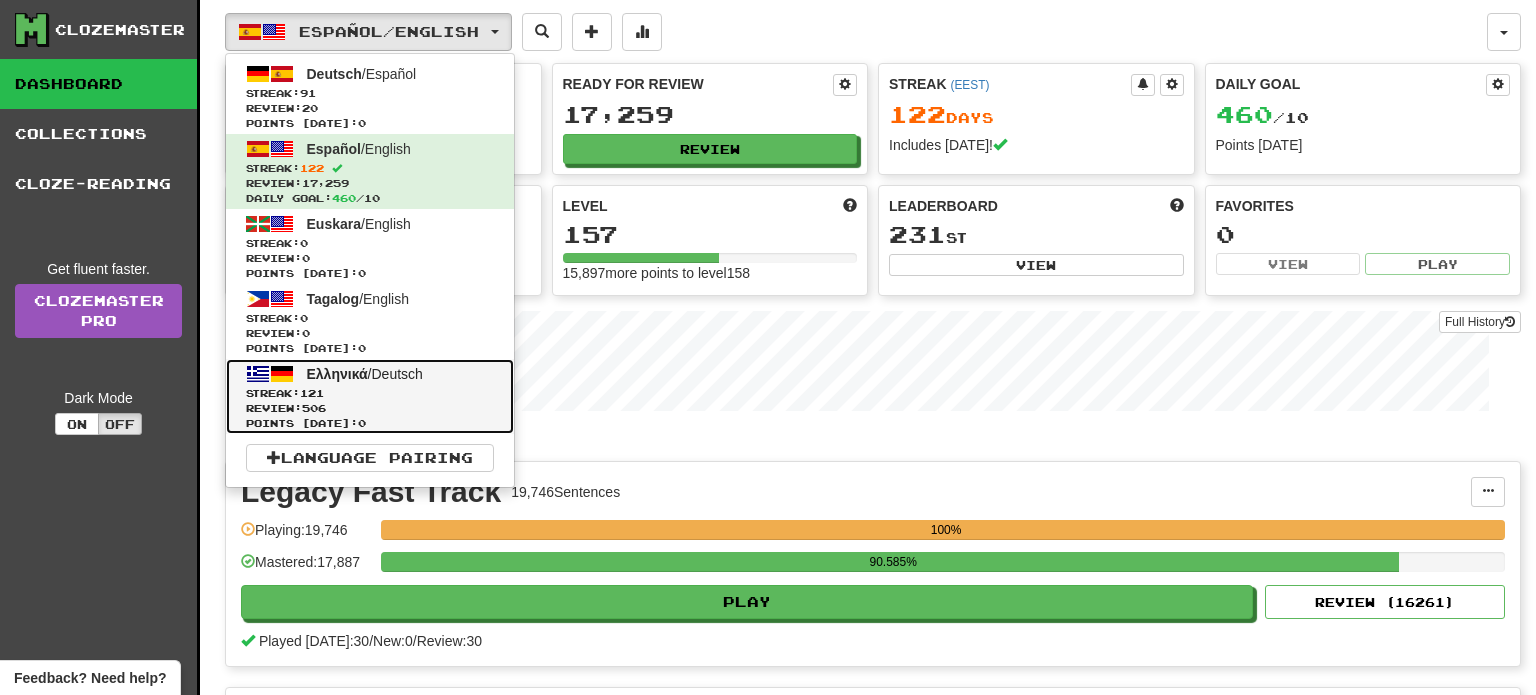 click on "Streak:  121" at bounding box center (370, 393) 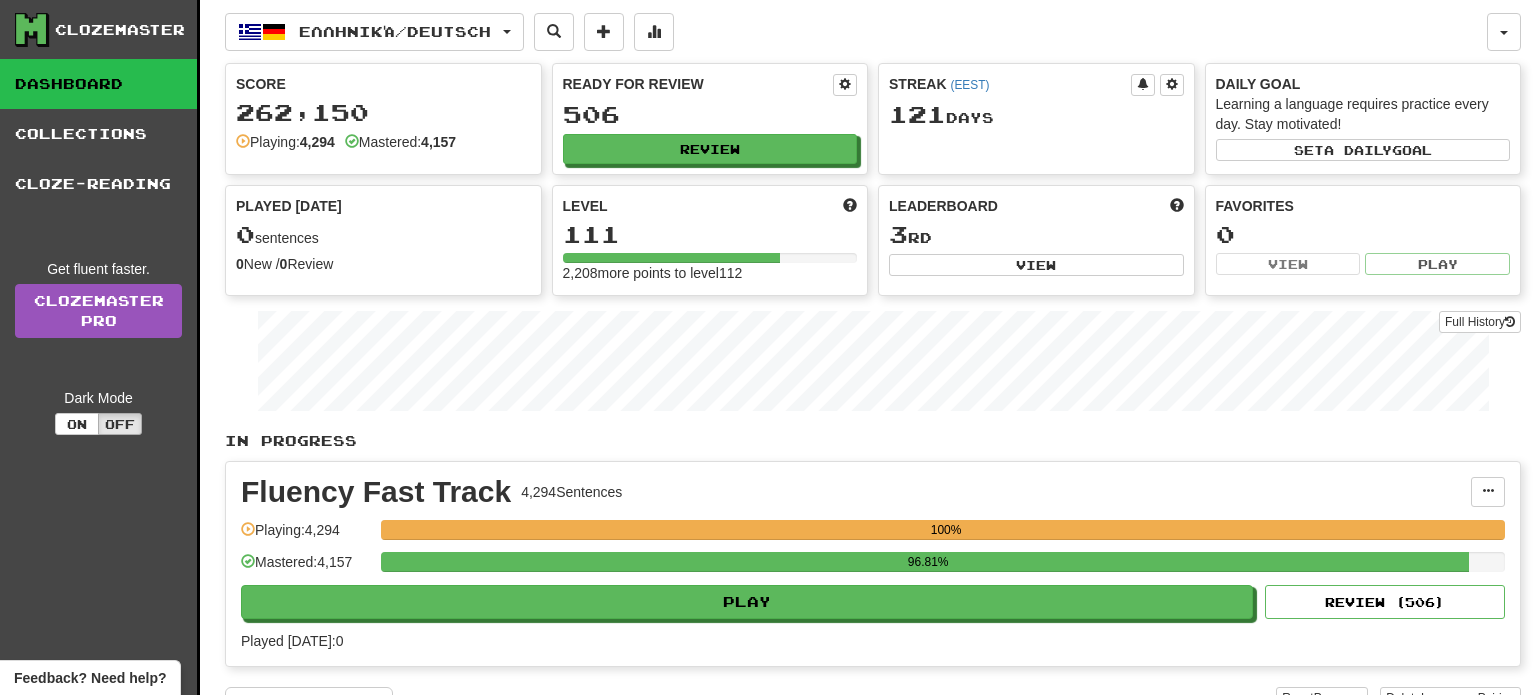 scroll, scrollTop: 0, scrollLeft: 0, axis: both 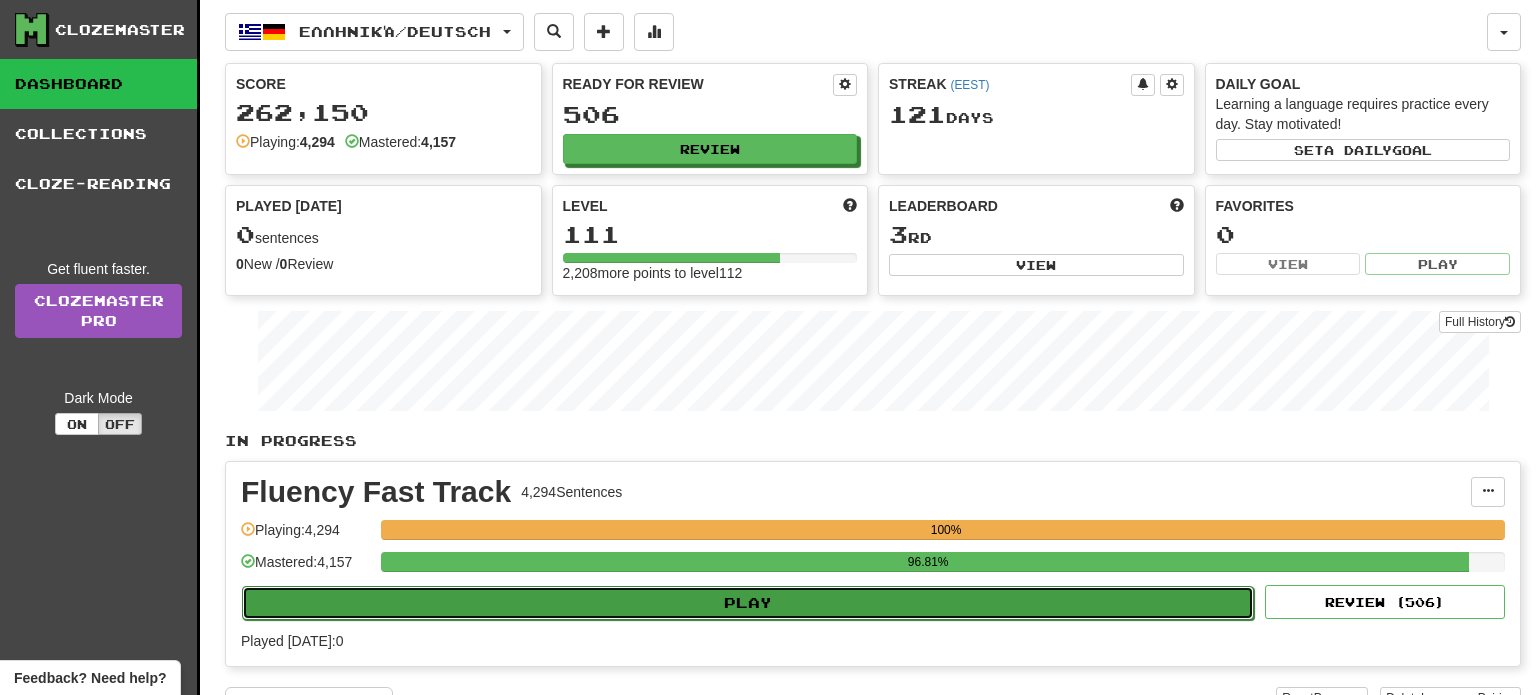 click on "Play" at bounding box center [748, 603] 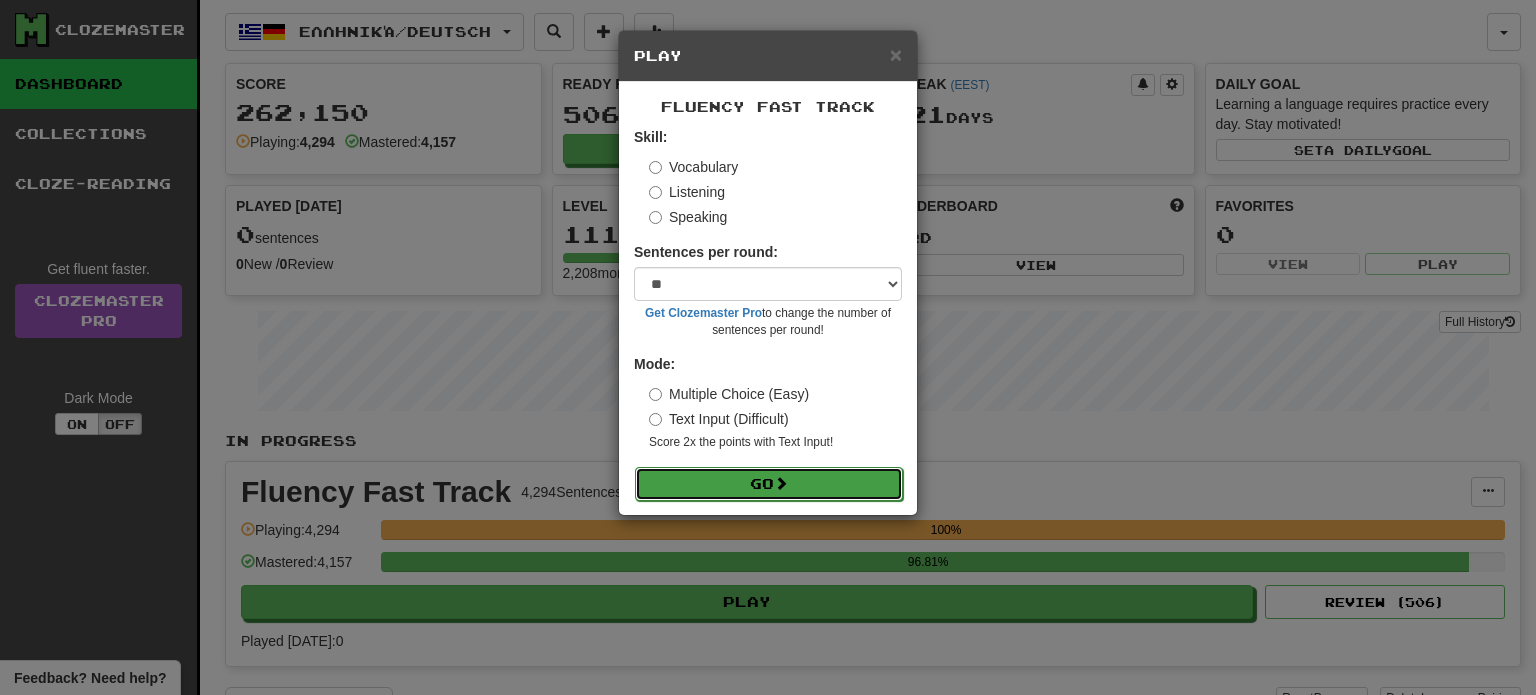 click on "Go" at bounding box center [769, 484] 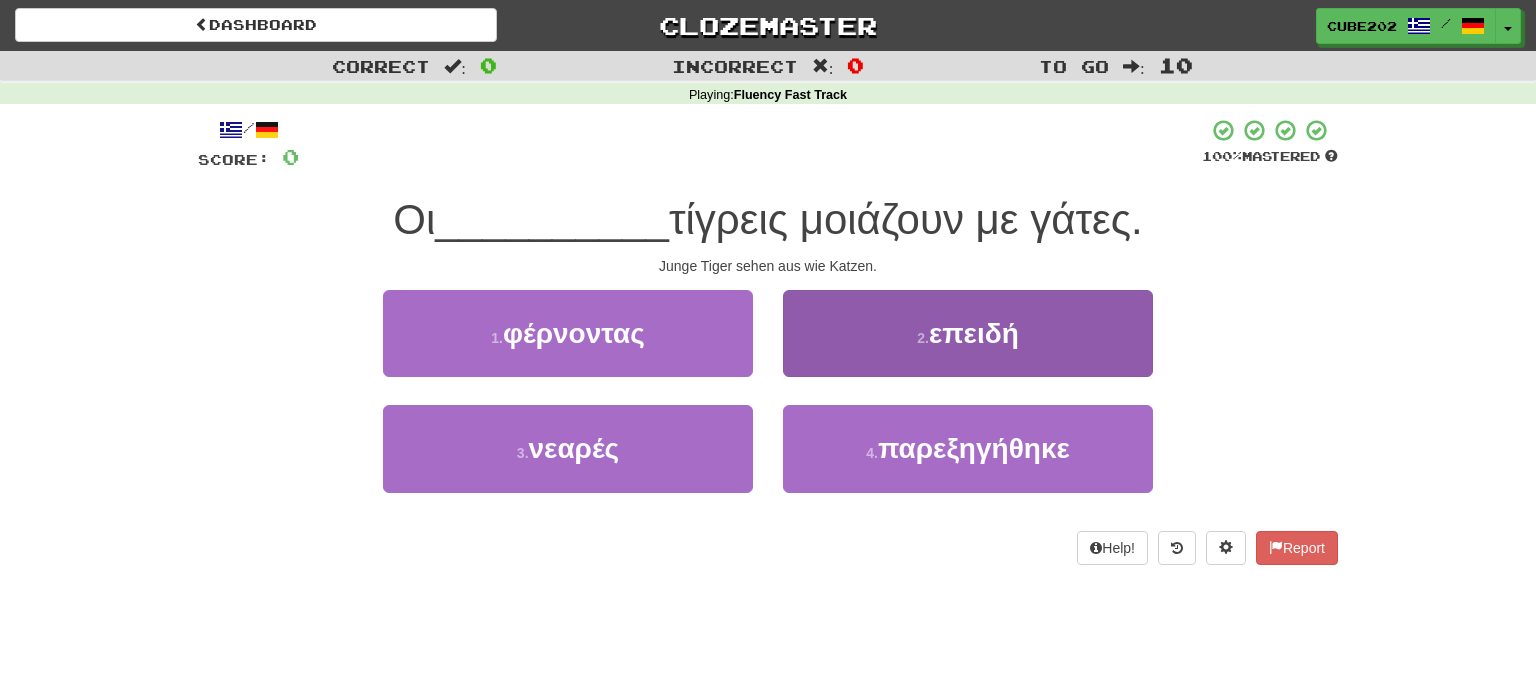 scroll, scrollTop: 0, scrollLeft: 0, axis: both 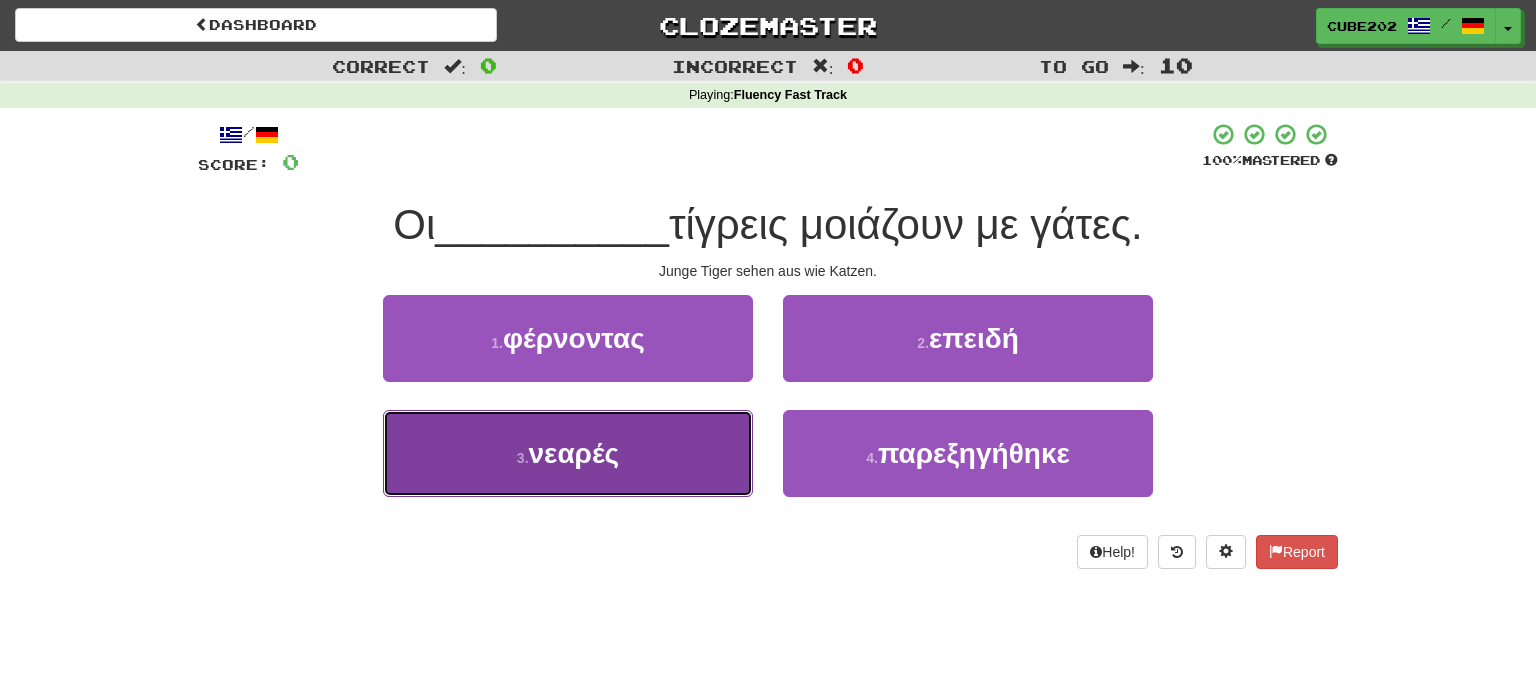 click on "3 .  νεαρές" at bounding box center (568, 453) 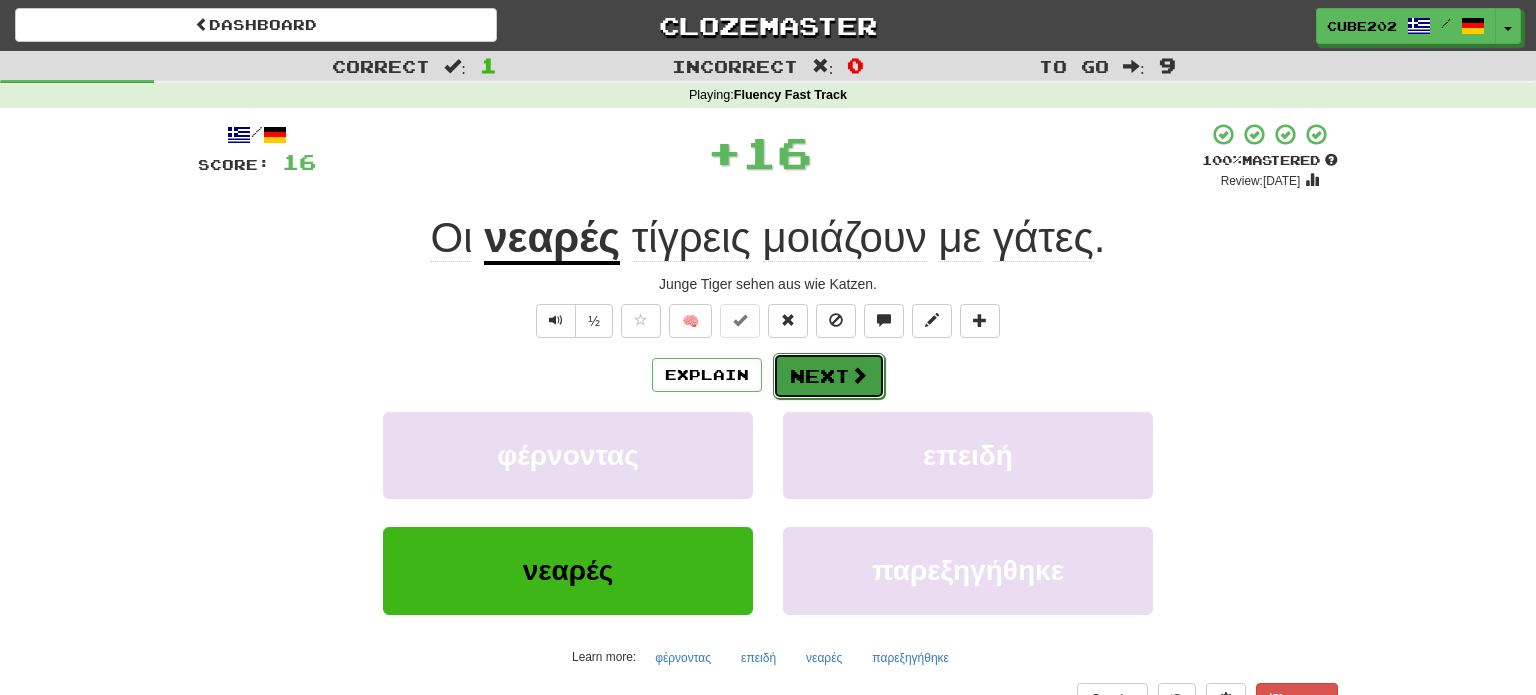 click on "Next" at bounding box center (829, 376) 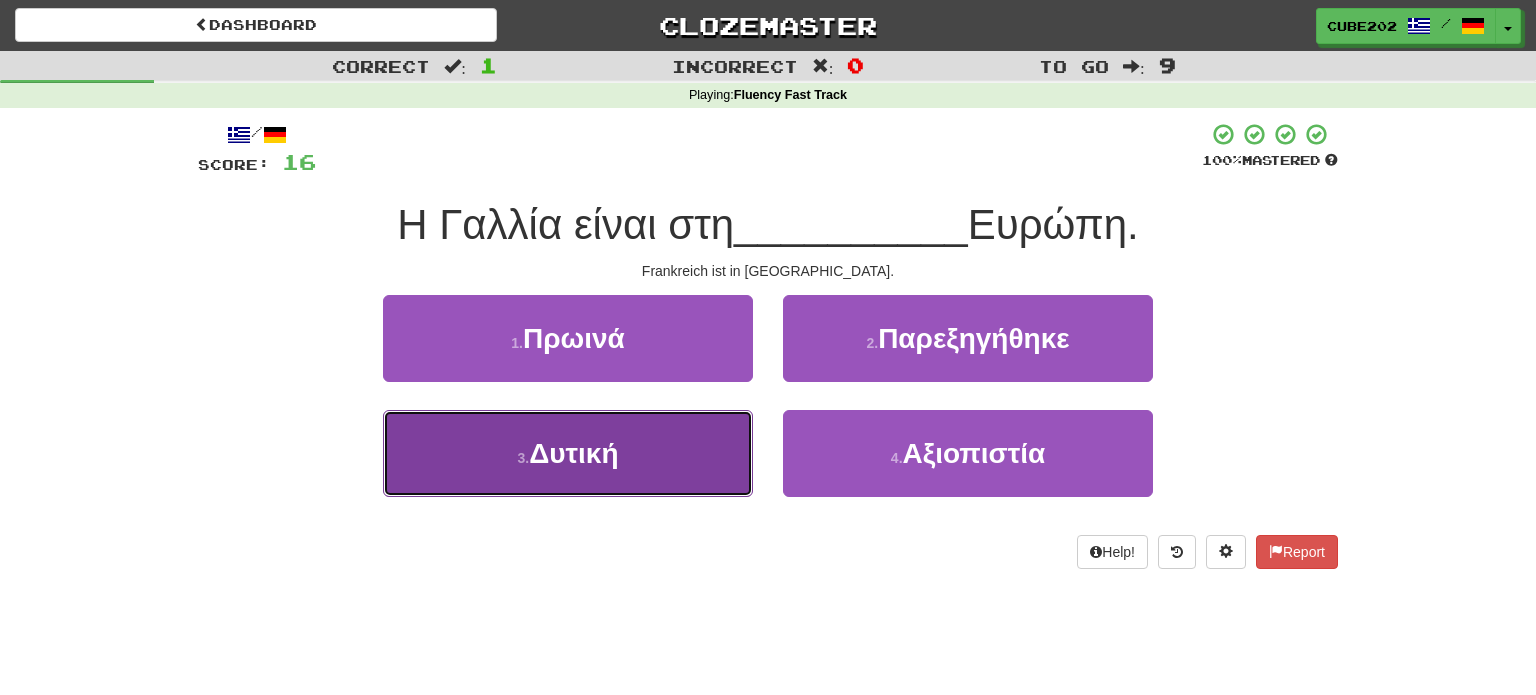 click on "3 .  Δυτική" at bounding box center [568, 453] 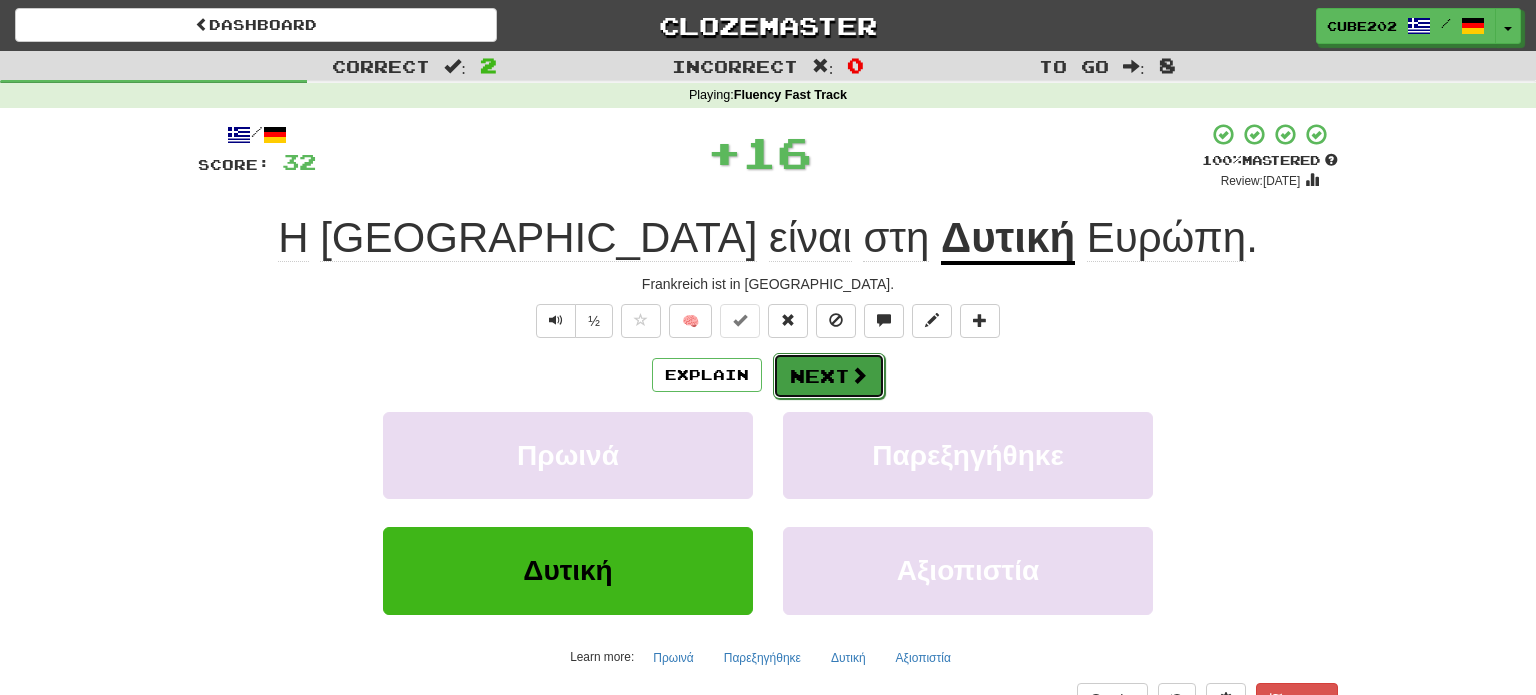 click on "Next" at bounding box center [829, 376] 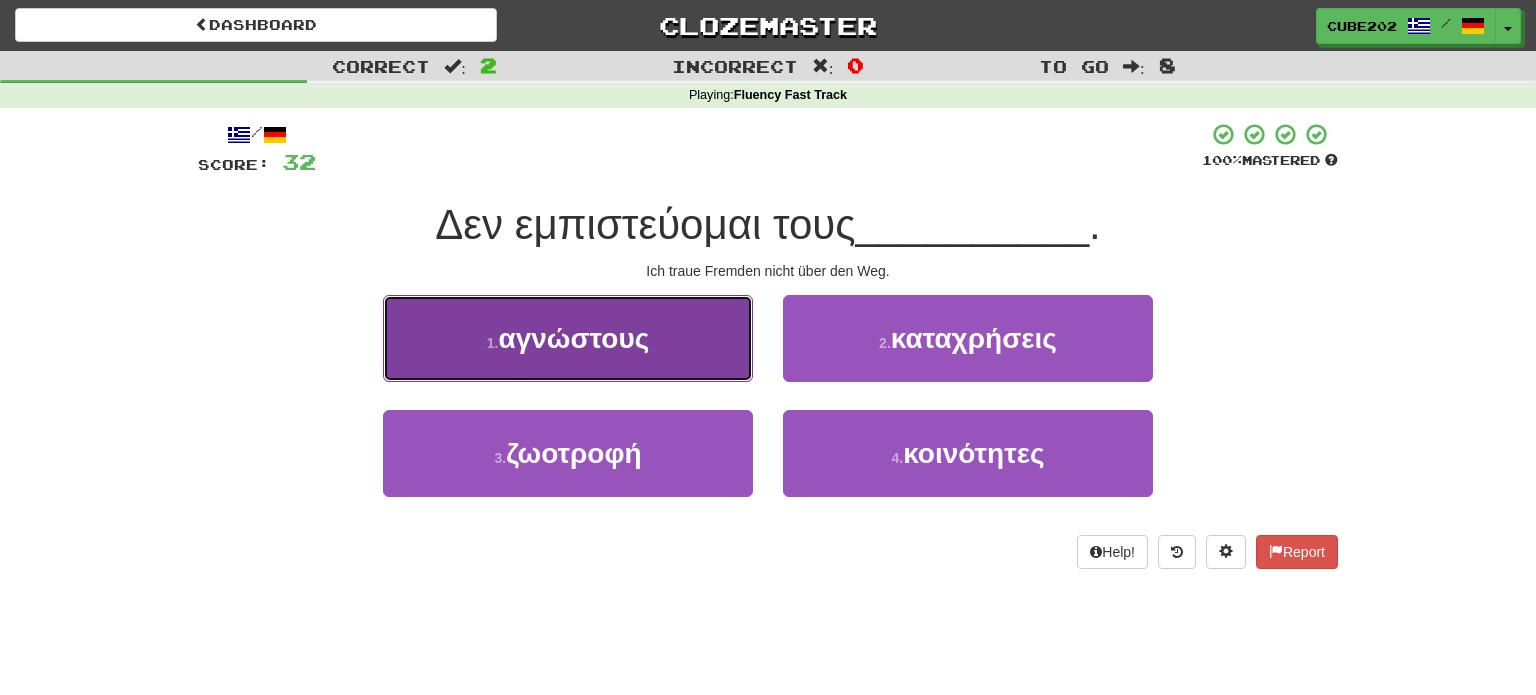 click on "1 .  αγνώστους" at bounding box center (568, 338) 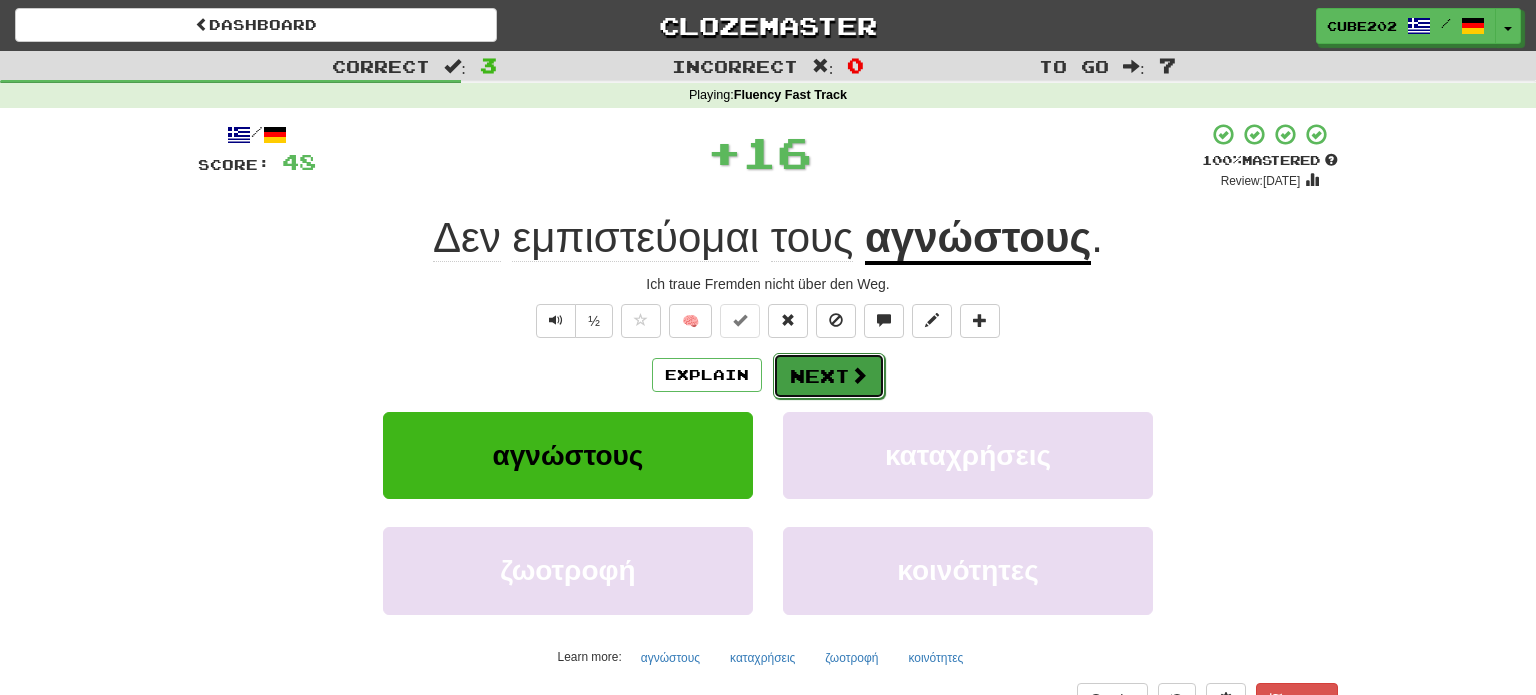 click on "Next" at bounding box center (829, 376) 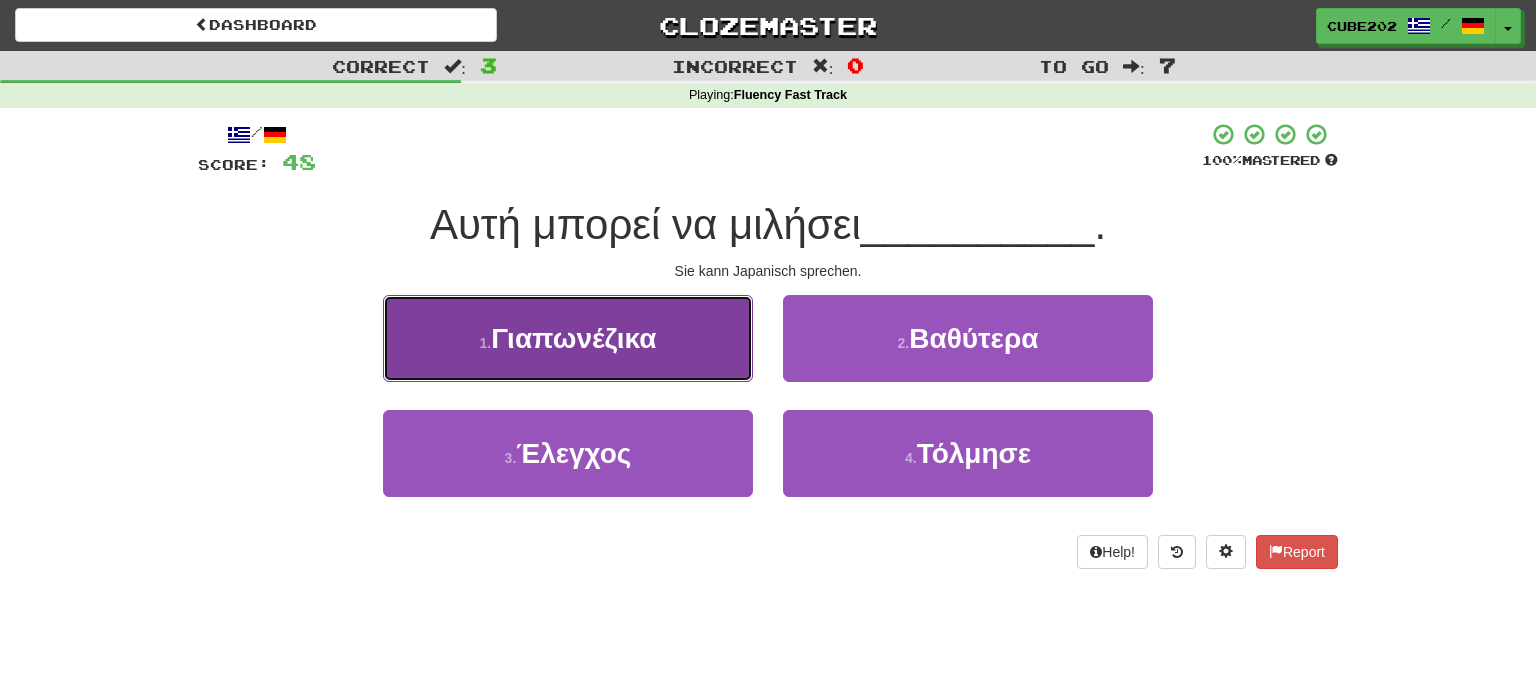 click on "1 .  Γιαπωνέζικα" at bounding box center (568, 338) 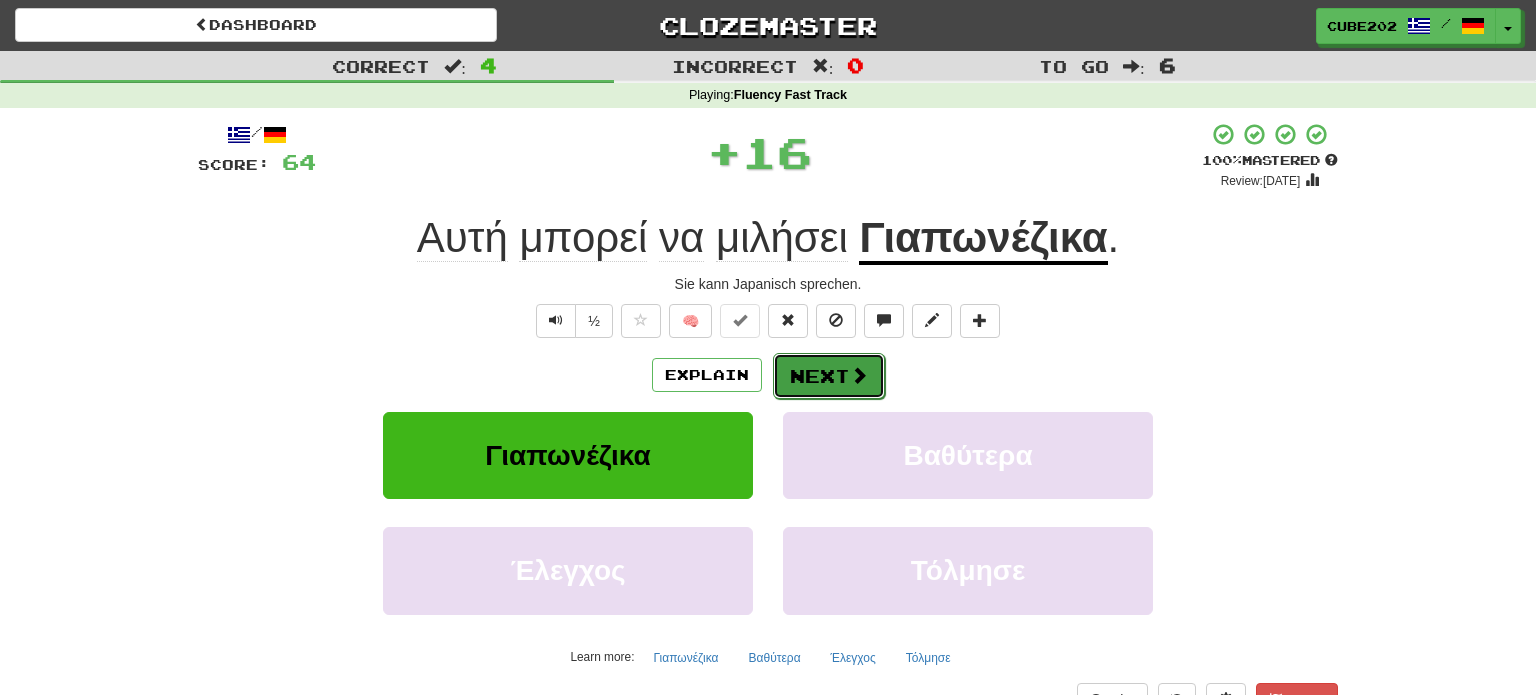 click on "Next" at bounding box center (829, 376) 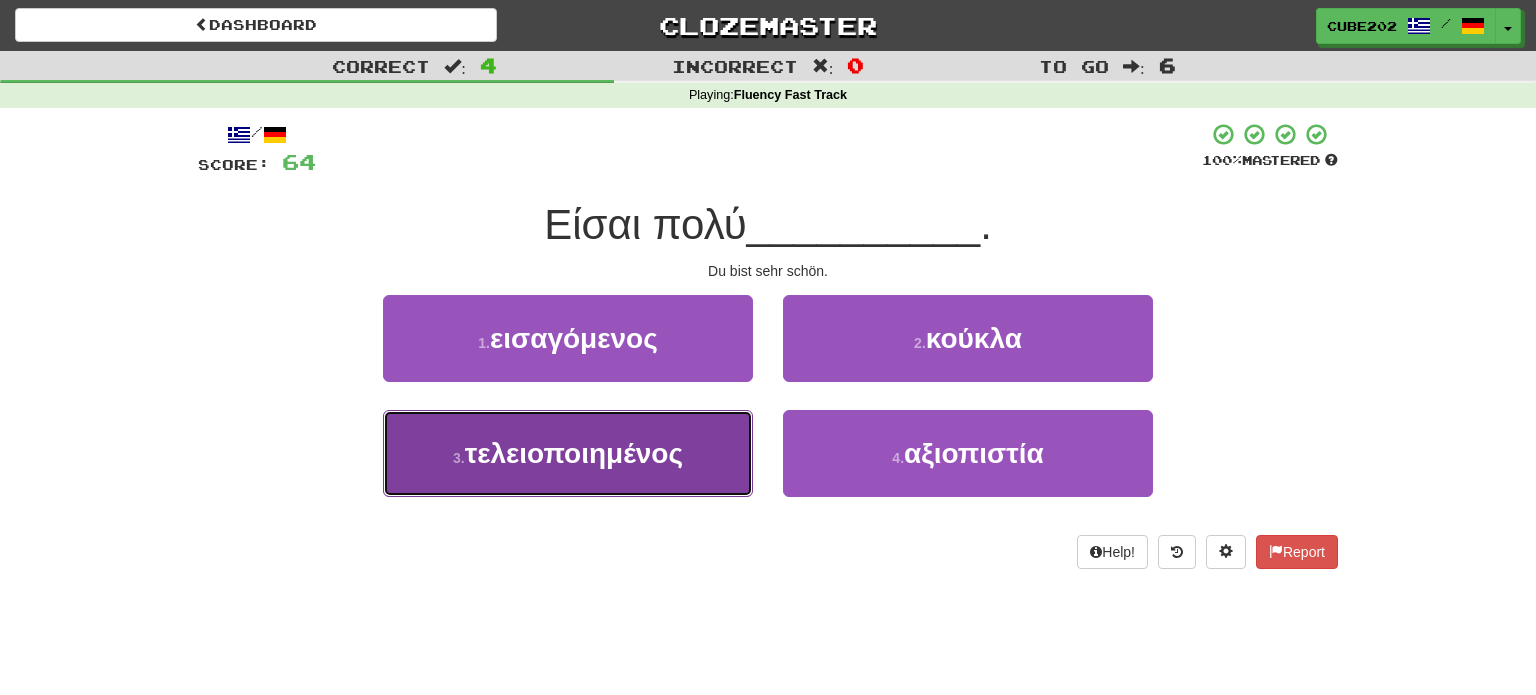 click on "3 .  τελειοποιημένος" at bounding box center (568, 453) 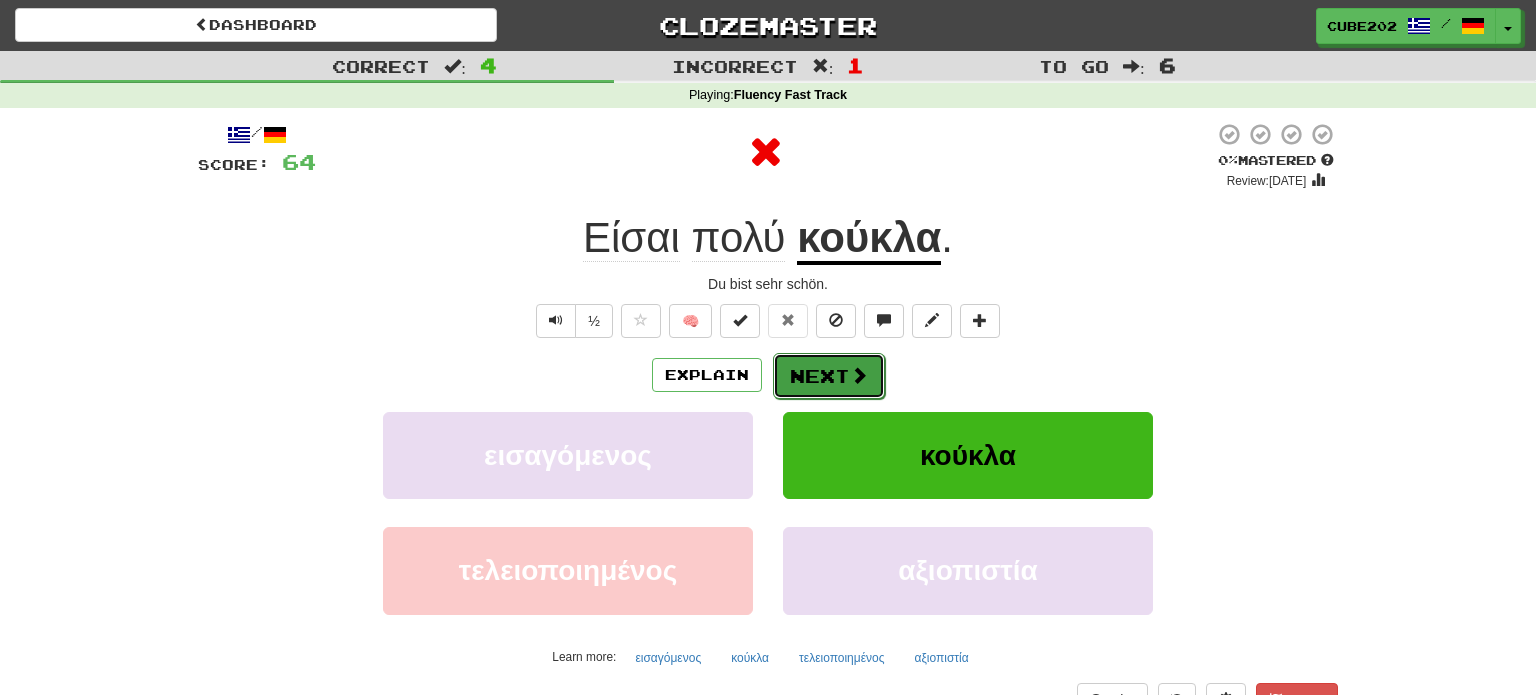click on "Next" at bounding box center [829, 376] 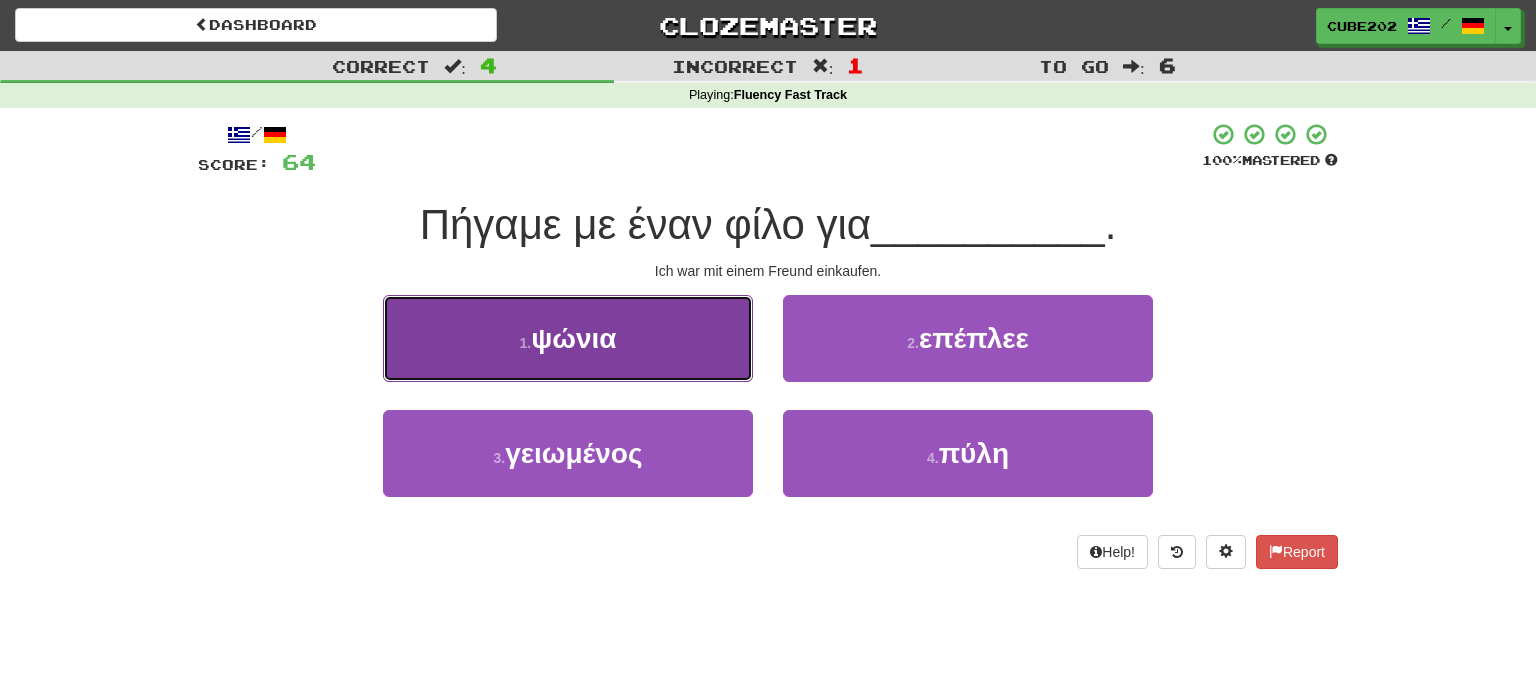 click on "1 .  ψώνια" at bounding box center (568, 338) 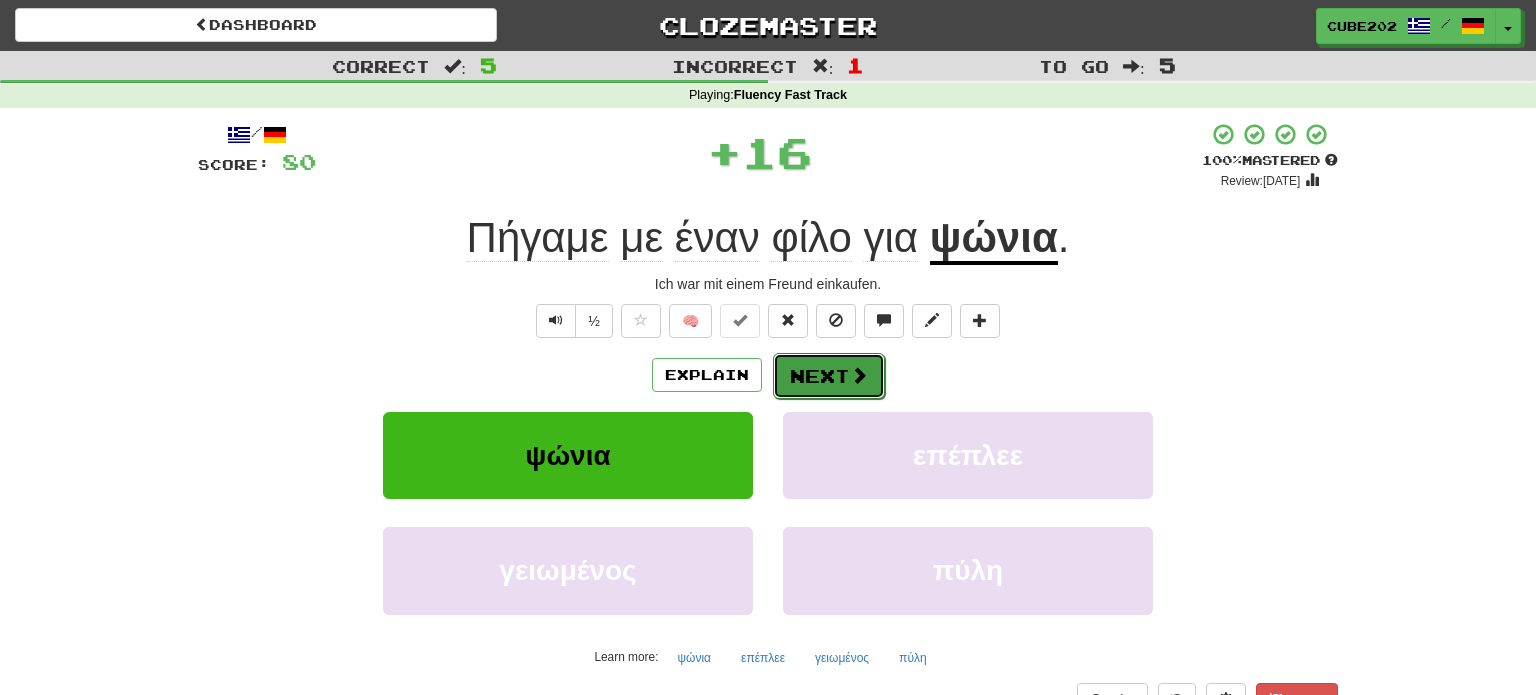 click on "Next" at bounding box center [829, 376] 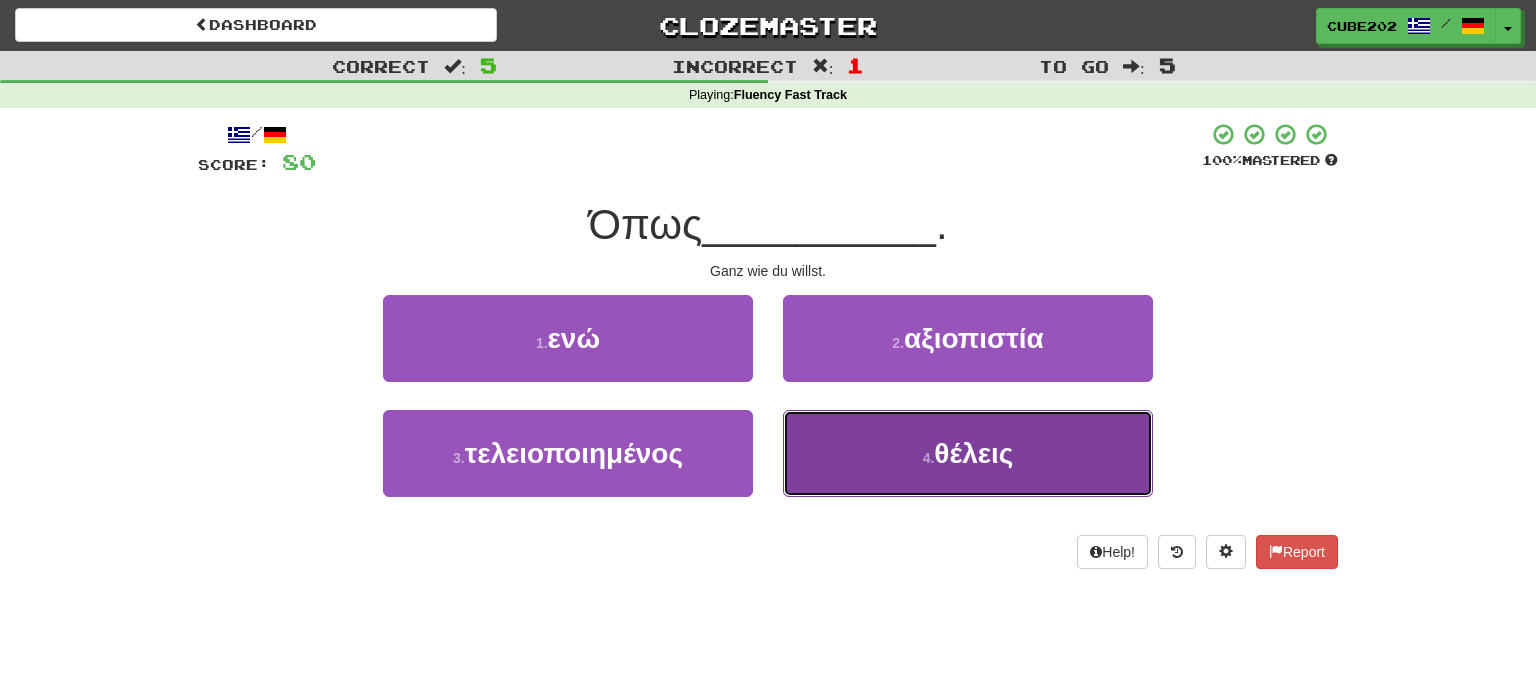 click on "4 .  θέλεις" at bounding box center [968, 453] 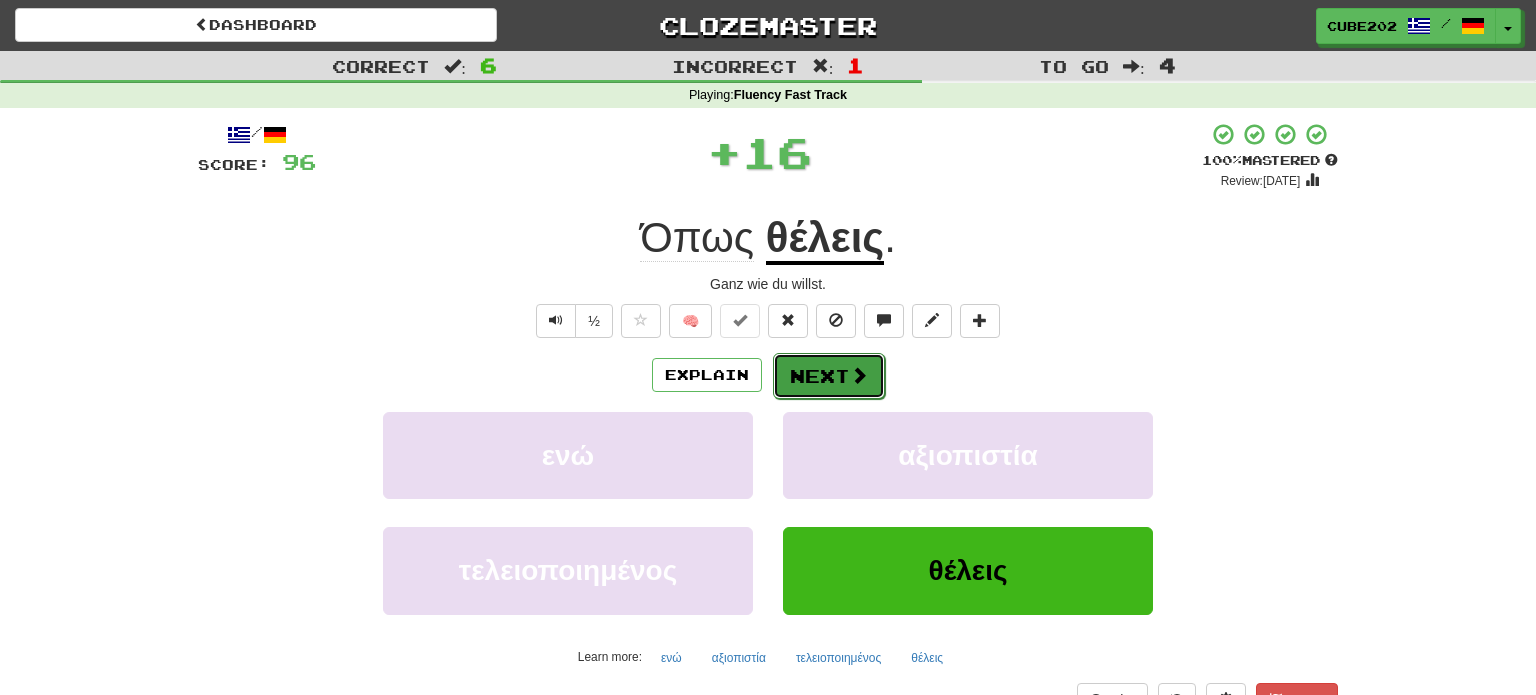 click on "Next" at bounding box center [829, 376] 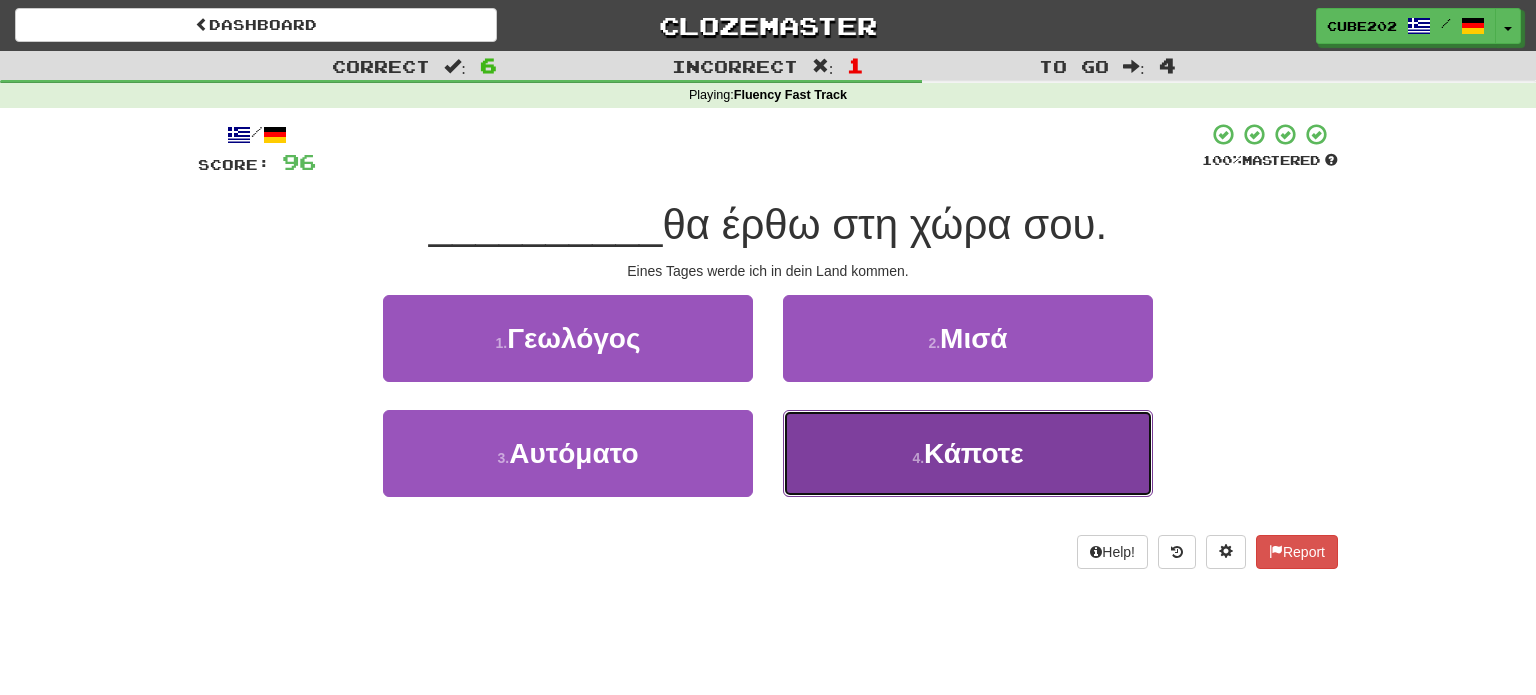 click on "4 .  Κάποτε" at bounding box center [968, 453] 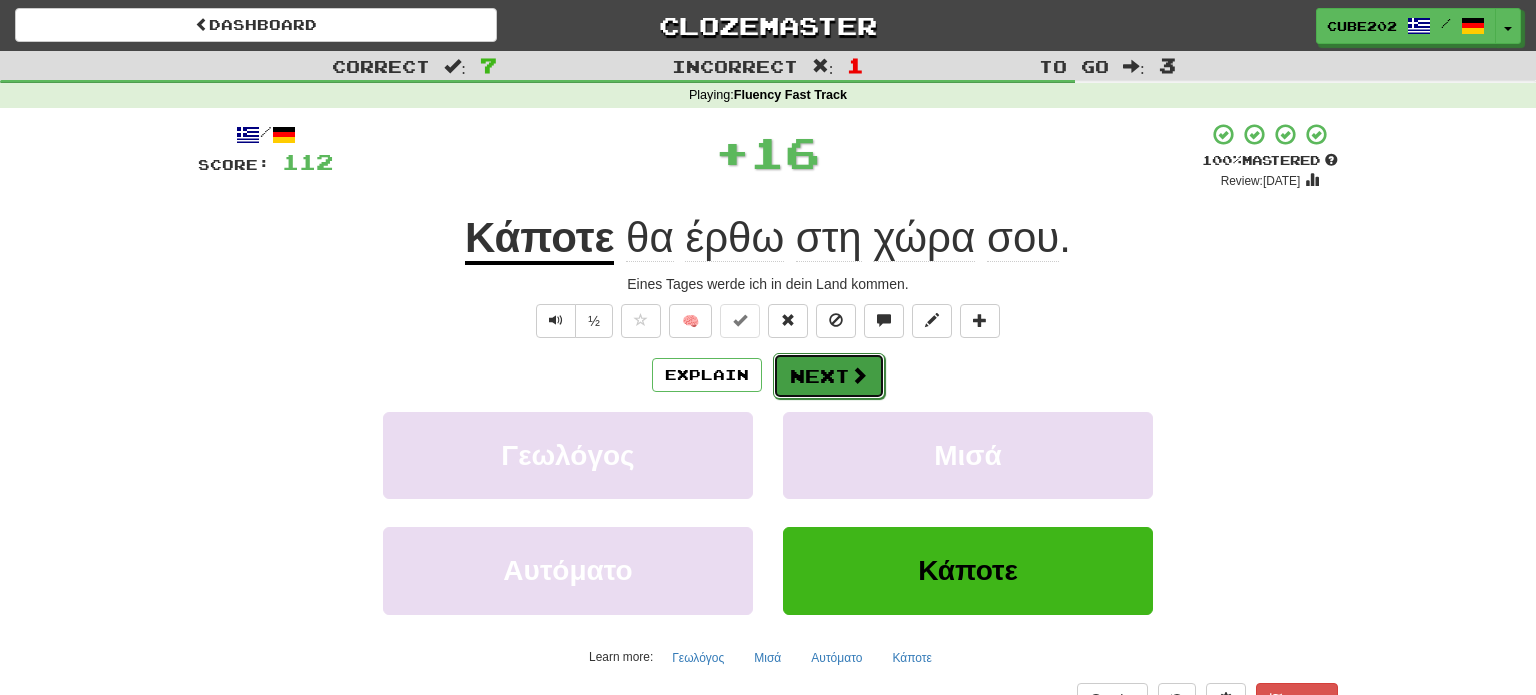 click on "Next" at bounding box center (829, 376) 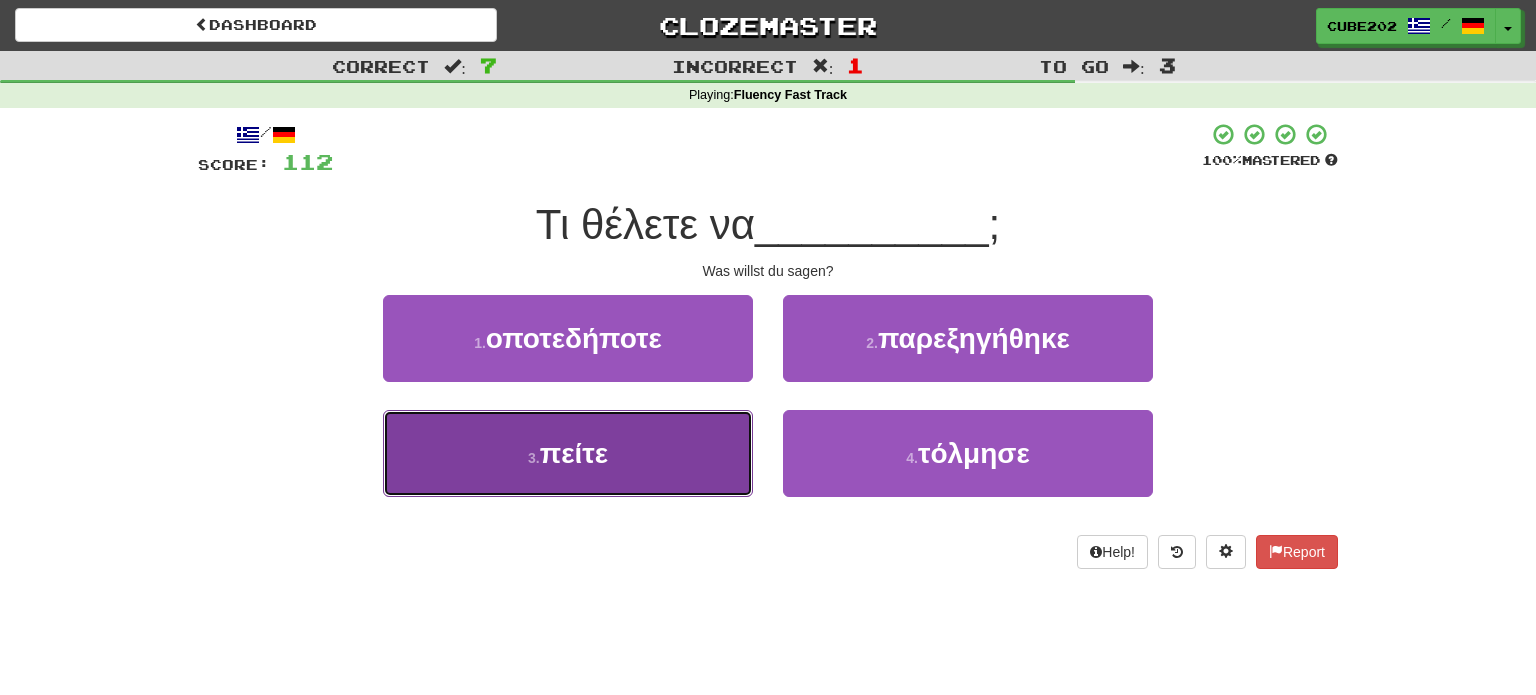 click on "3 .  πείτε" at bounding box center (568, 453) 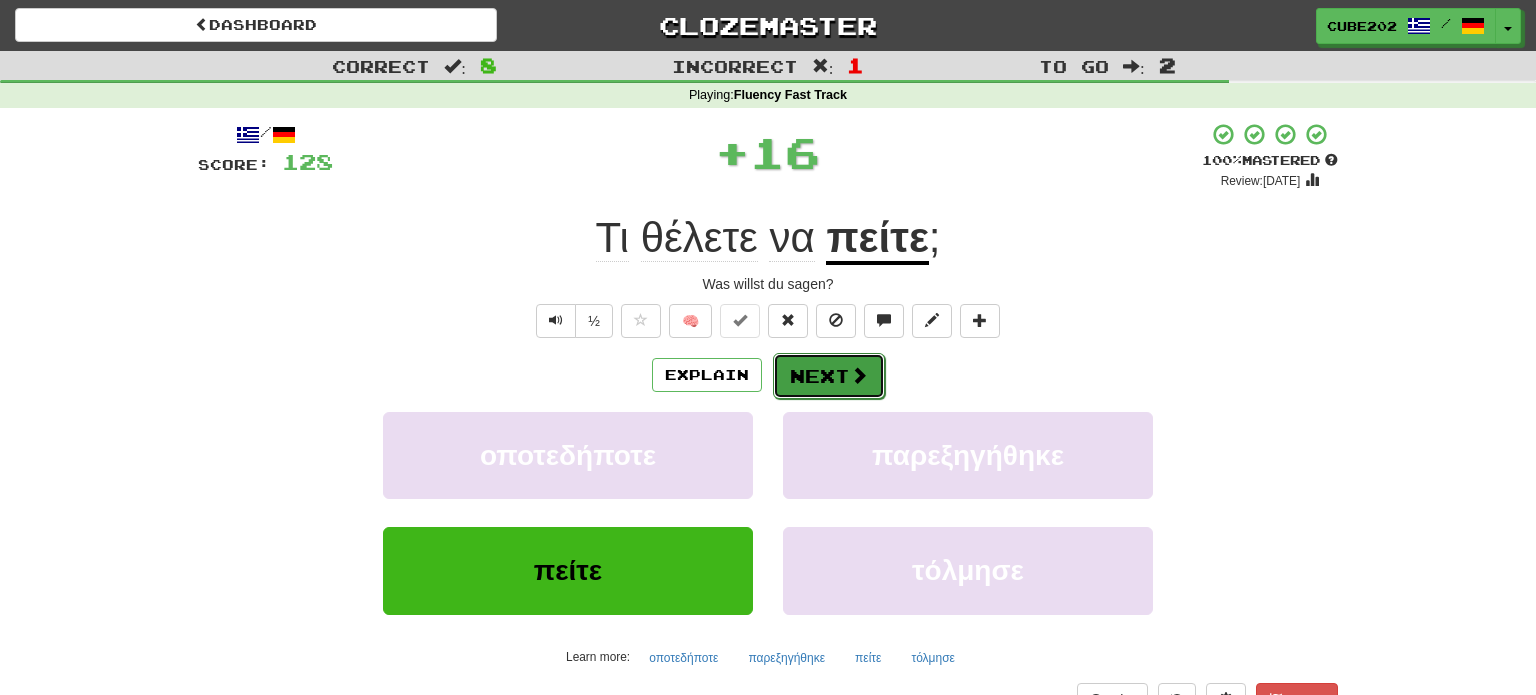 click on "Next" at bounding box center (829, 376) 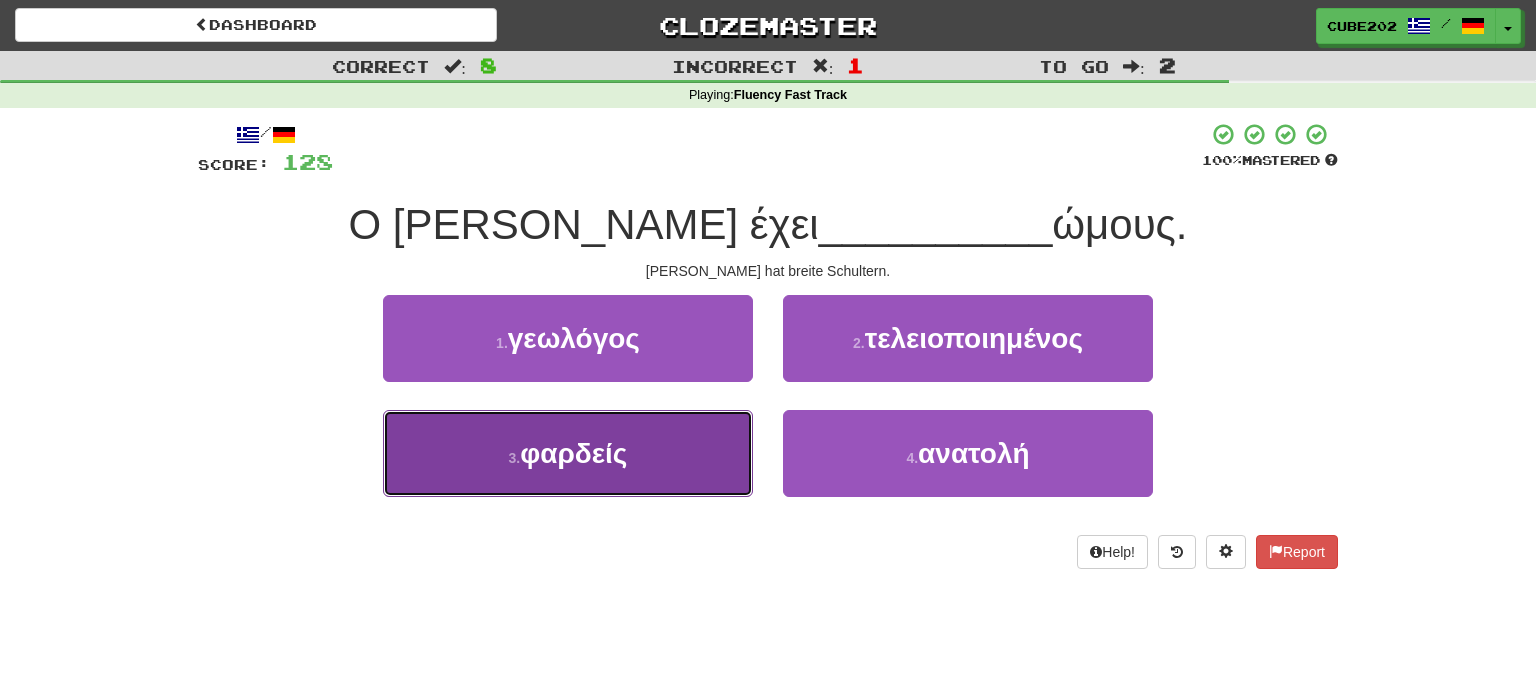 click on "3 .  φαρδείς" at bounding box center [568, 453] 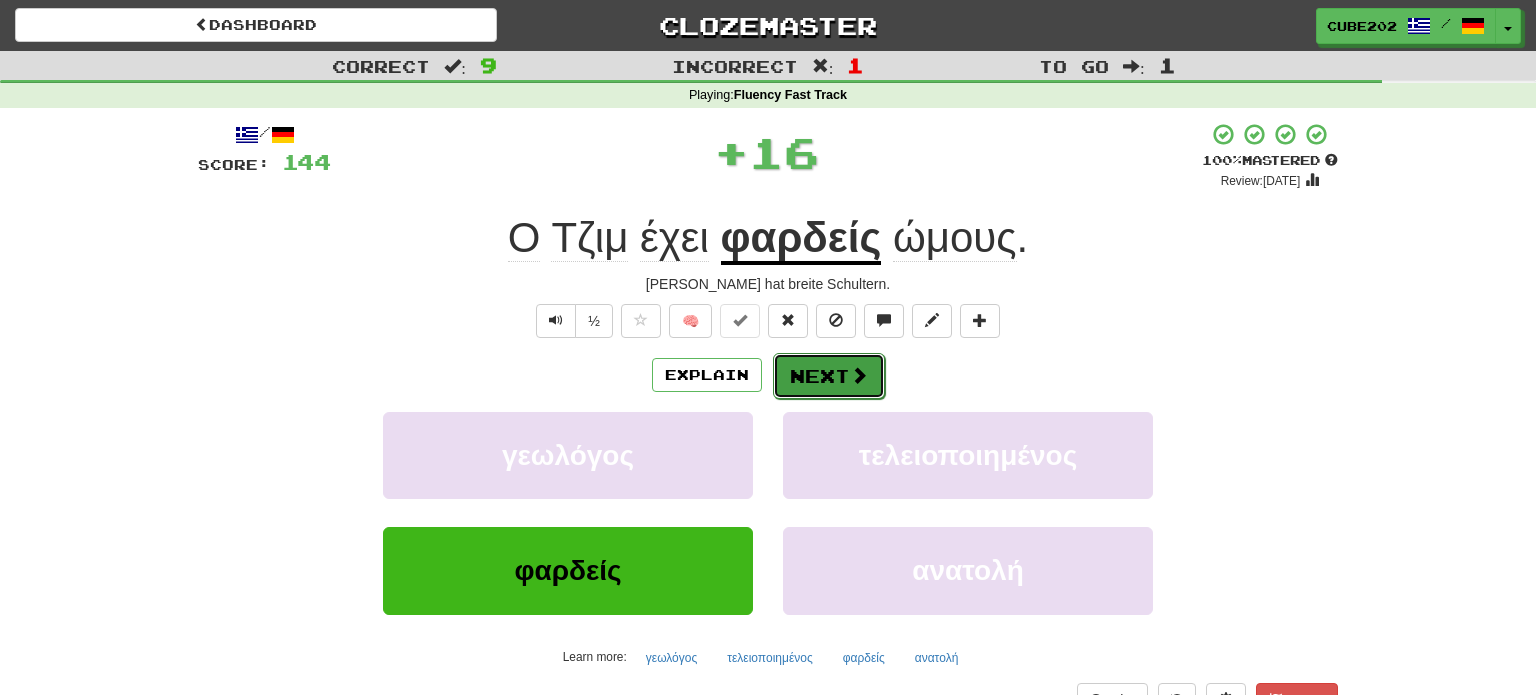 click on "Next" at bounding box center [829, 376] 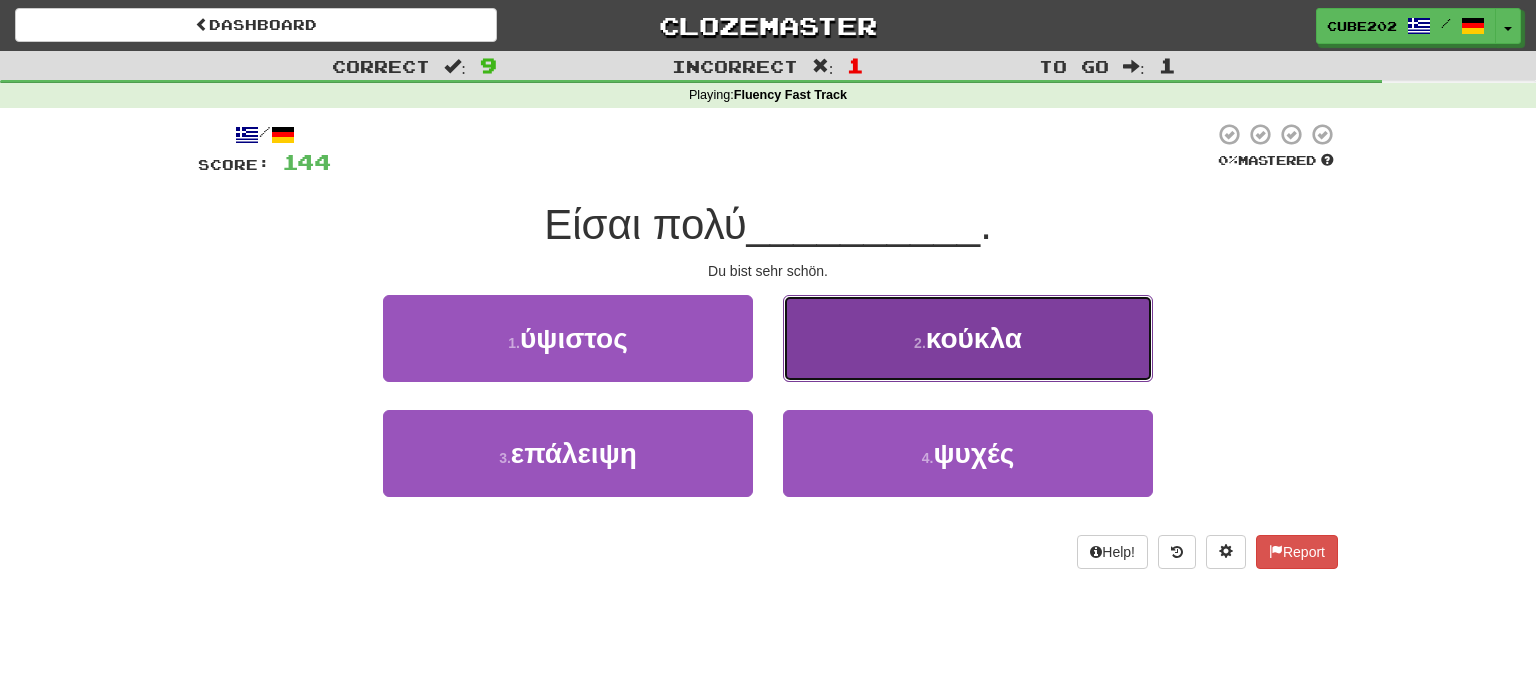 click on "2 .  κούκλα" at bounding box center (968, 338) 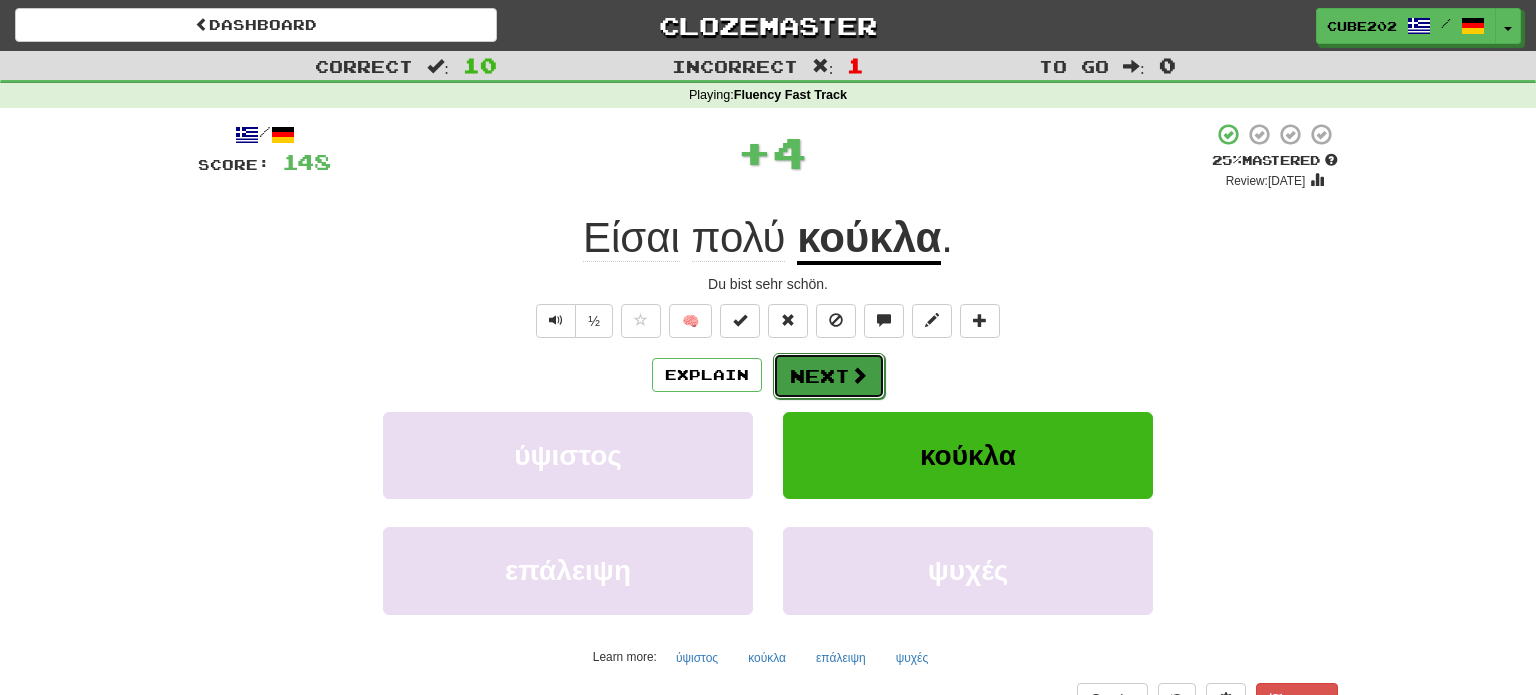 click on "Next" at bounding box center [829, 376] 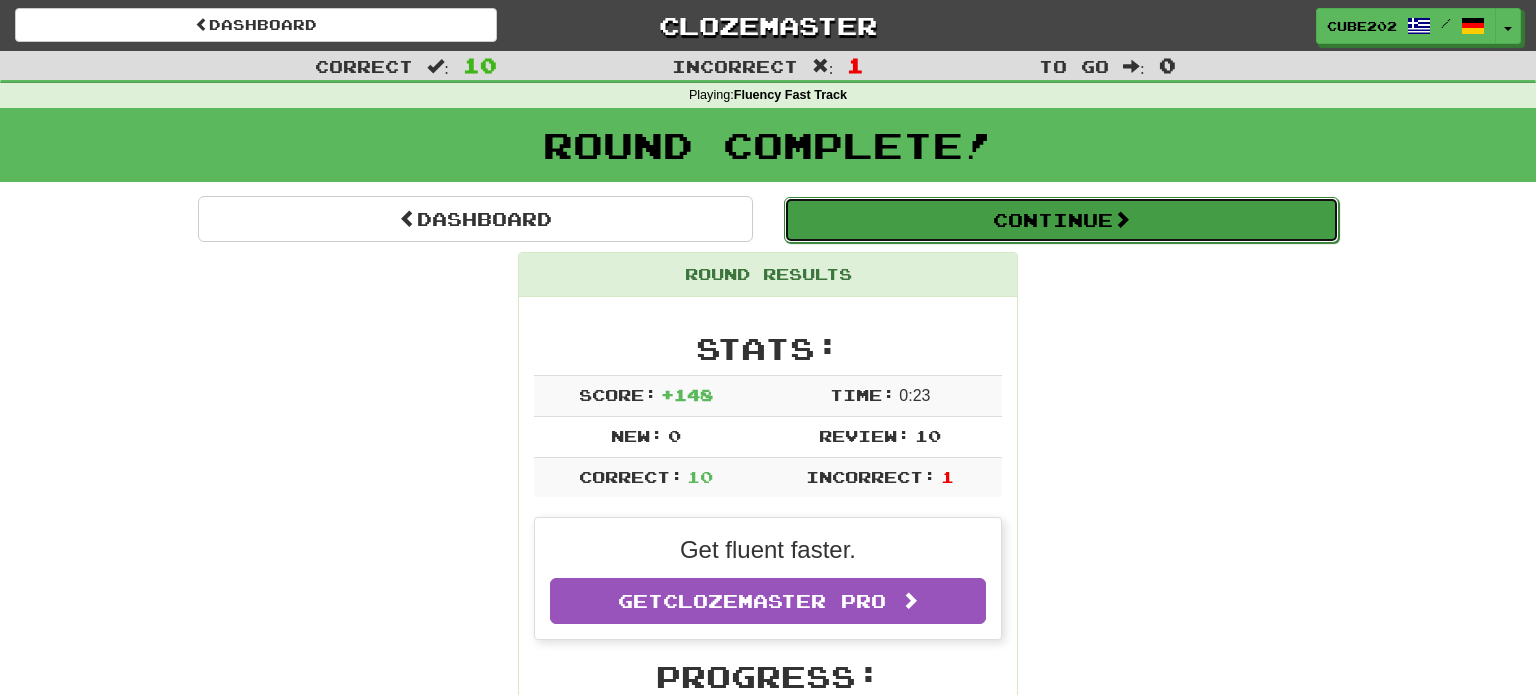 click on "Continue" at bounding box center [1061, 220] 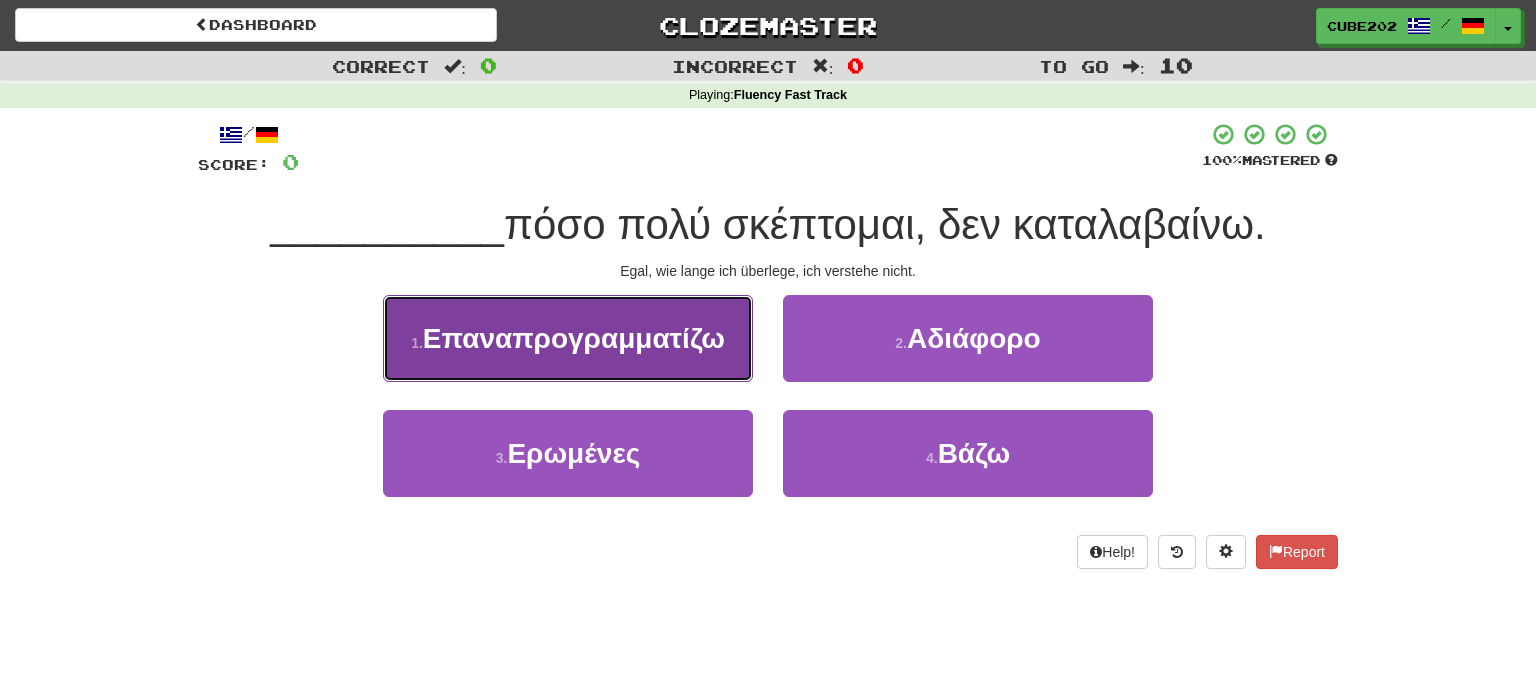 click on "1 .  Επαναπρογραμματίζω" at bounding box center (568, 338) 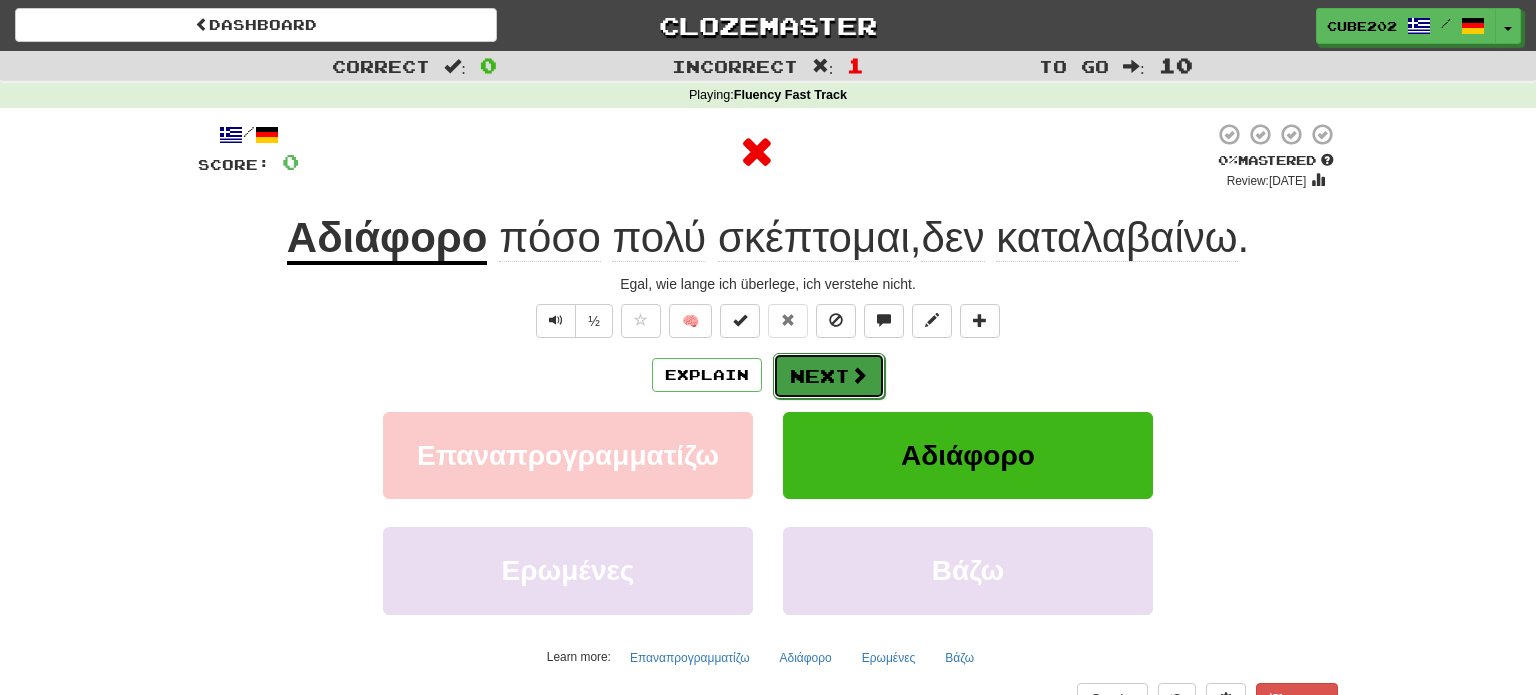 click on "Next" at bounding box center (829, 376) 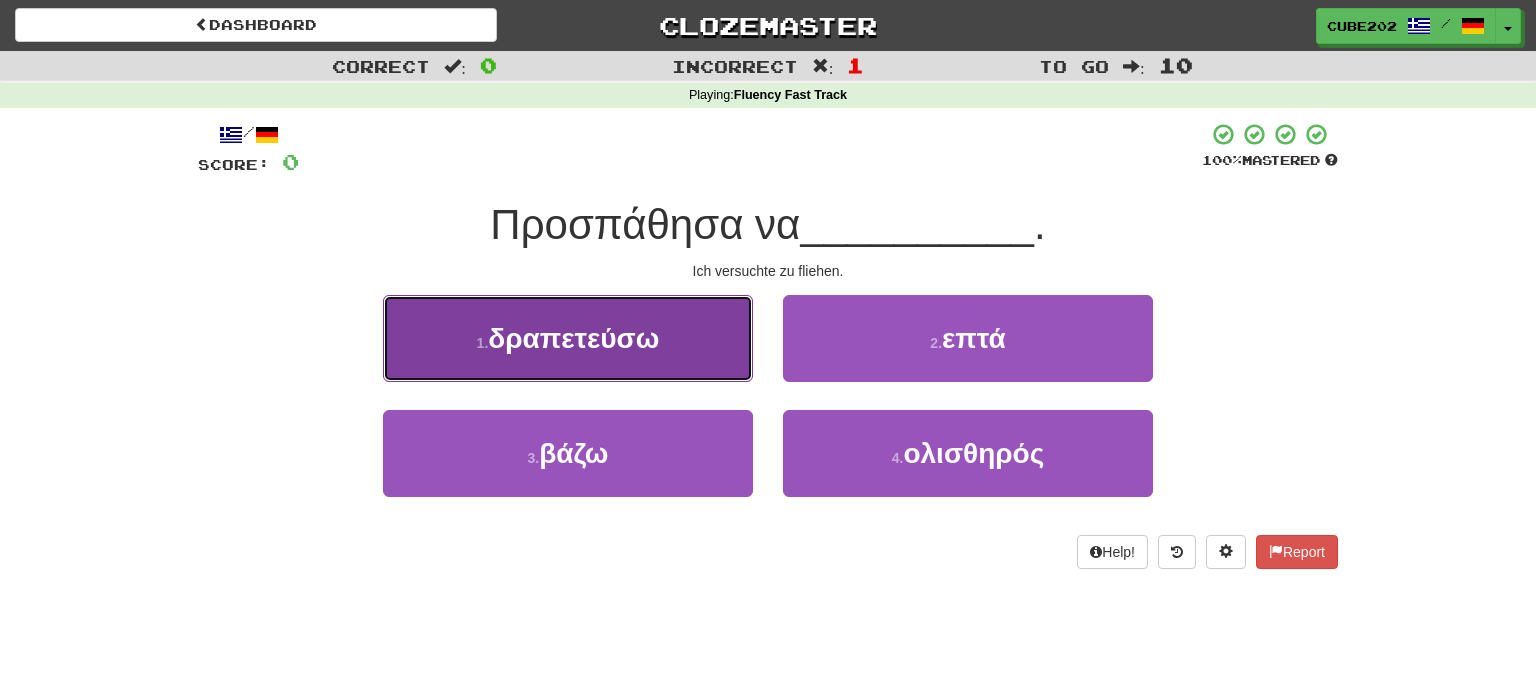 click on "1 .  δραπετεύσω" at bounding box center (568, 338) 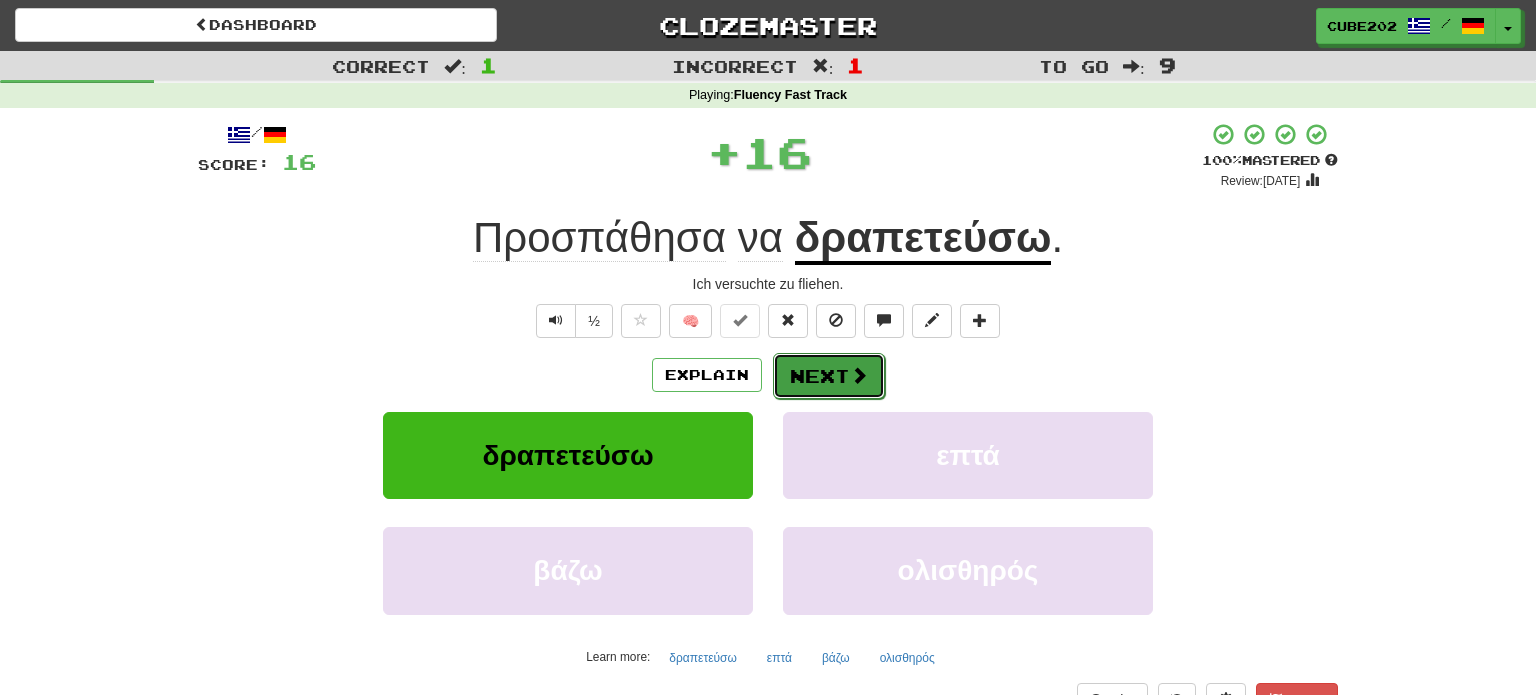 click on "Next" at bounding box center (829, 376) 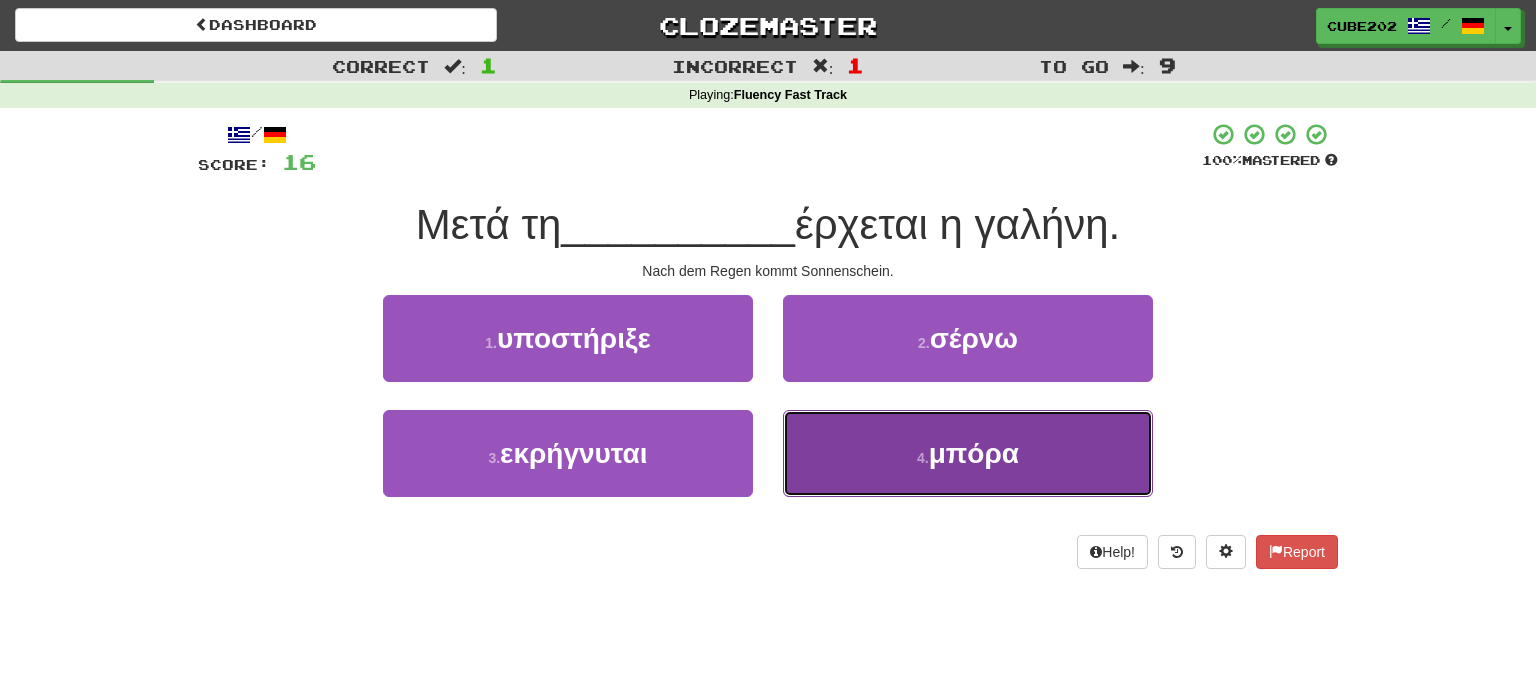 click on "μπόρα" at bounding box center (974, 453) 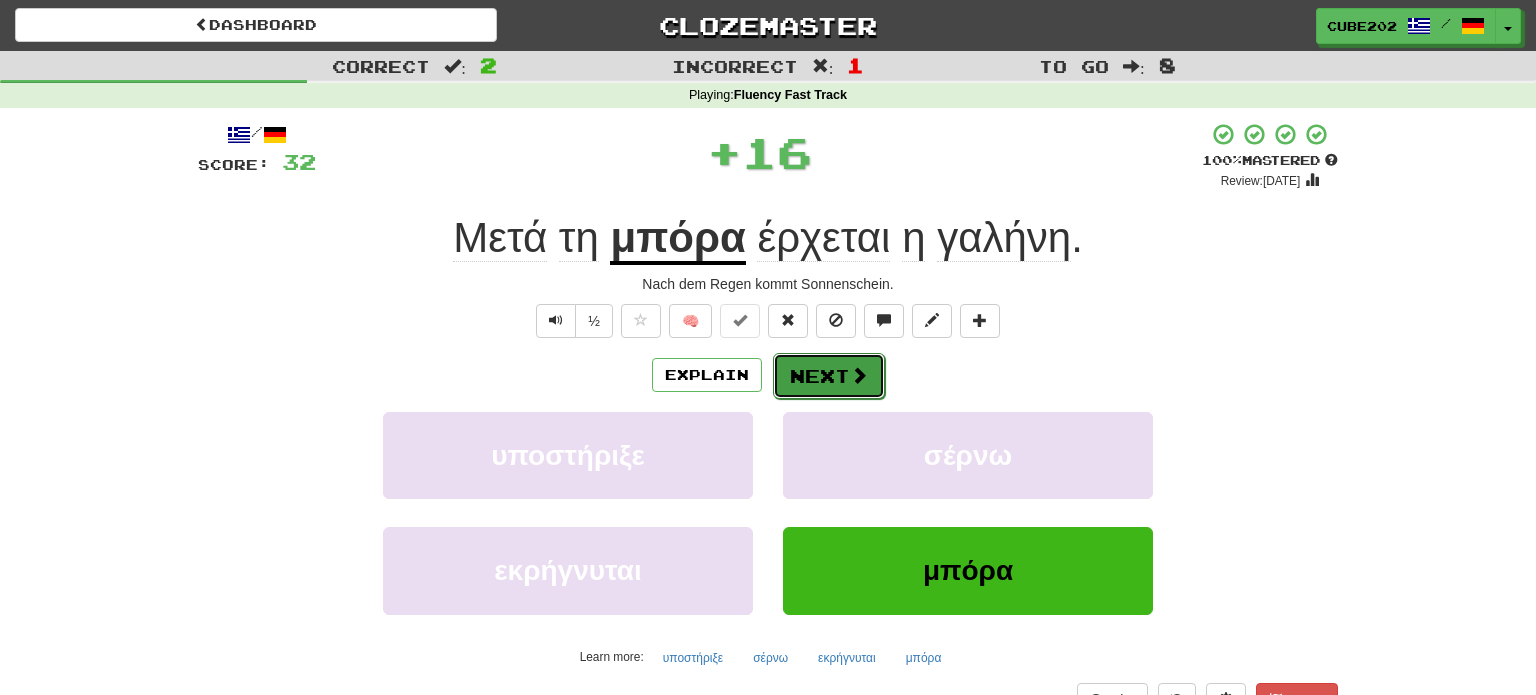 click at bounding box center (859, 375) 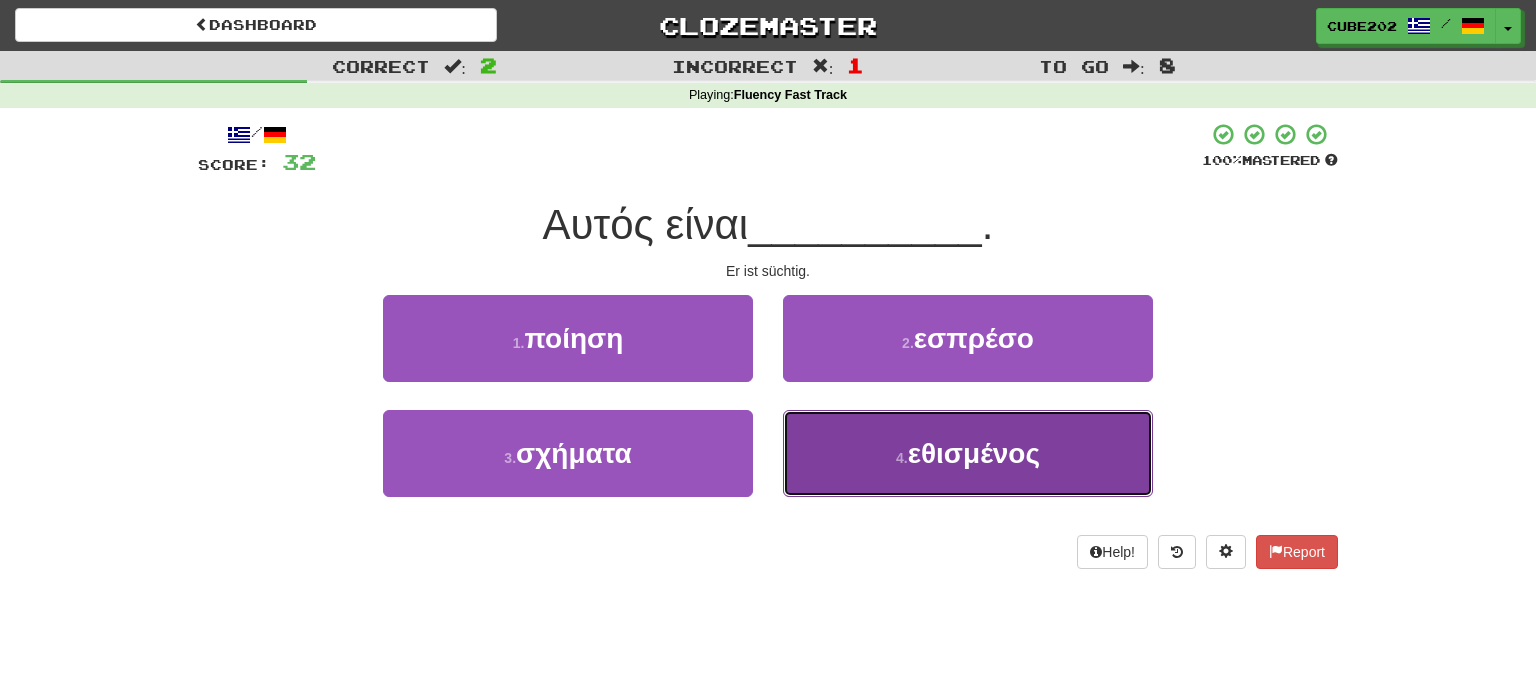 click on "εθισμένος" at bounding box center [974, 453] 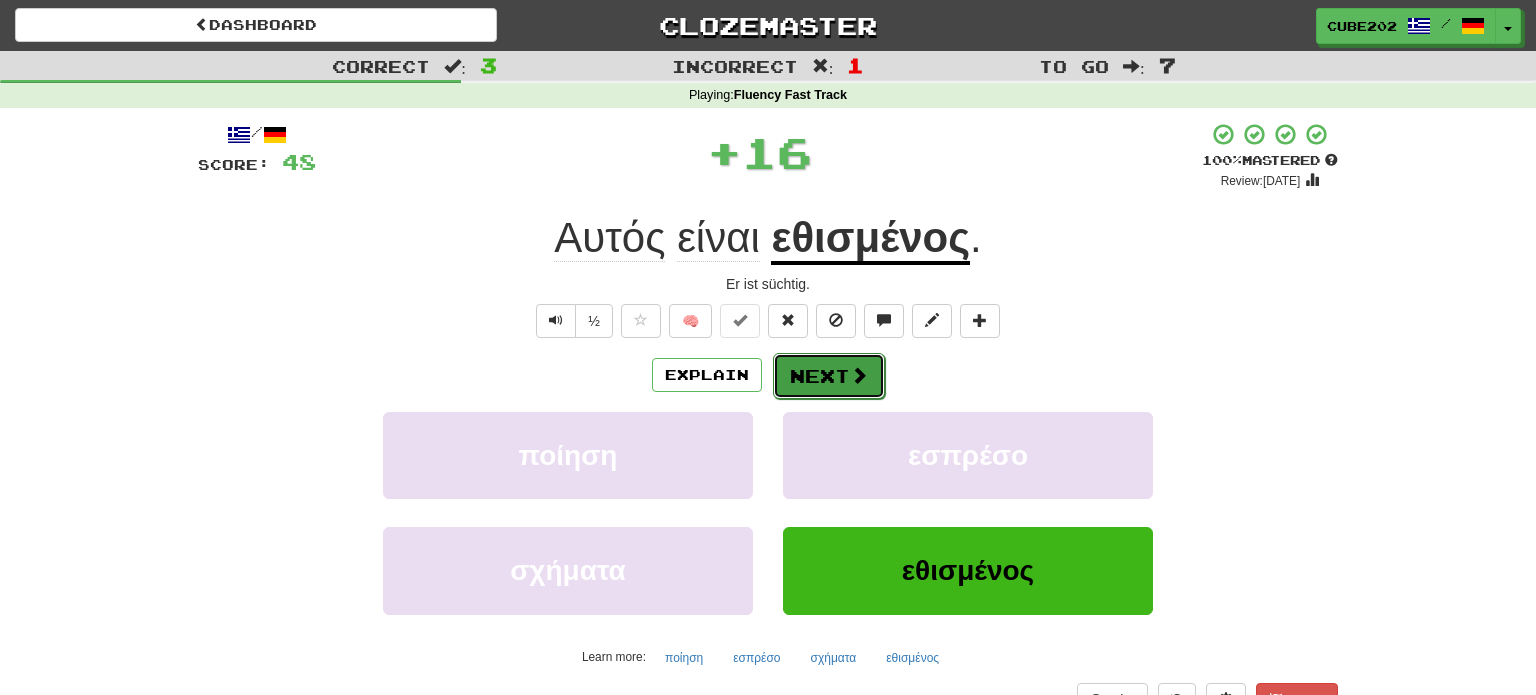 click on "Next" at bounding box center (829, 376) 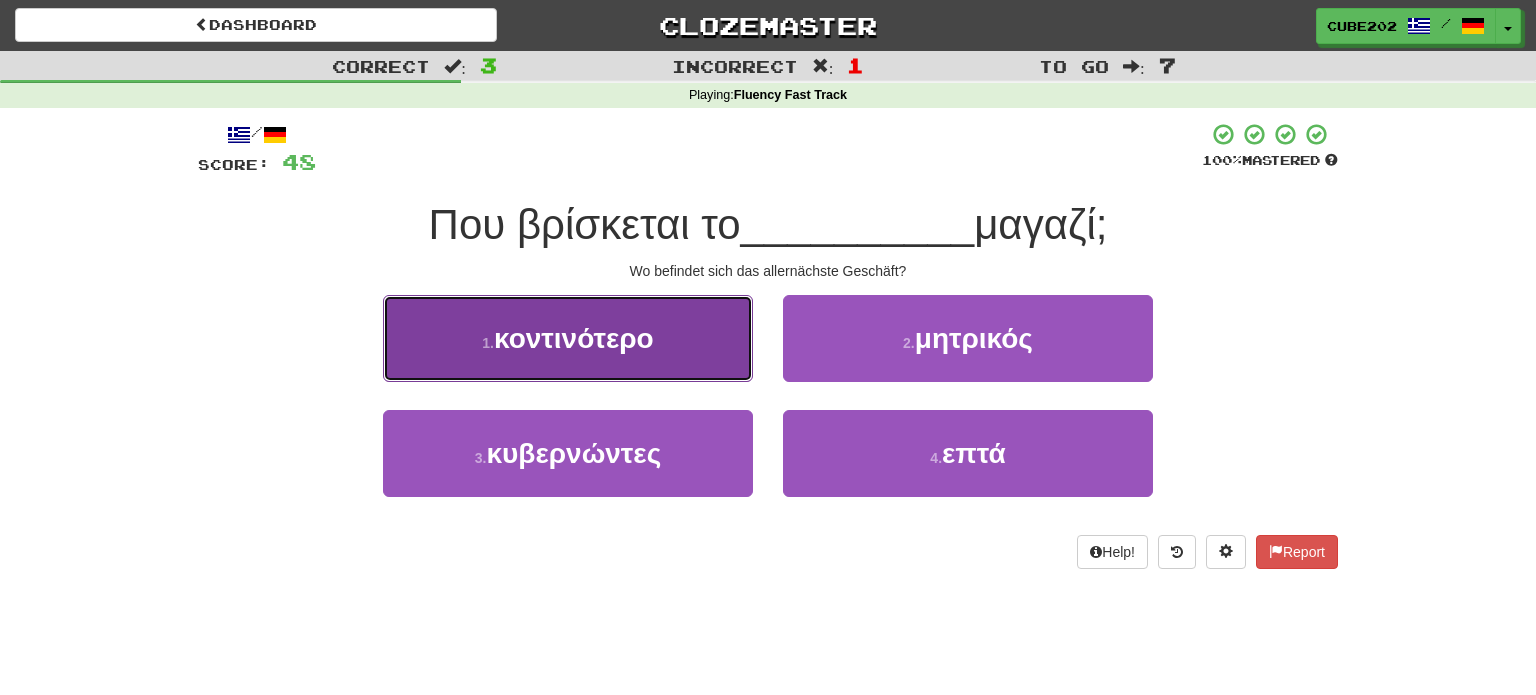 click on "1 .  κοντινότερο" at bounding box center [568, 338] 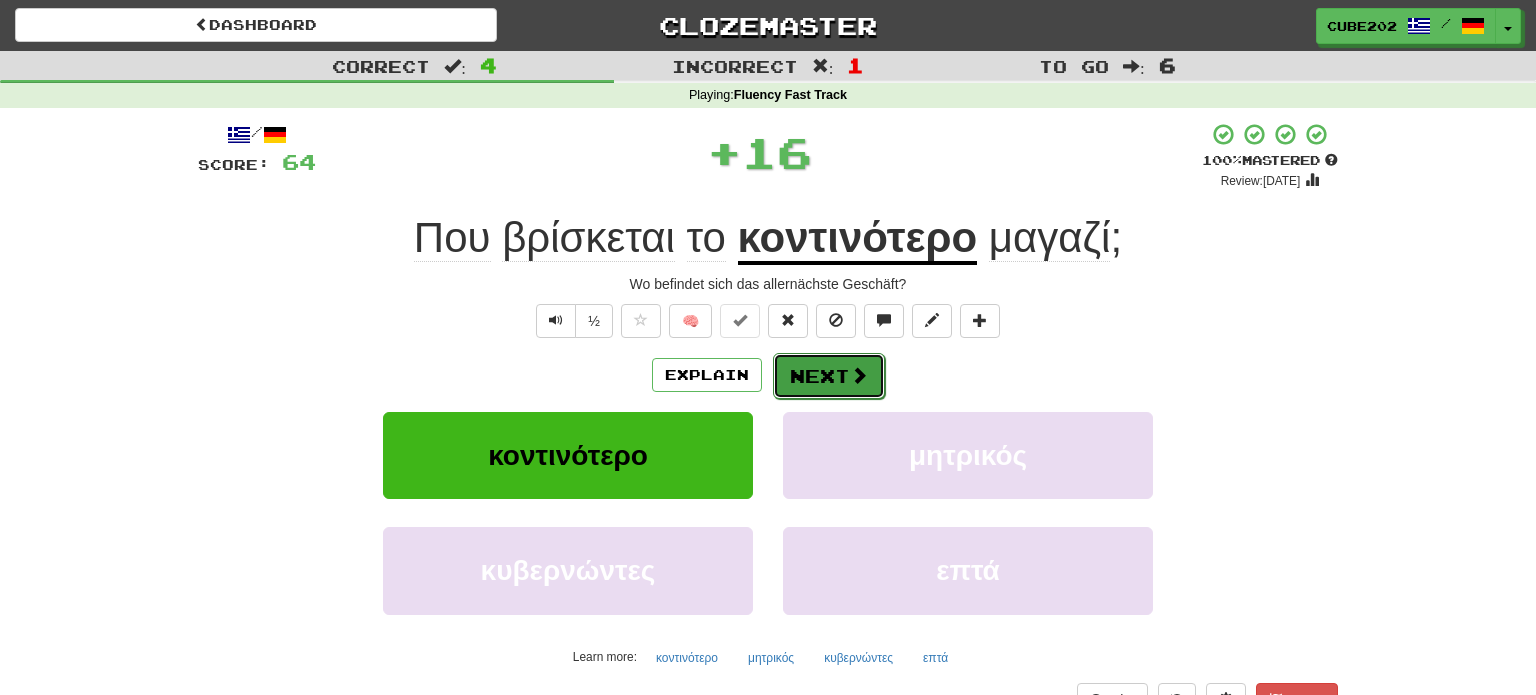 click on "Next" at bounding box center (829, 376) 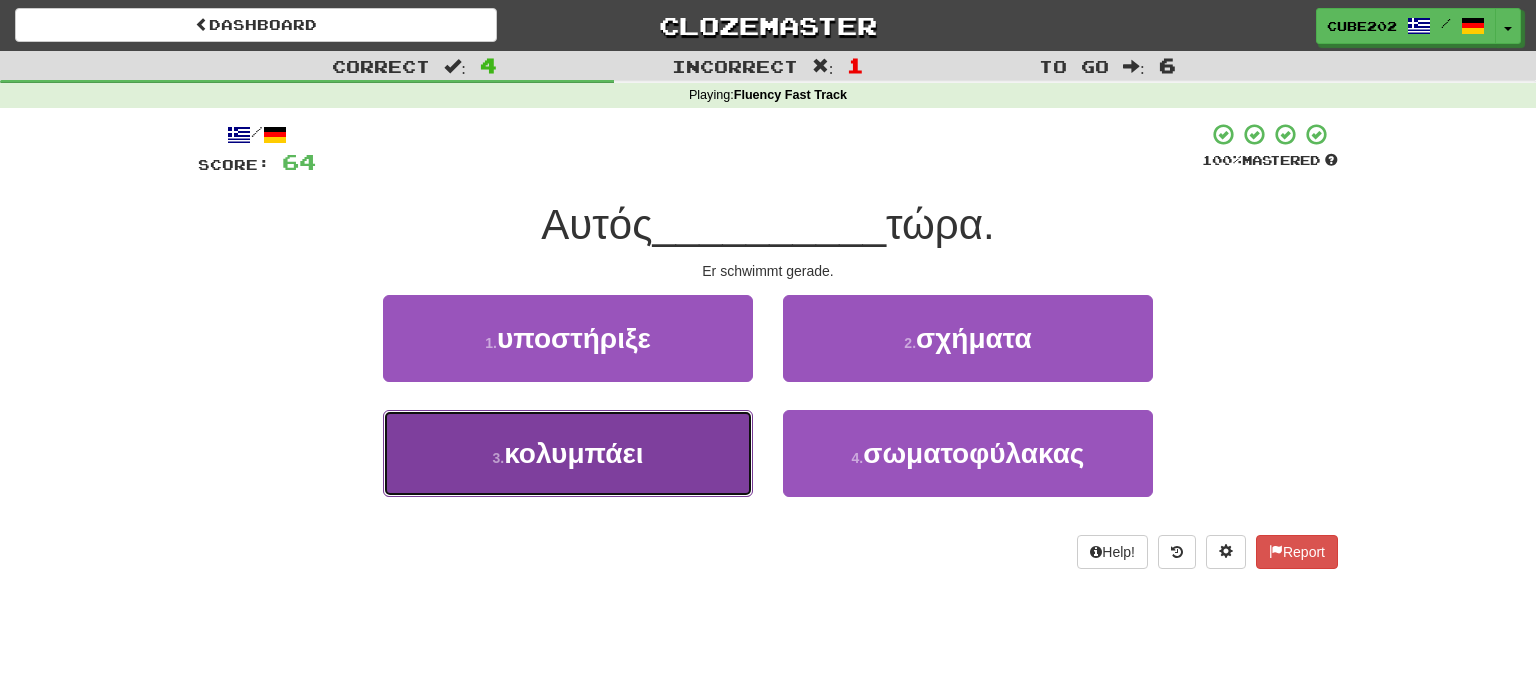 click on "3 .  κολυμπάει" at bounding box center [568, 453] 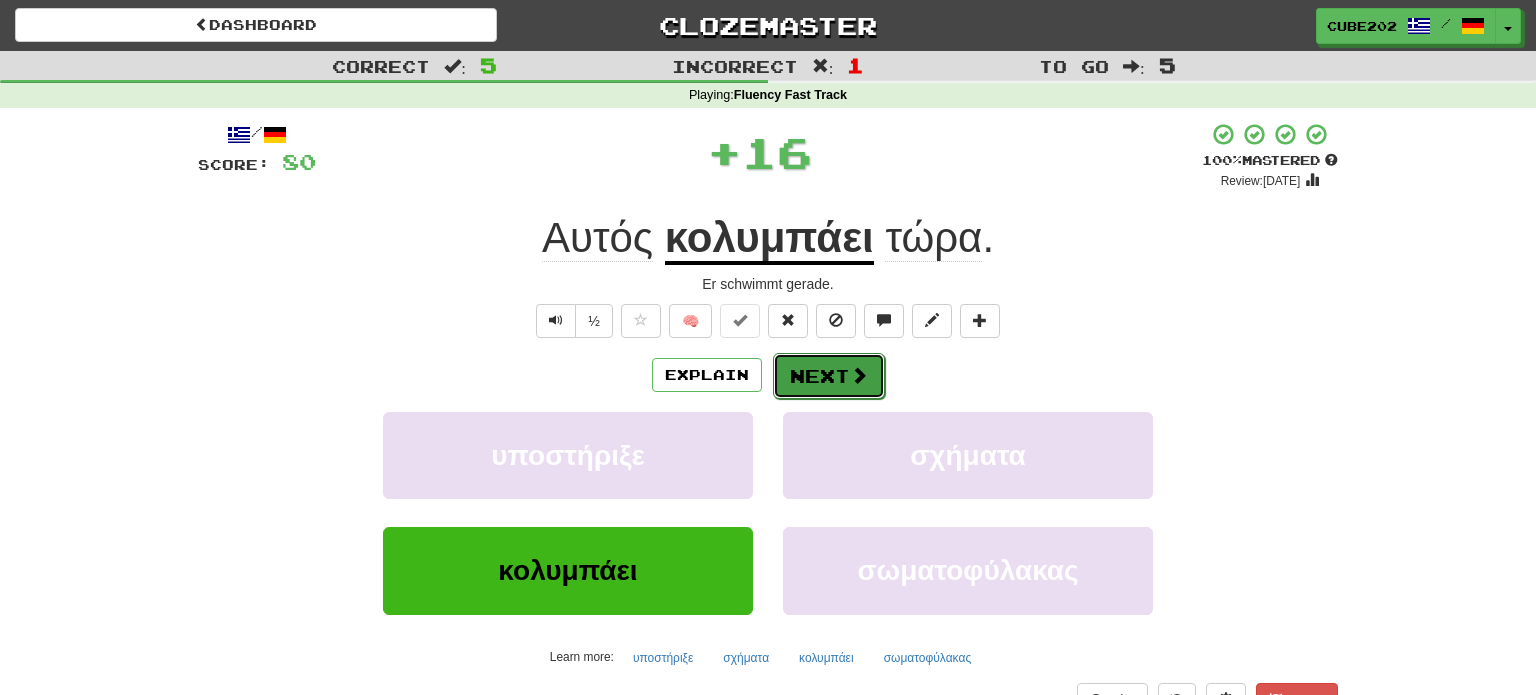 click on "Next" at bounding box center [829, 376] 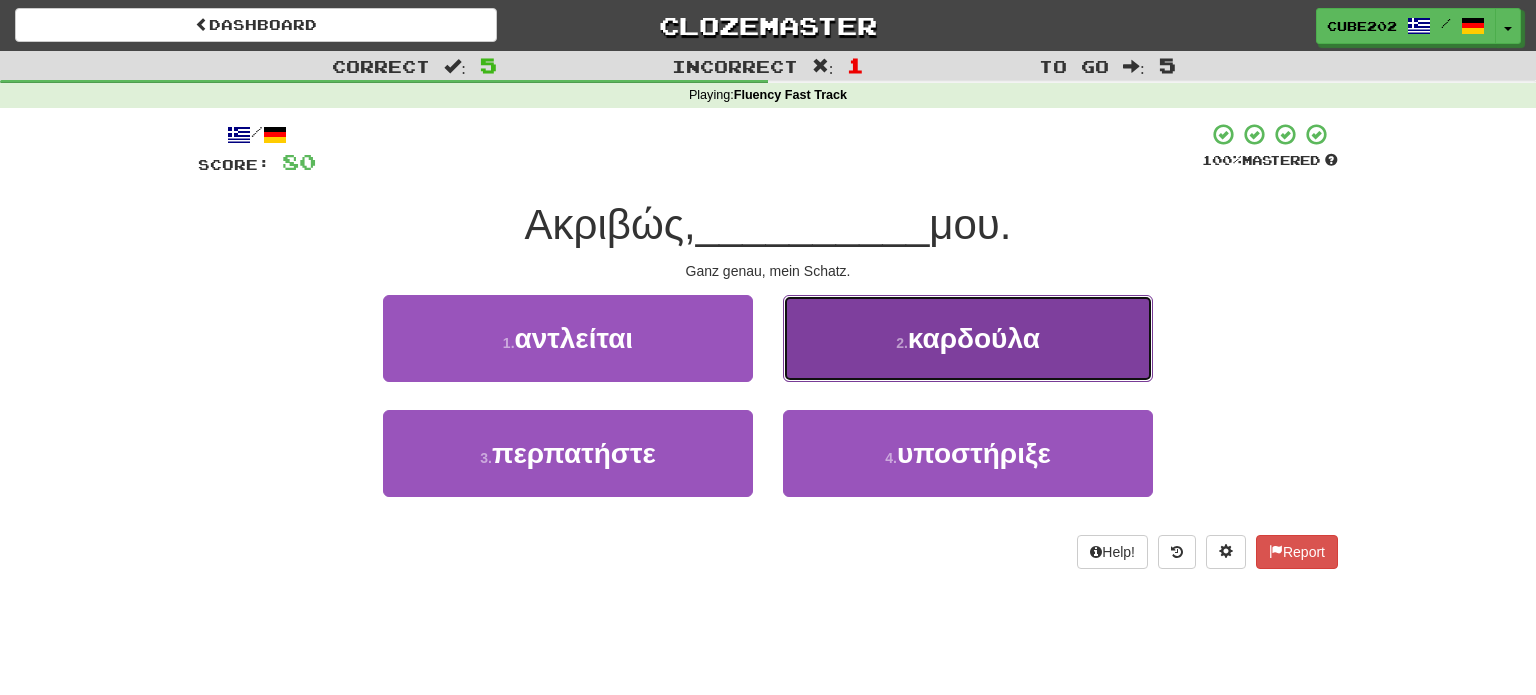click on "2 .  καρδούλα" at bounding box center [968, 338] 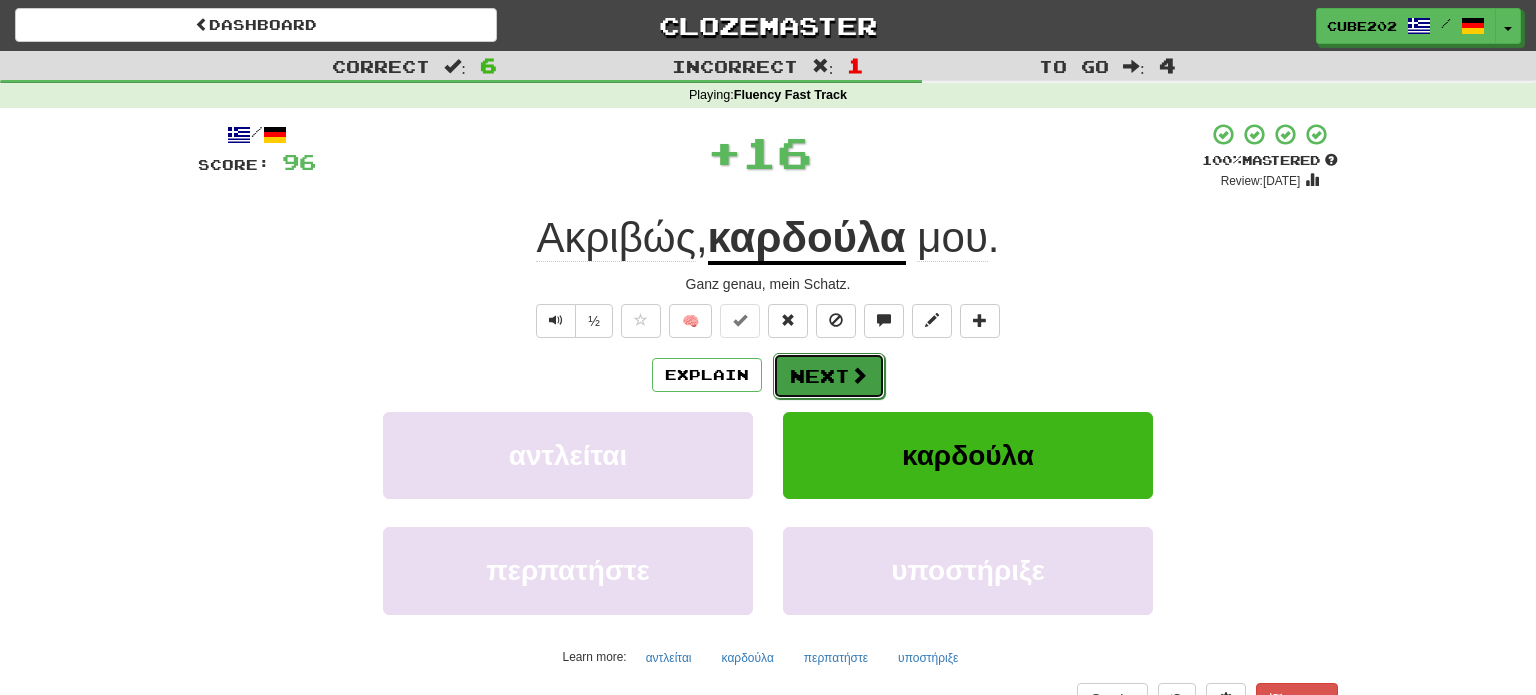 click on "Next" at bounding box center [829, 376] 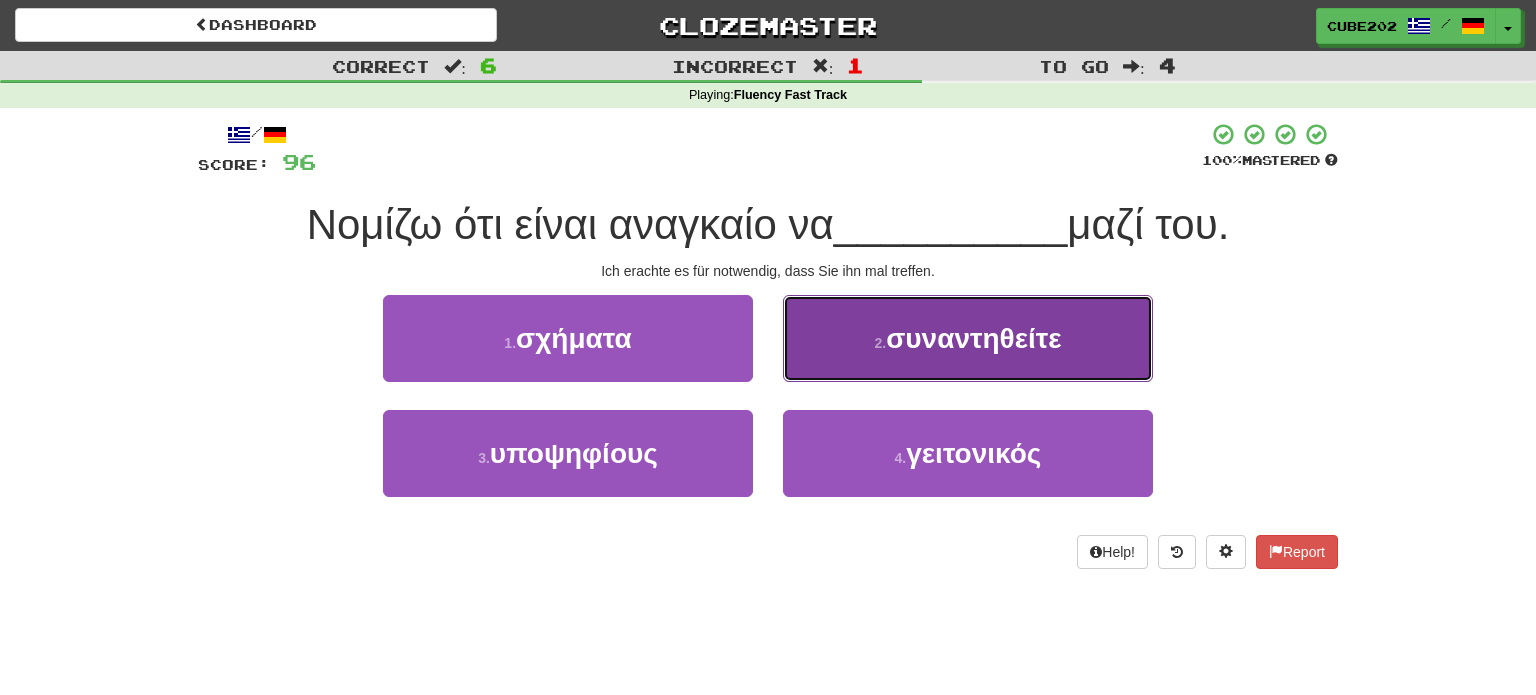 click on "2 ." at bounding box center (880, 343) 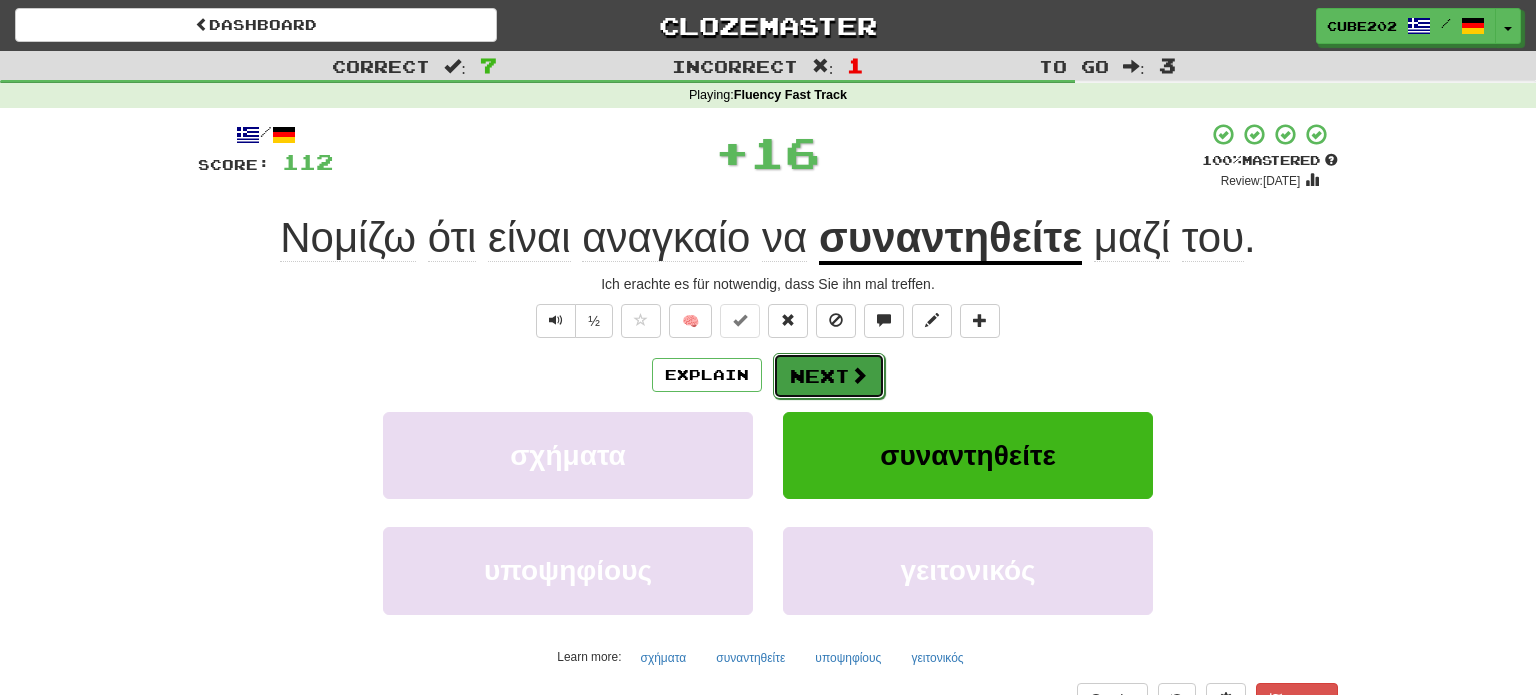 click on "Next" at bounding box center [829, 376] 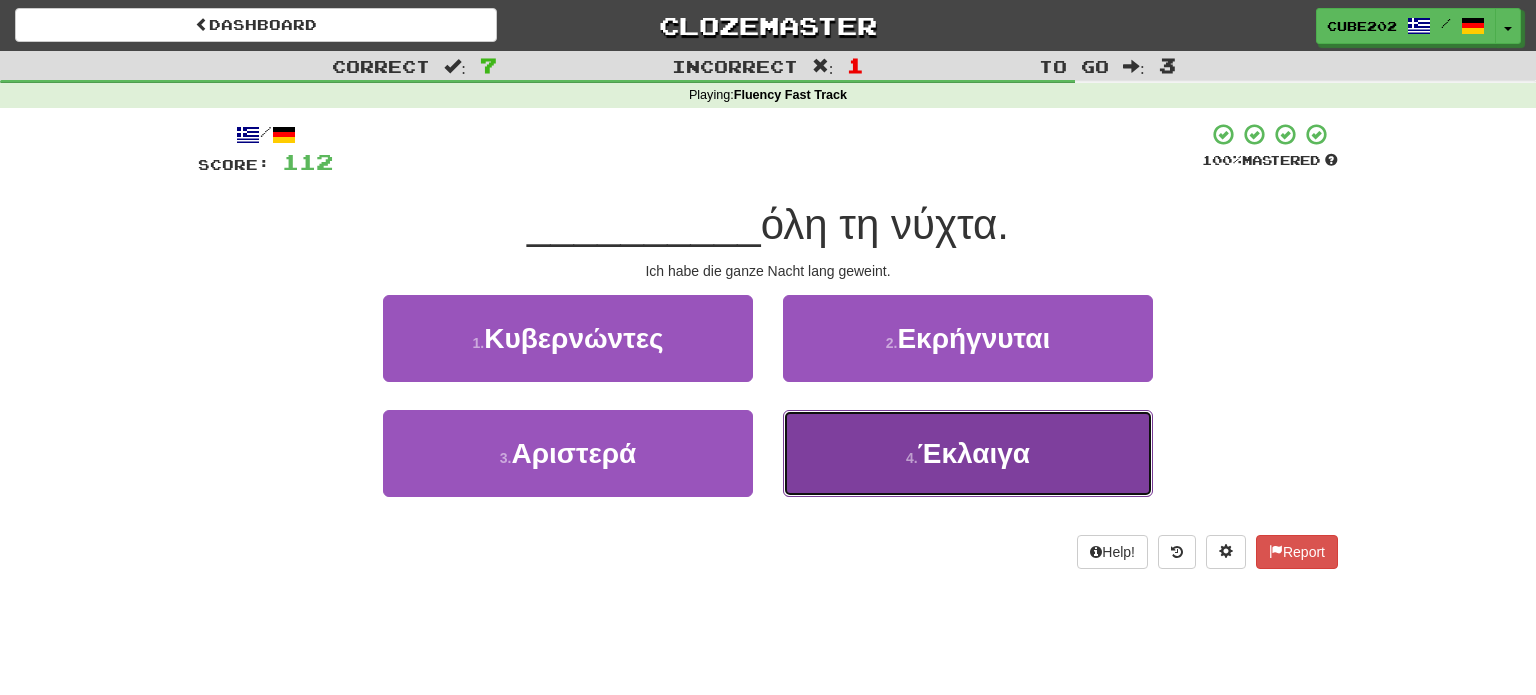 click on "4 .  Έκλαιγα" at bounding box center (968, 453) 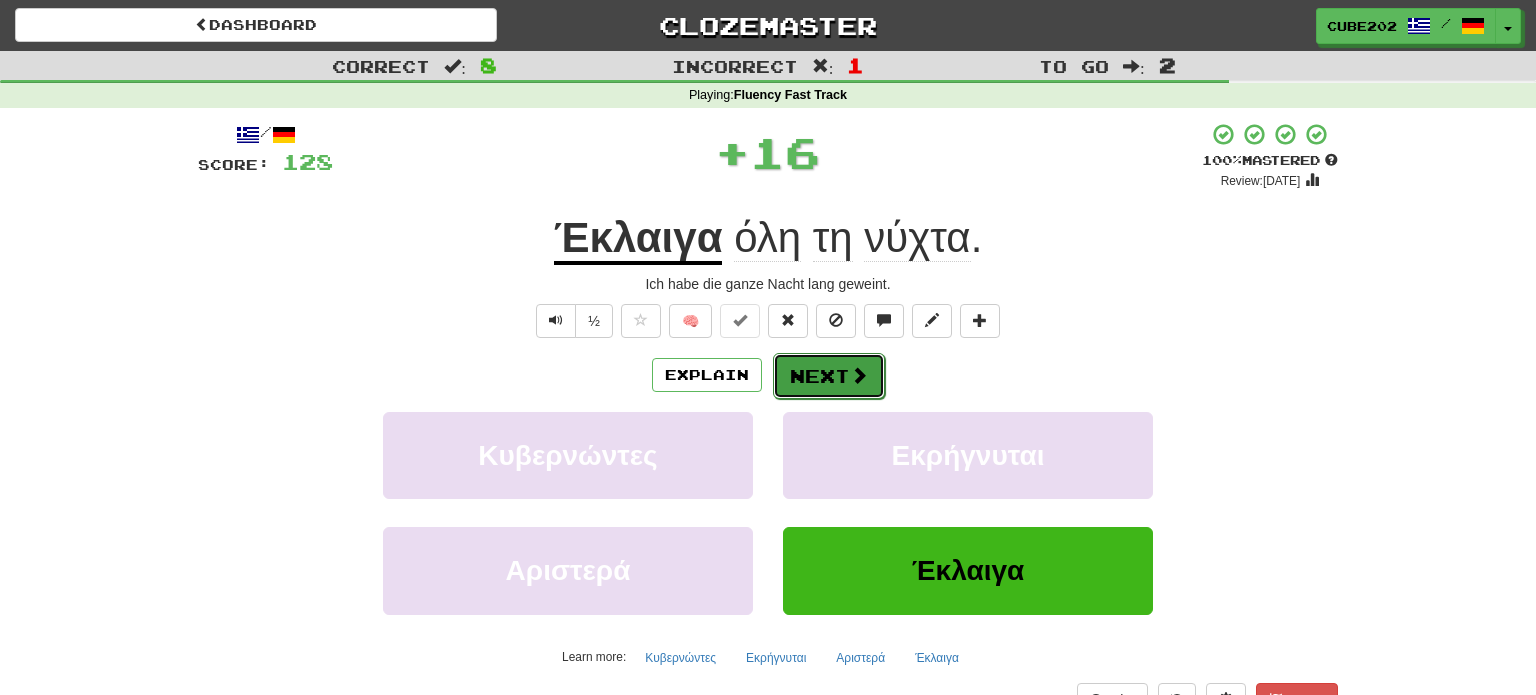 click on "Next" at bounding box center (829, 376) 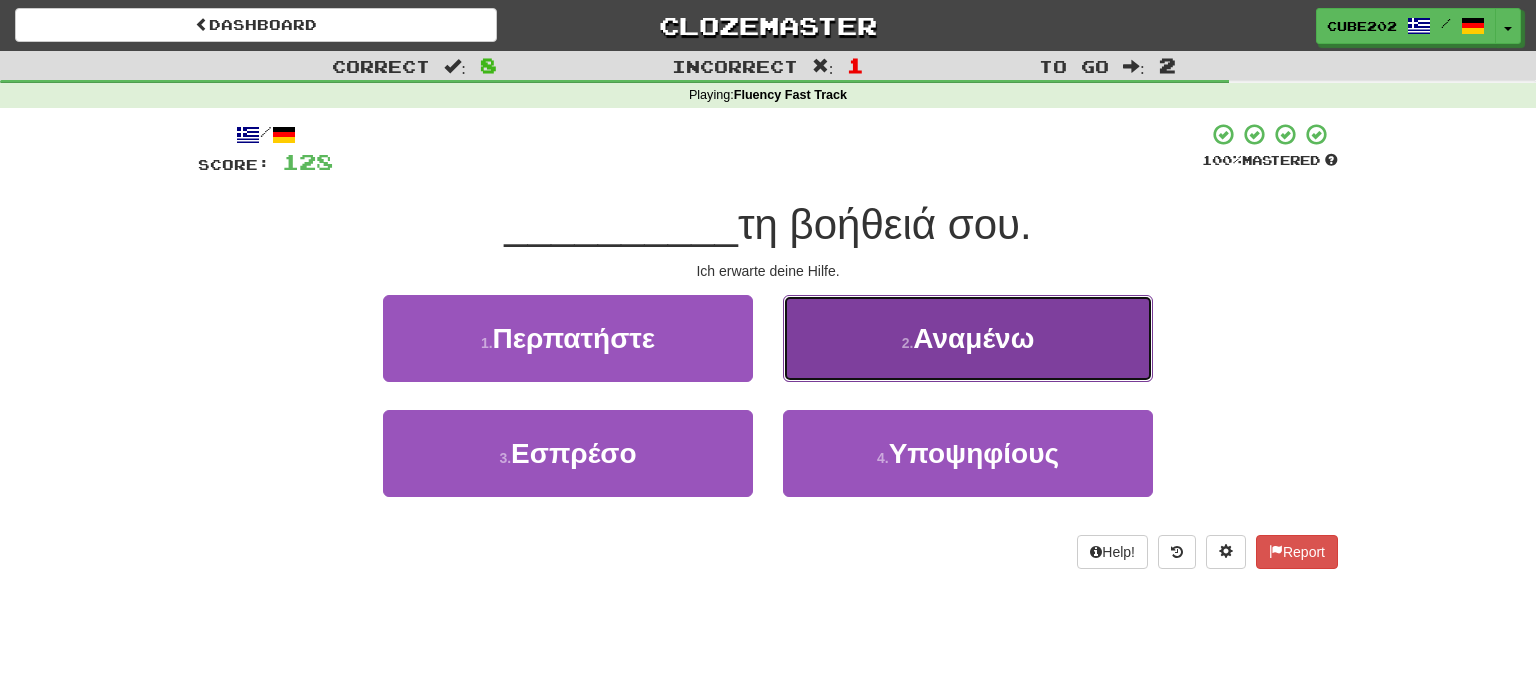 click on "Αναμένω" at bounding box center (973, 338) 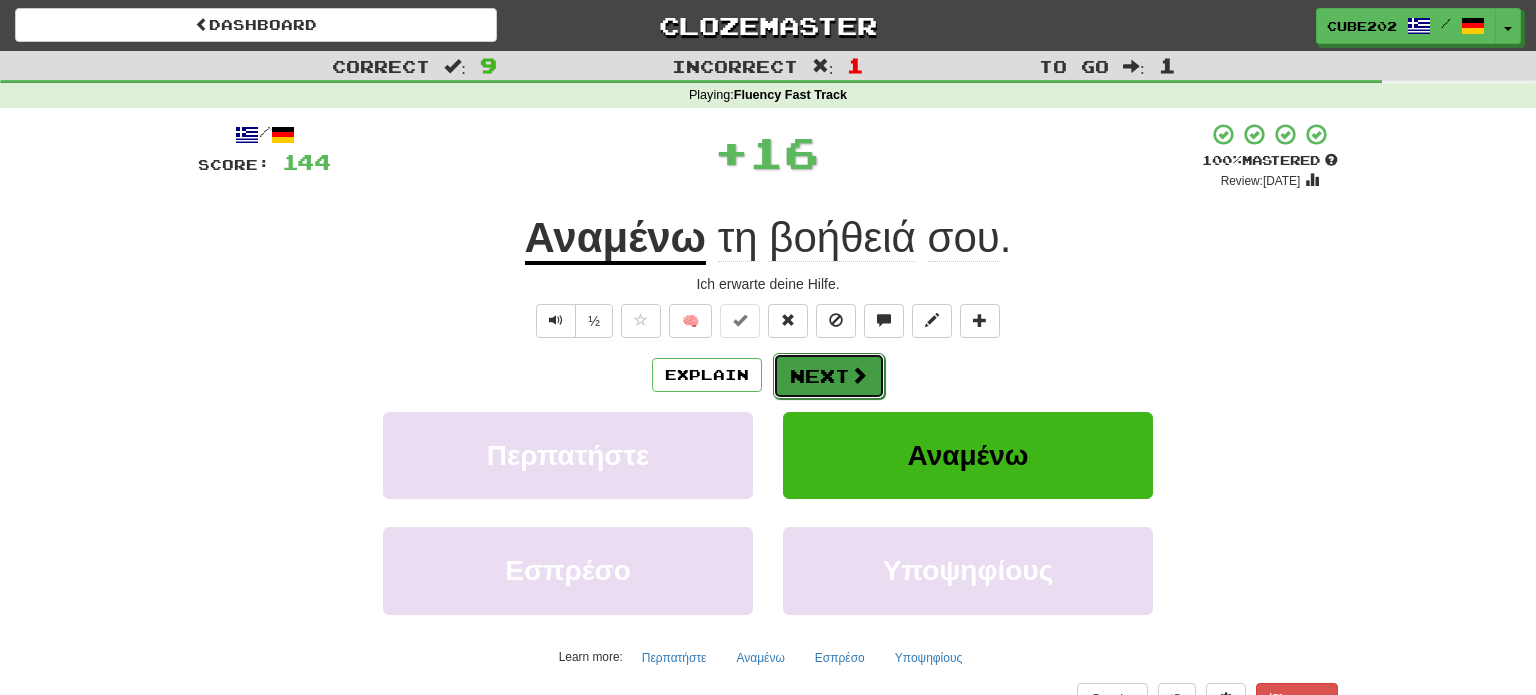 click on "Next" at bounding box center [829, 376] 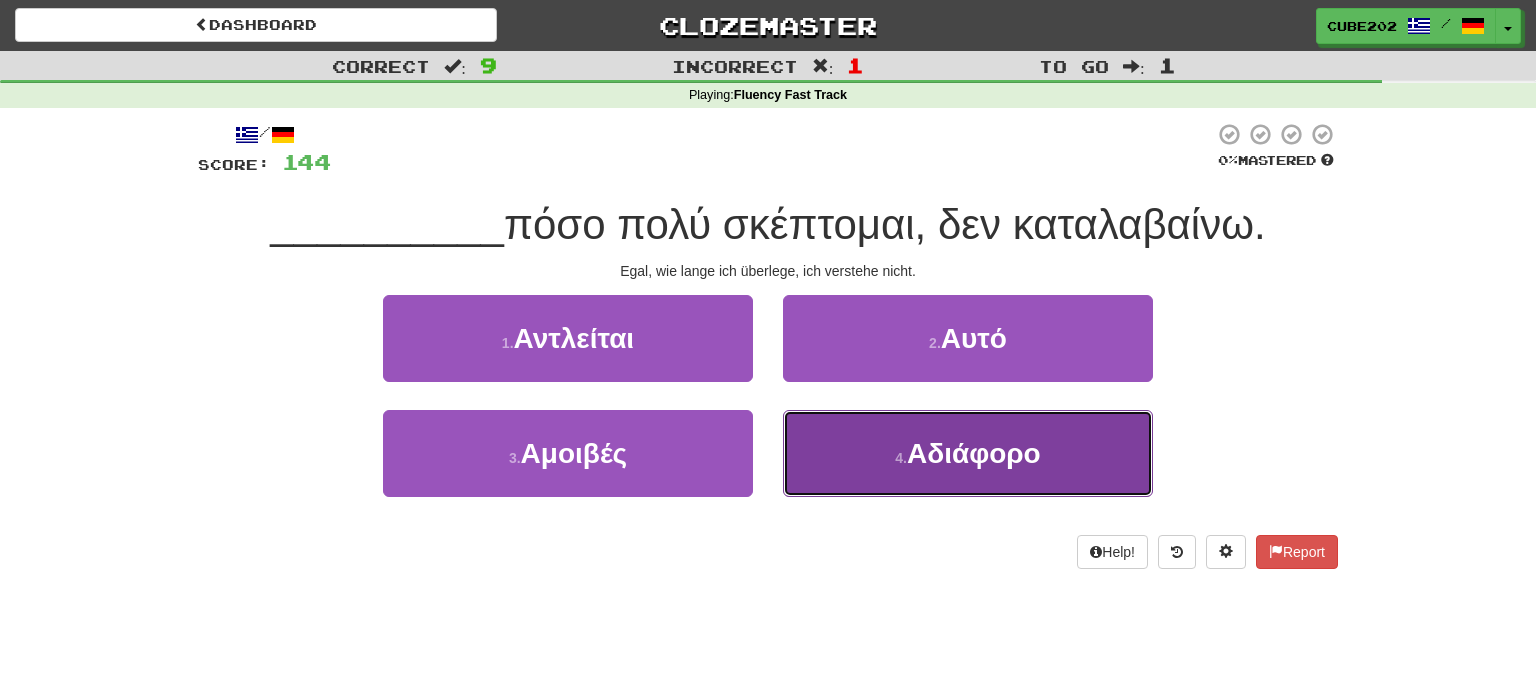 click on "Αδιάφορο" at bounding box center [974, 453] 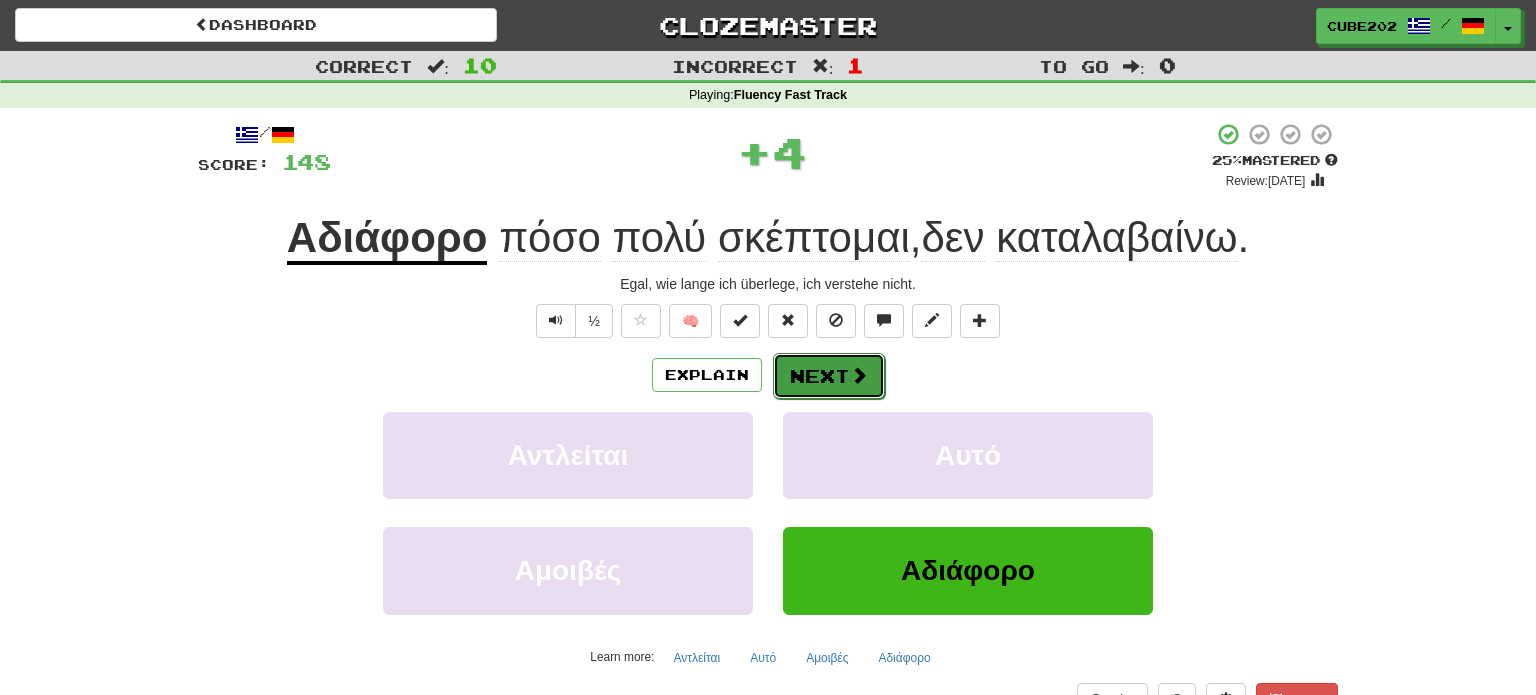 click at bounding box center [859, 375] 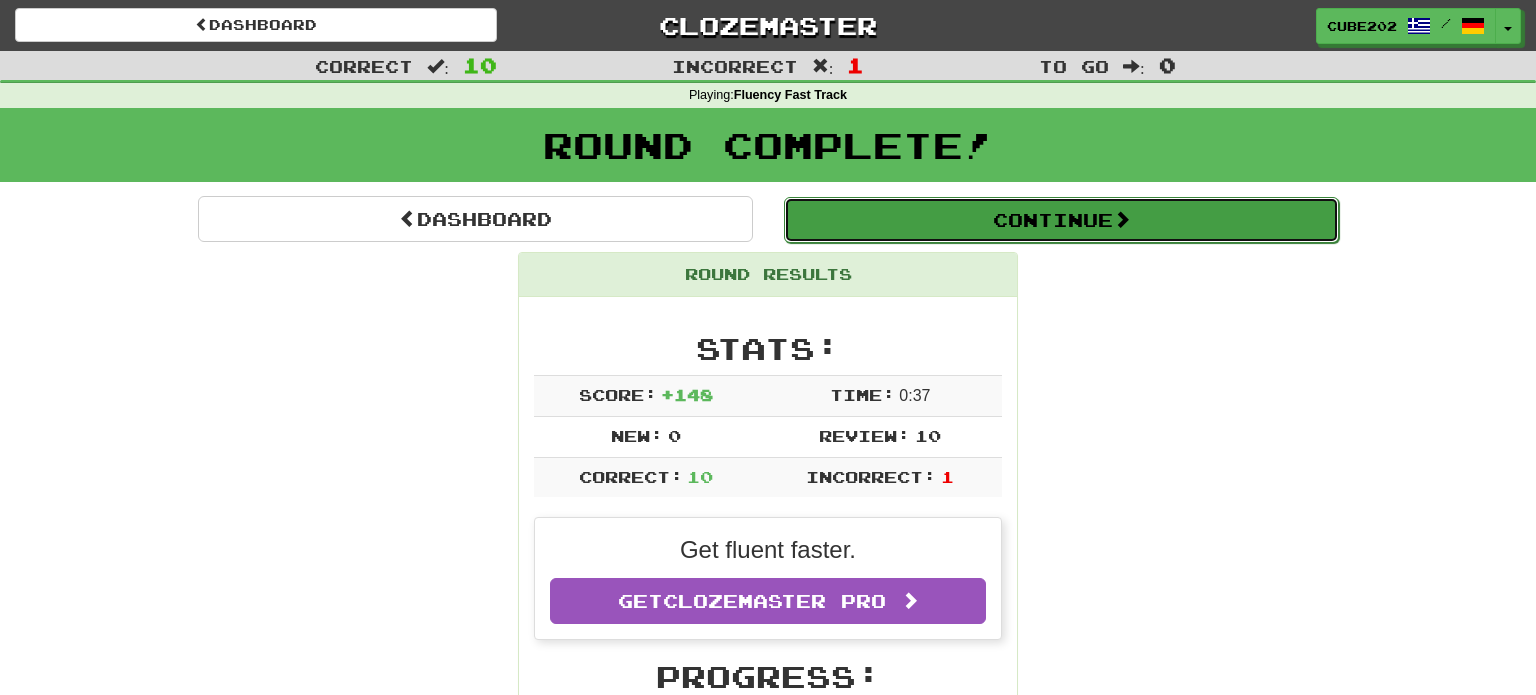 click on "Continue" at bounding box center [1061, 220] 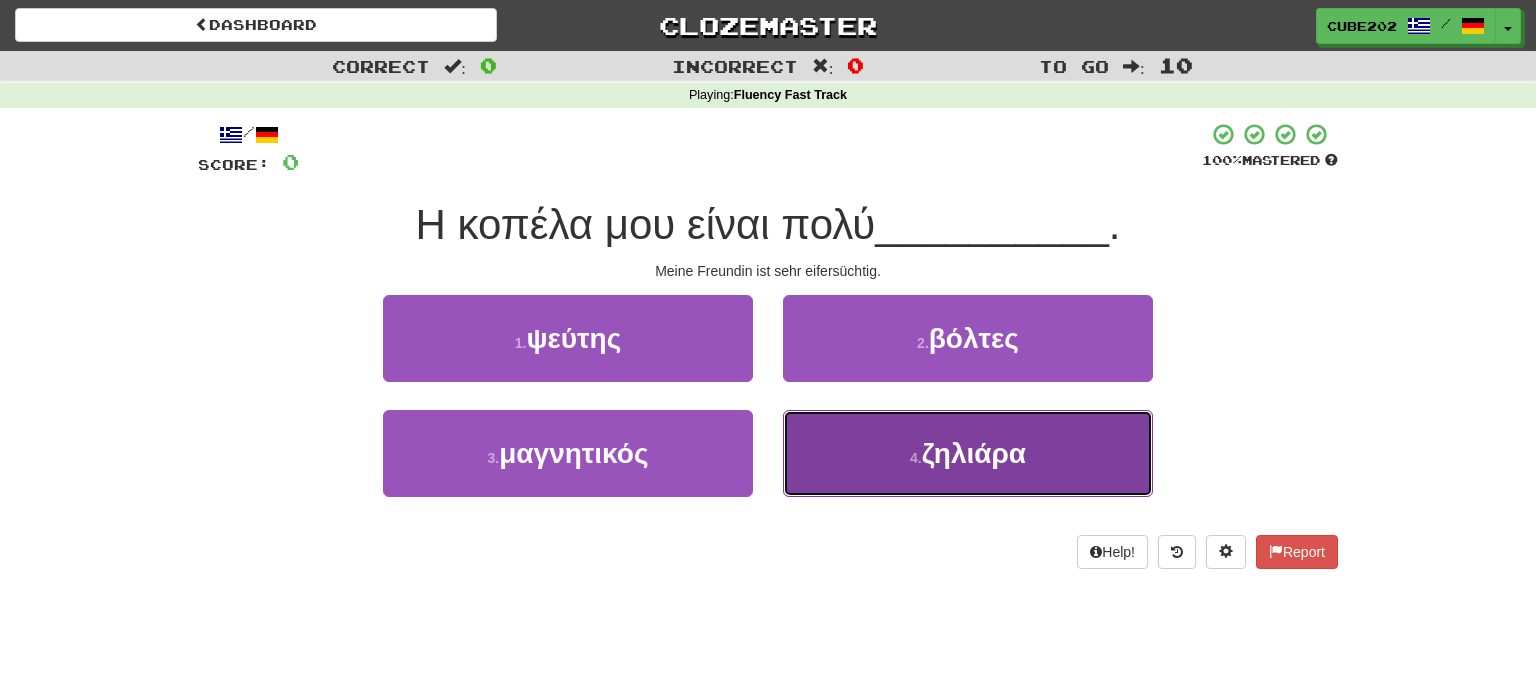 click on "4 .  ζηλιάρα" at bounding box center (968, 453) 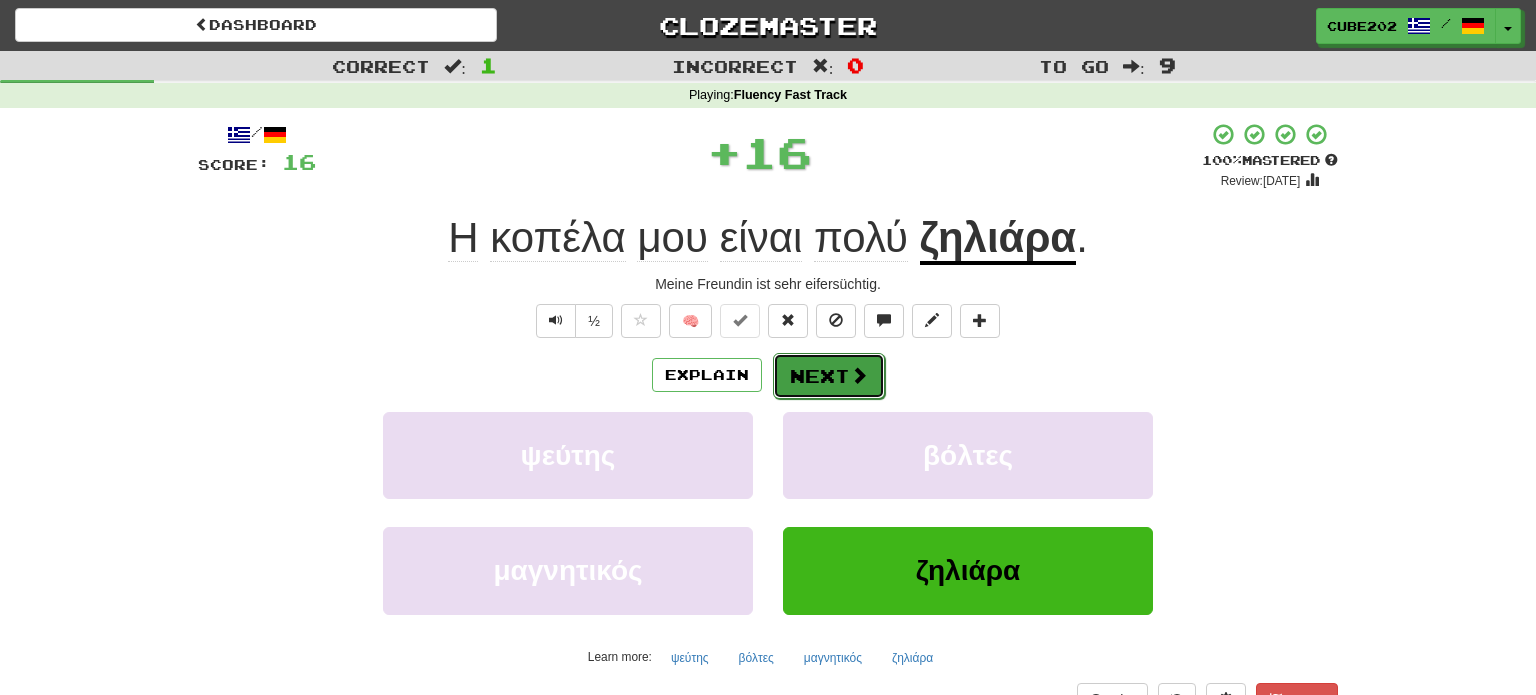 click on "Next" at bounding box center (829, 376) 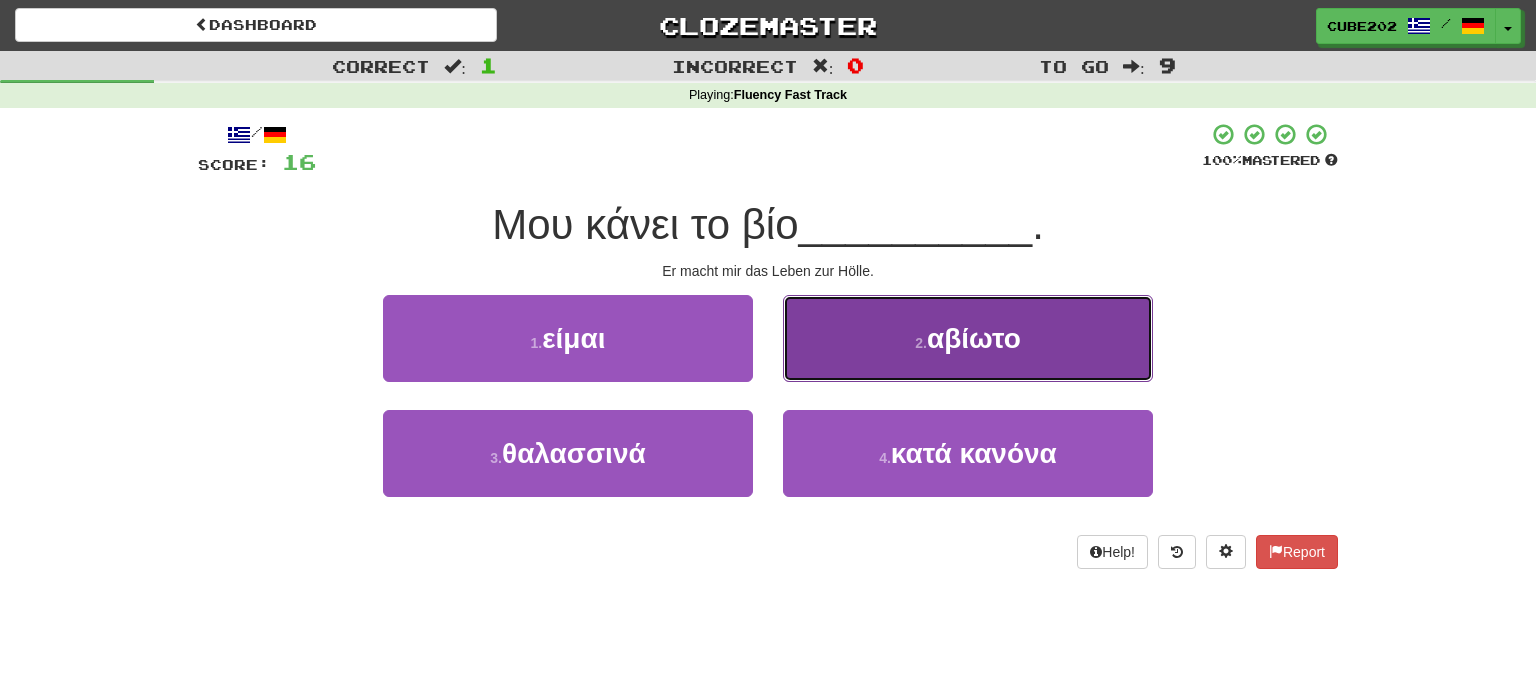 click on "2 .  αβίωτο" at bounding box center (968, 338) 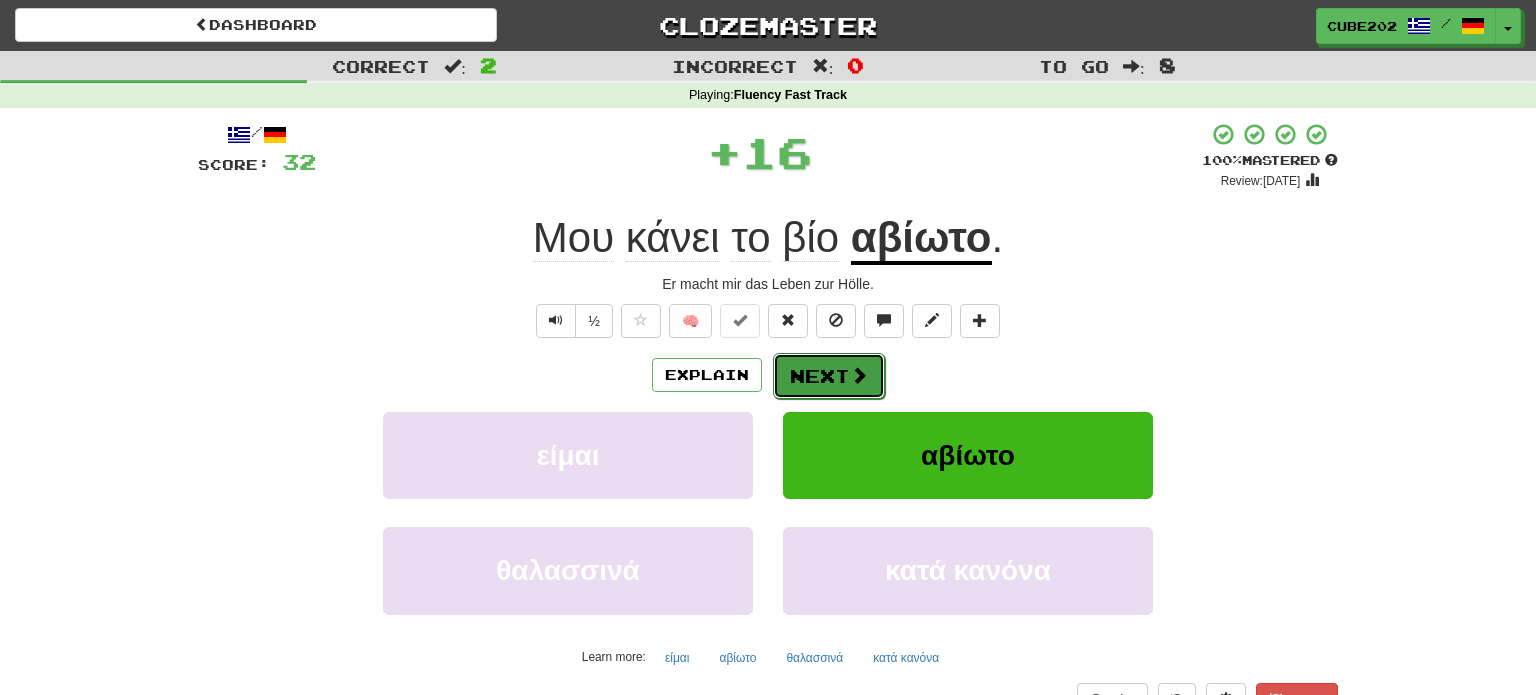 click on "Next" at bounding box center (829, 376) 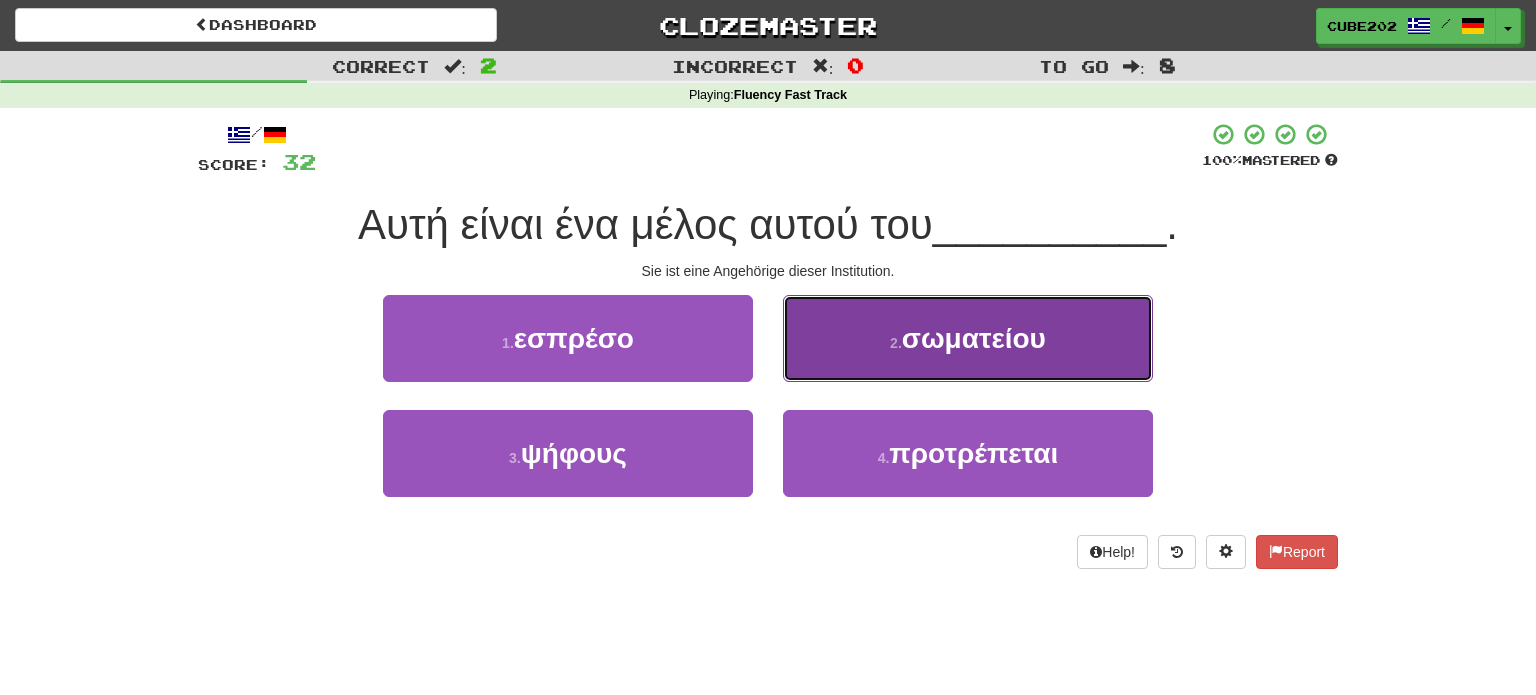 click on "2 ." at bounding box center [896, 343] 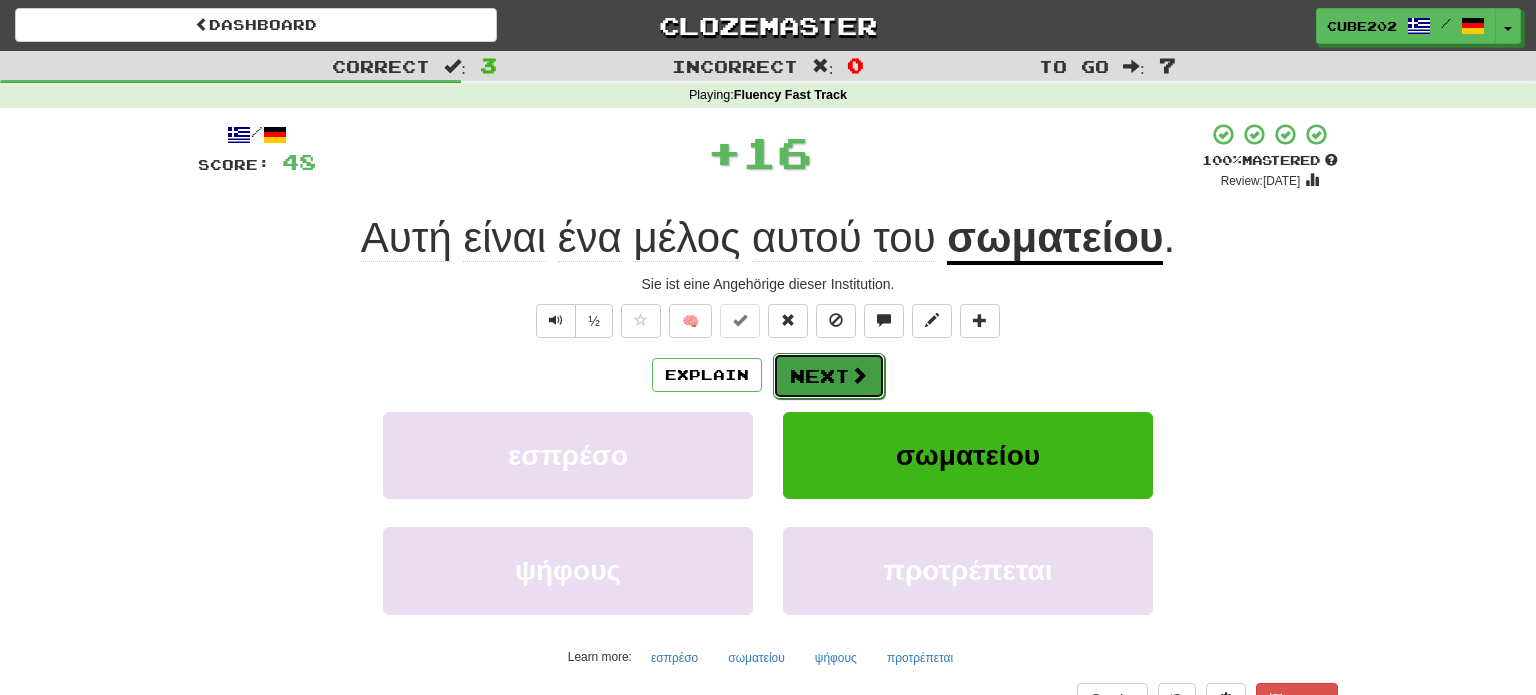 click on "Next" at bounding box center [829, 376] 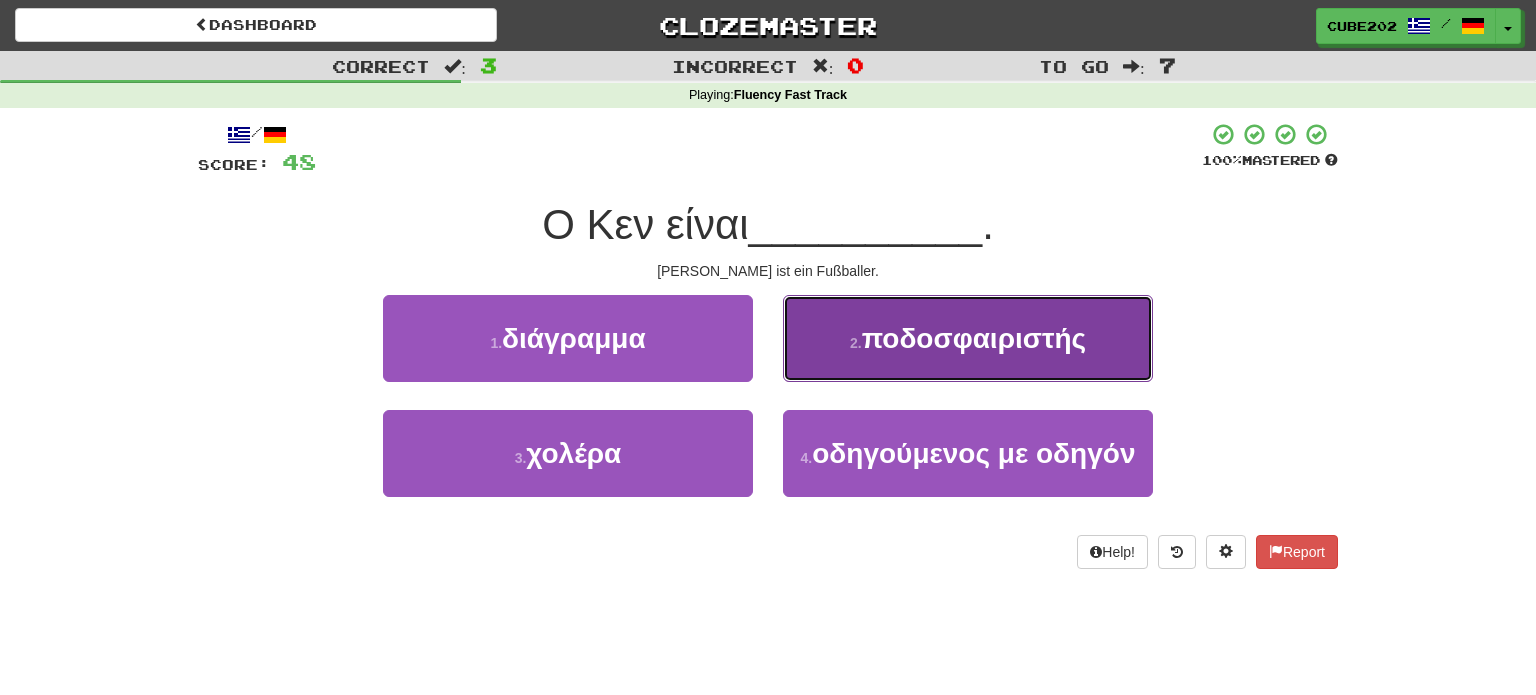 click on "2 .  ποδοσφαιριστής" at bounding box center (968, 338) 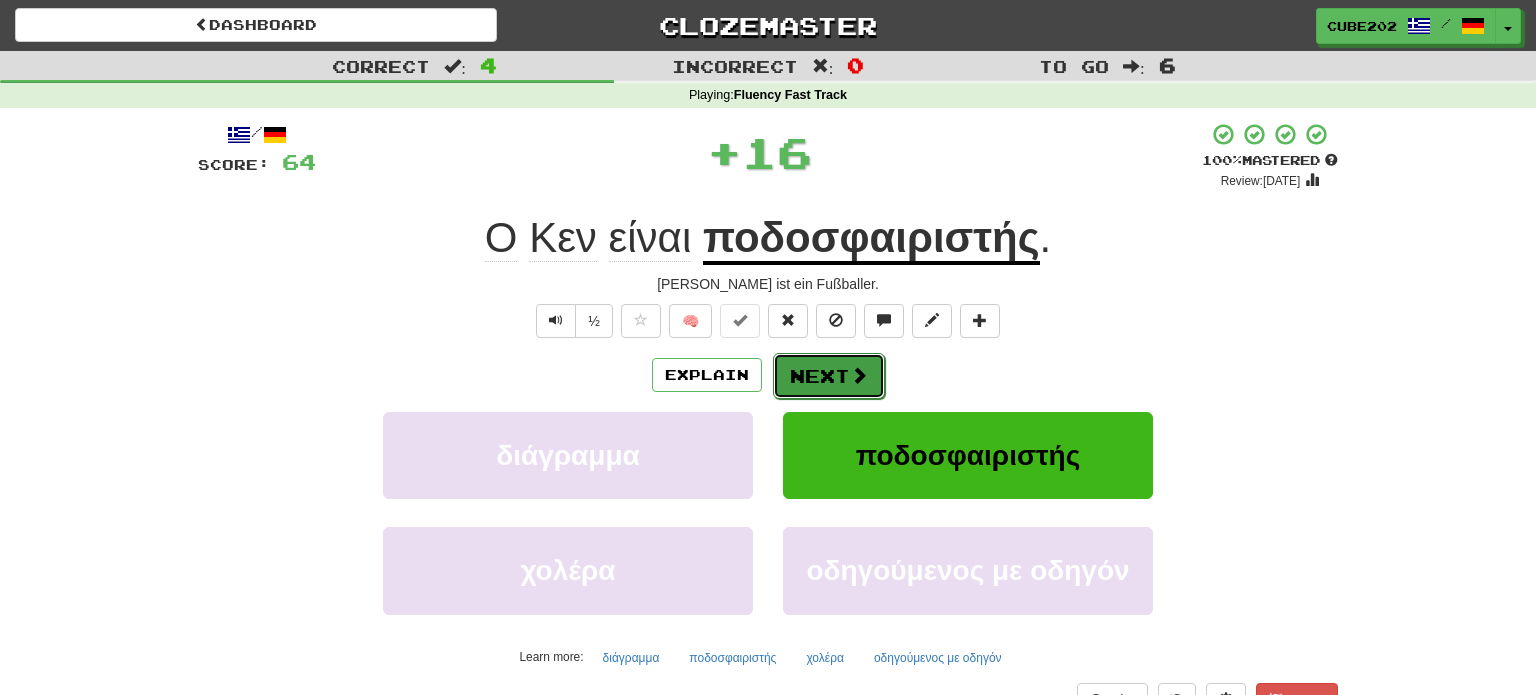 click on "Next" at bounding box center [829, 376] 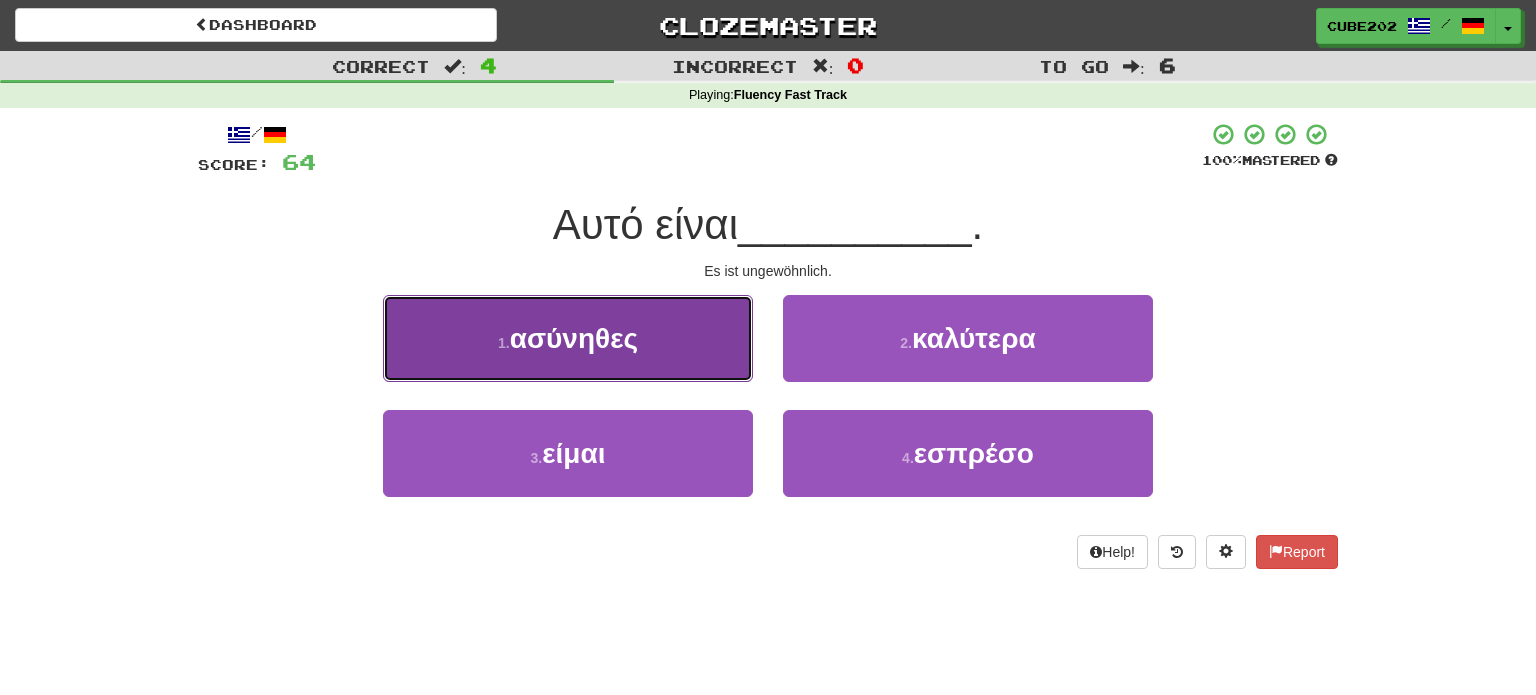 click on "1 .  ασύνηθες" at bounding box center (568, 338) 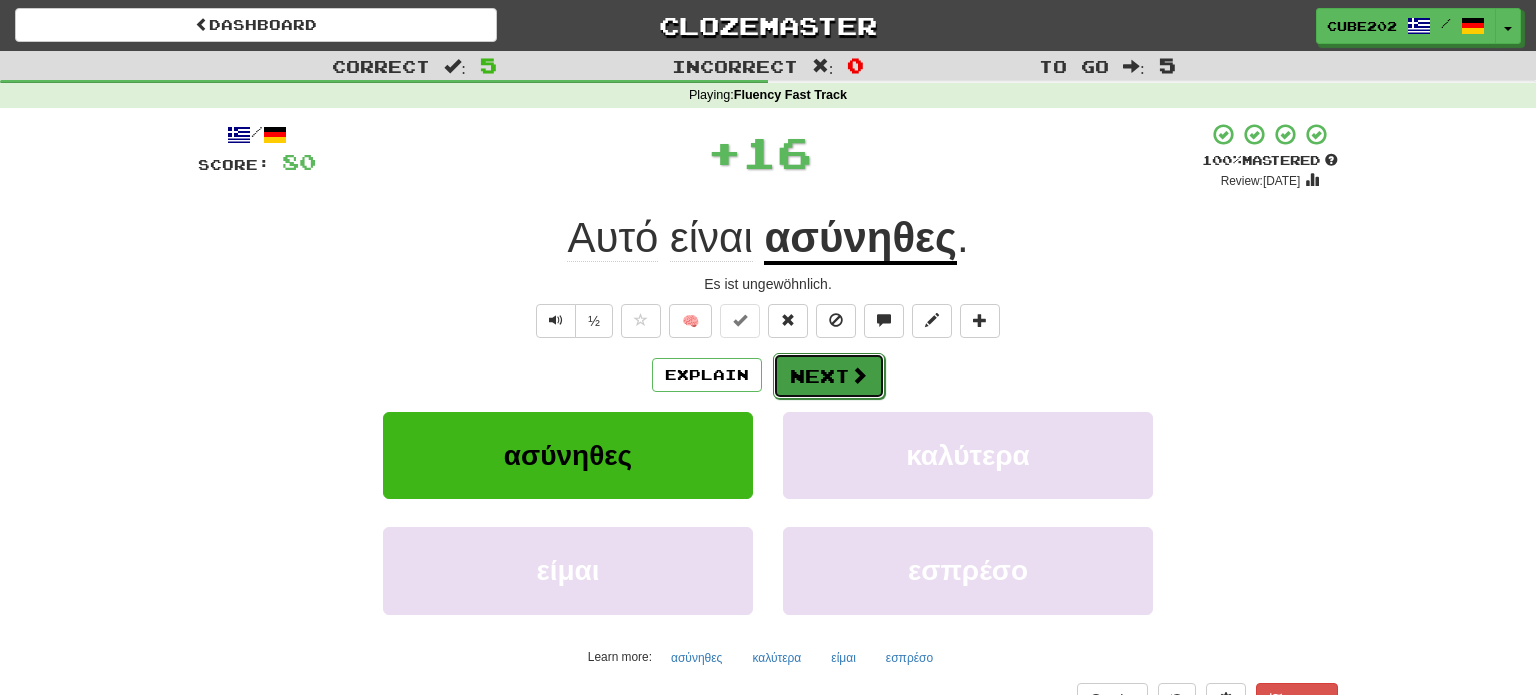 click on "Next" at bounding box center [829, 376] 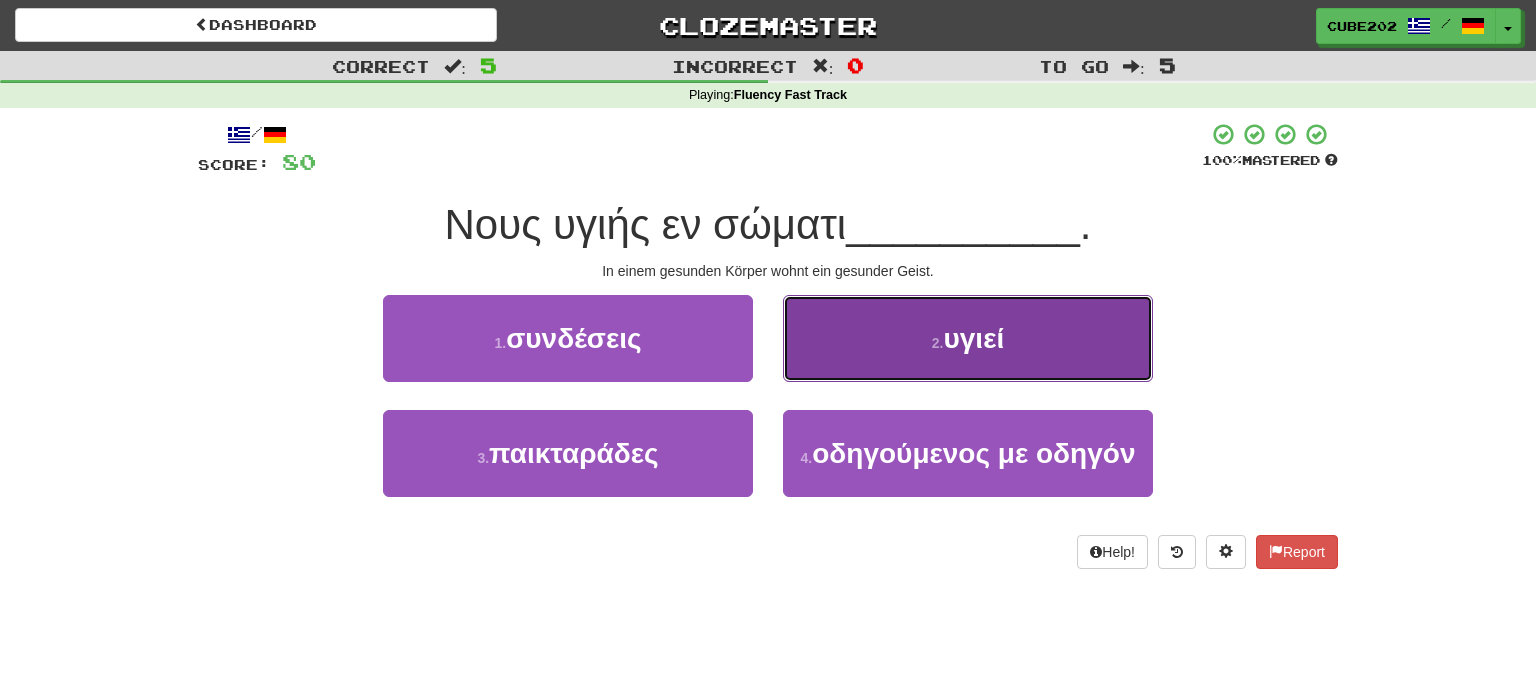 click on "2 .  υγιεί" at bounding box center (968, 338) 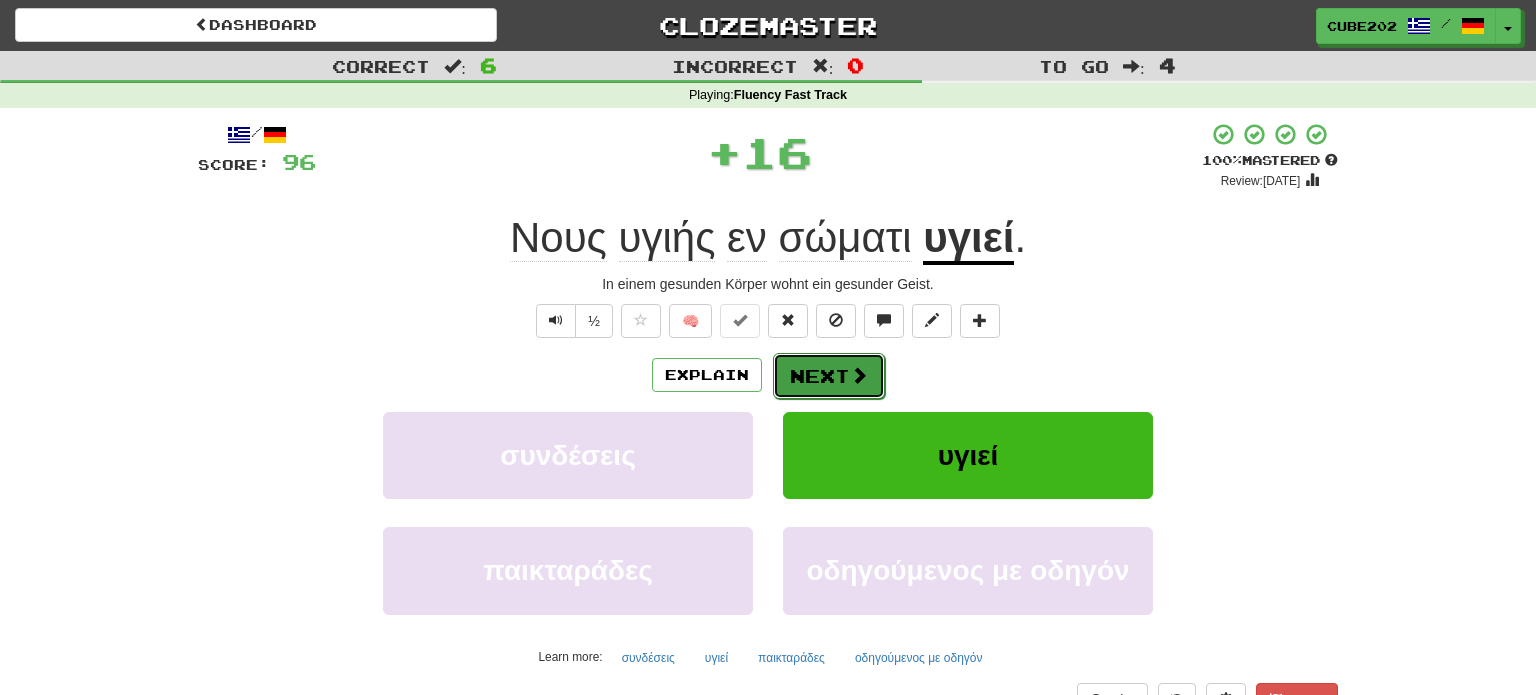 click on "Next" at bounding box center [829, 376] 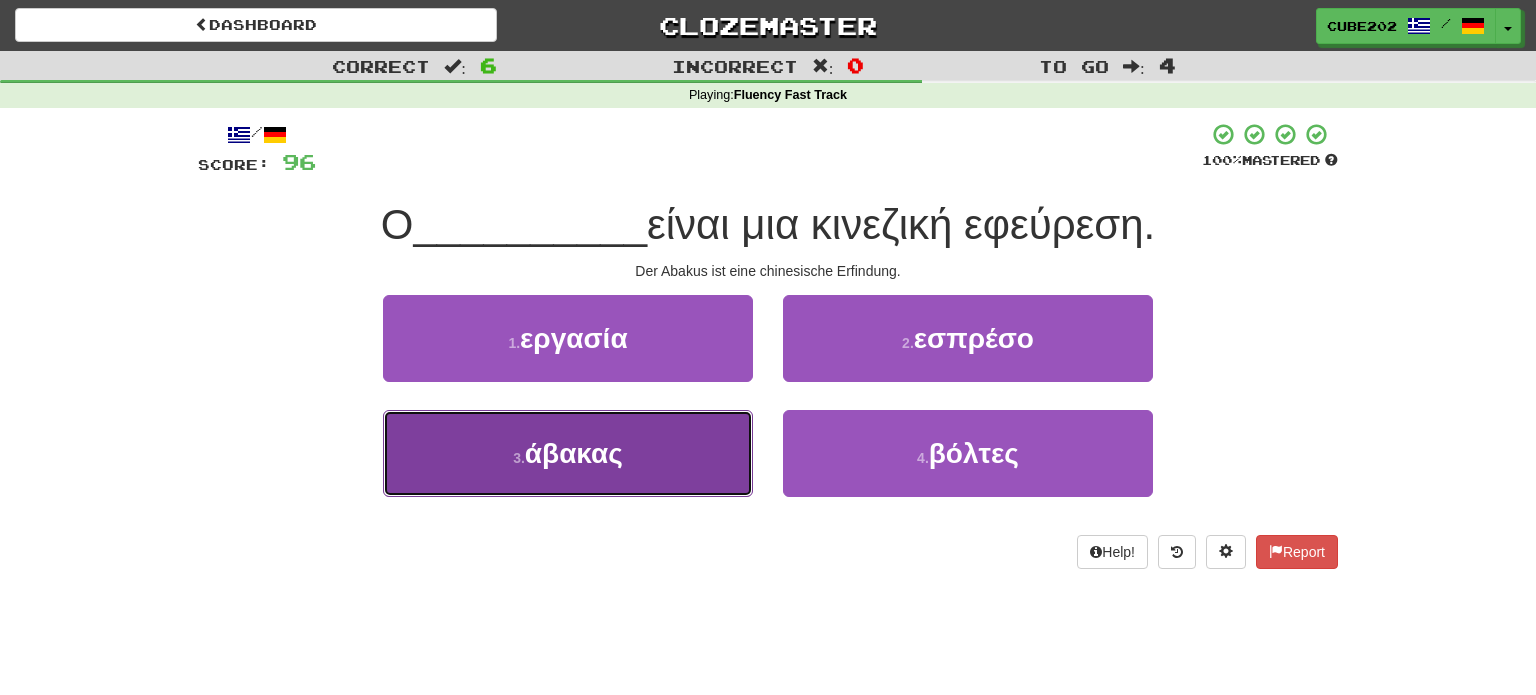 click on "3 .  άβακας" at bounding box center [568, 453] 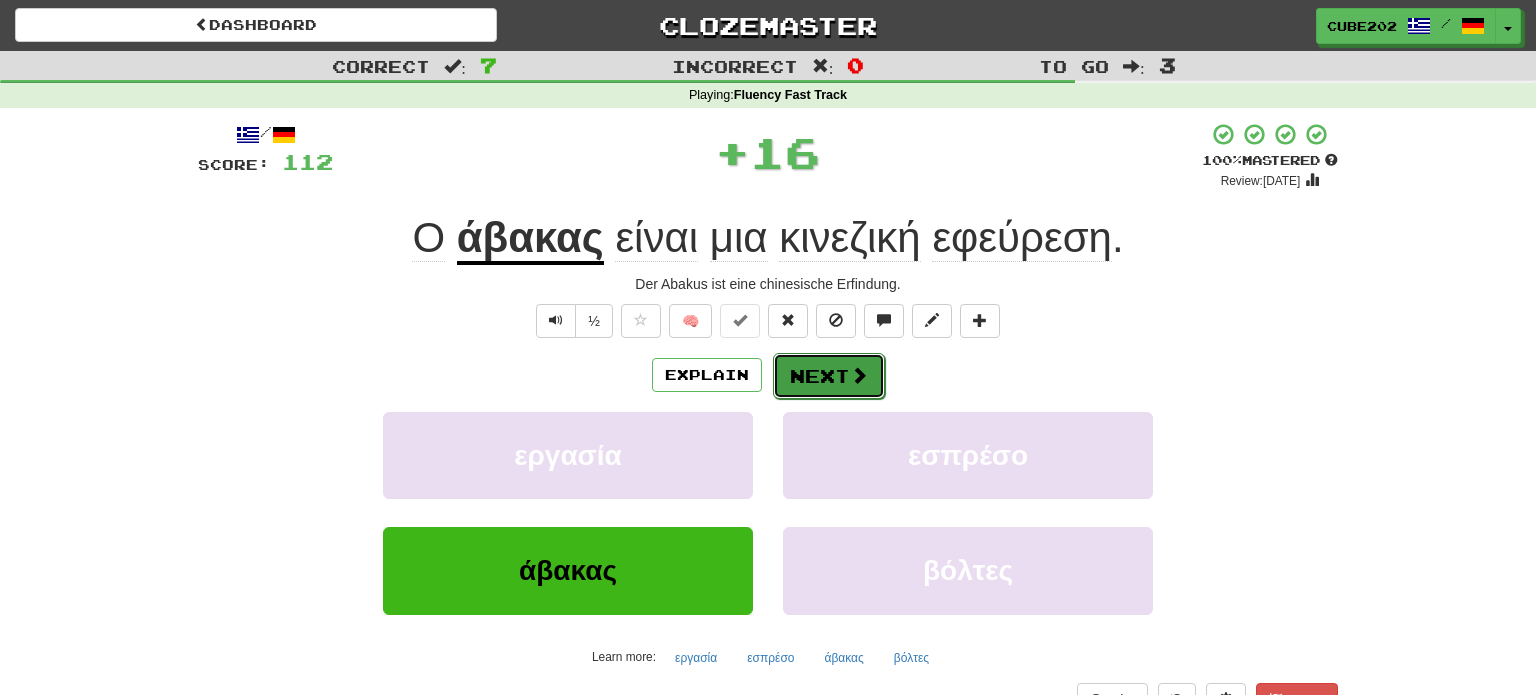 click on "Next" at bounding box center [829, 376] 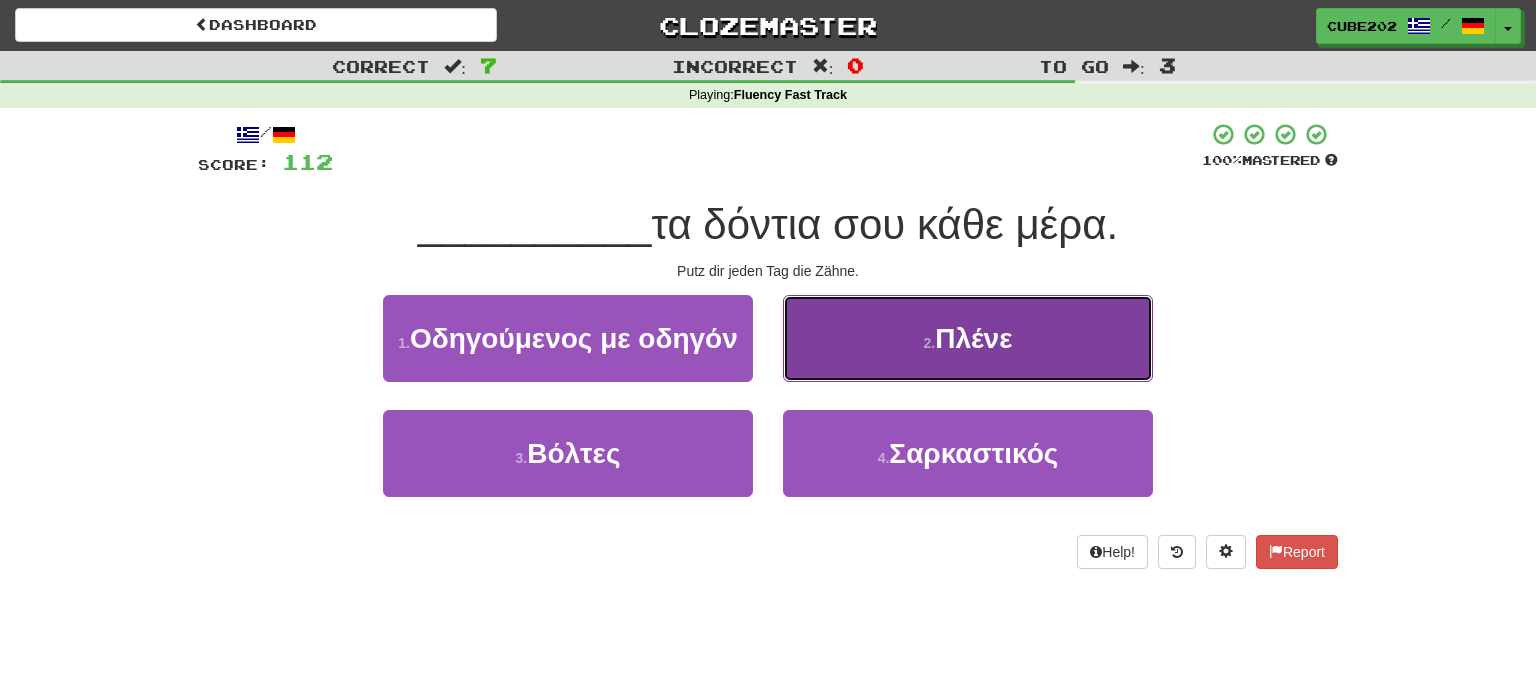 click on "2 .  Πλένε" at bounding box center [968, 338] 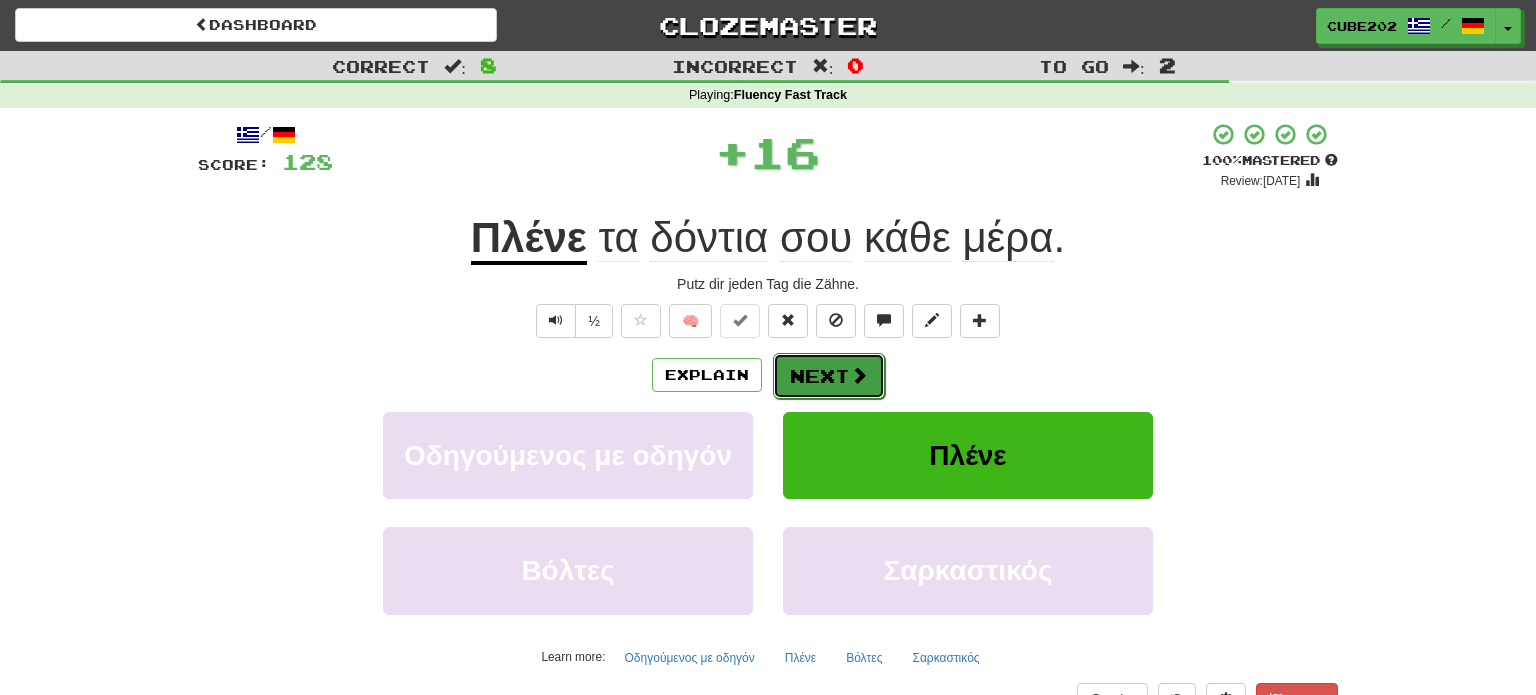 click on "Next" at bounding box center [829, 376] 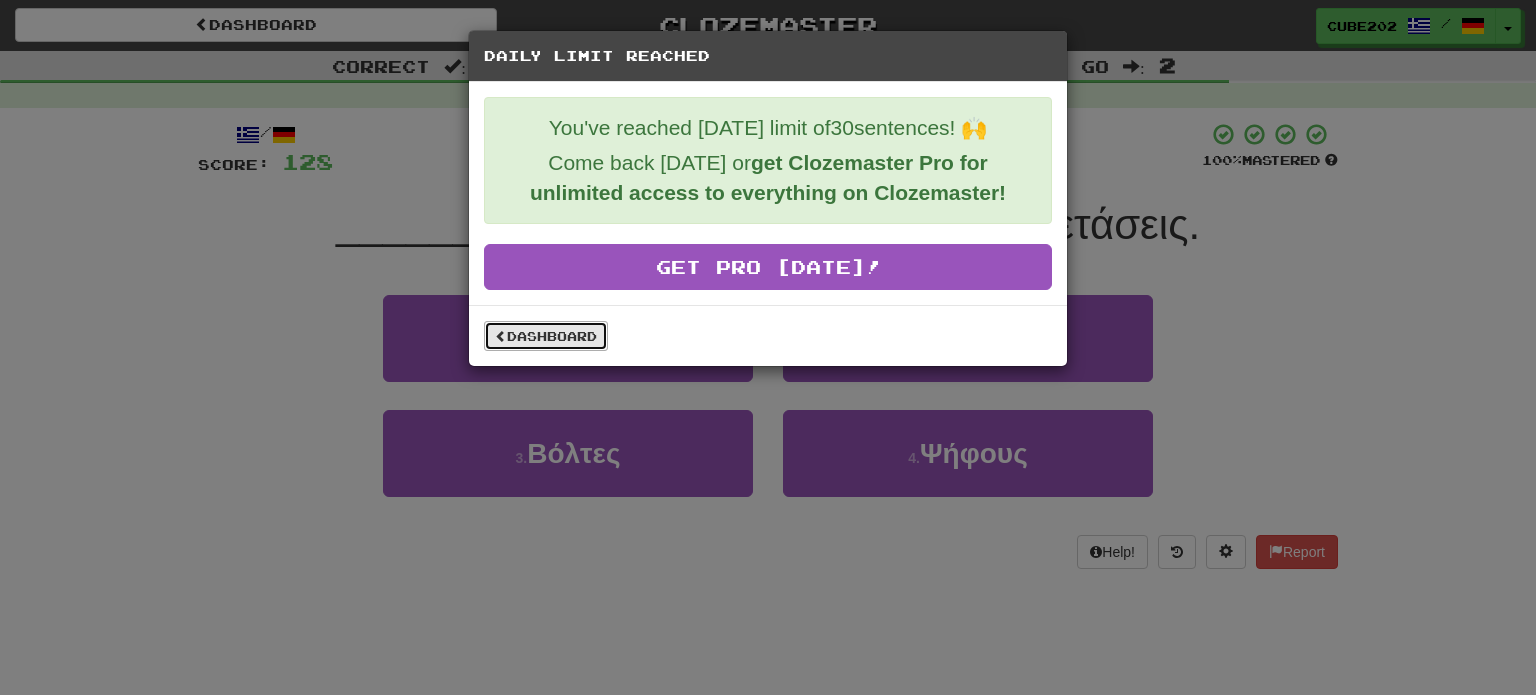 click on "Dashboard" at bounding box center (546, 336) 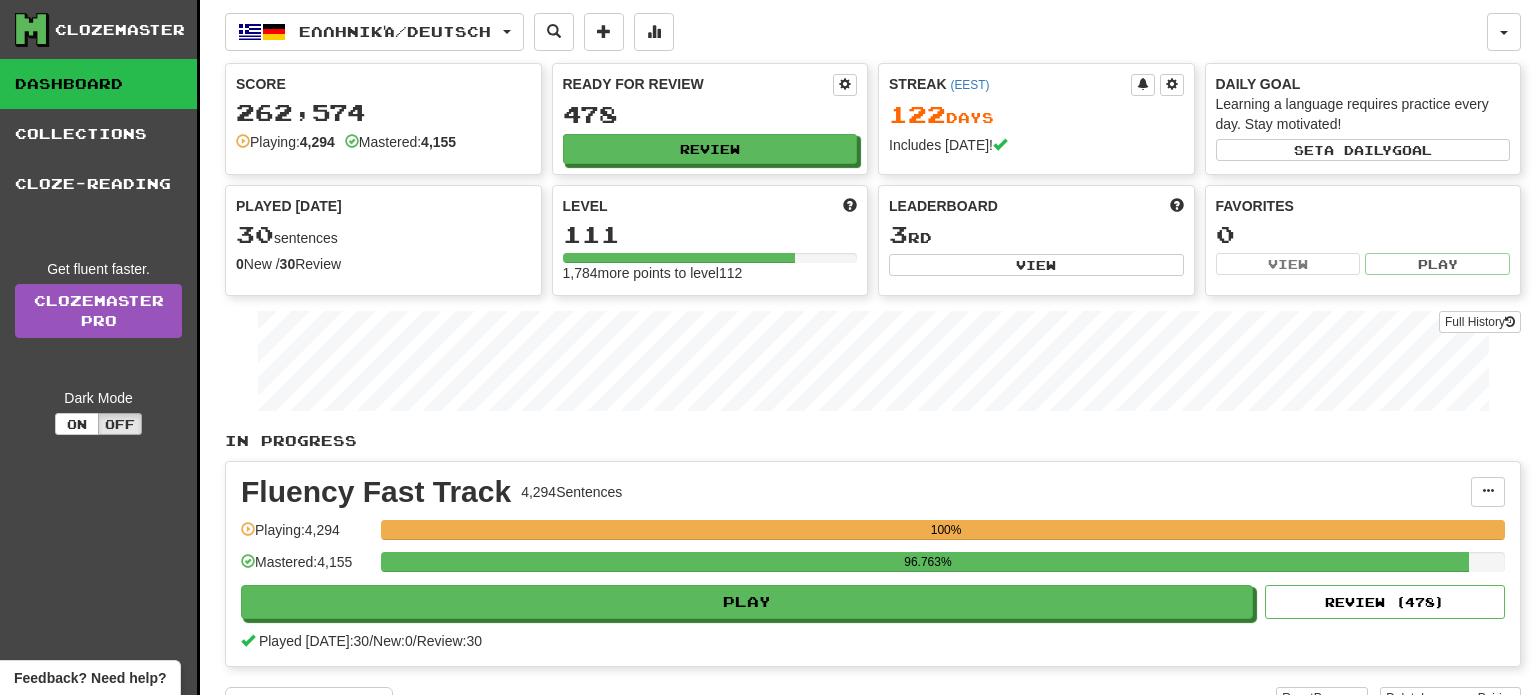 scroll, scrollTop: 0, scrollLeft: 0, axis: both 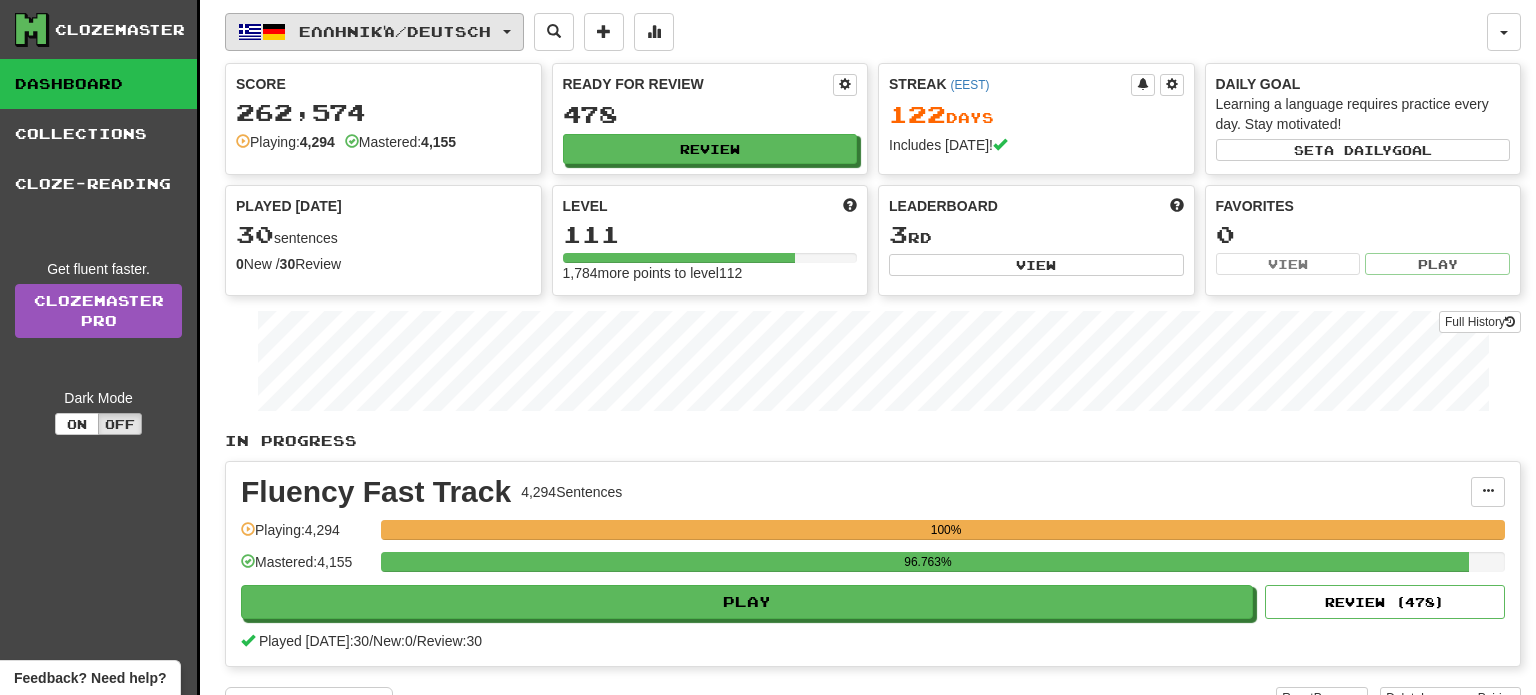 click on "Ελληνικά  /  Deutsch" at bounding box center (395, 31) 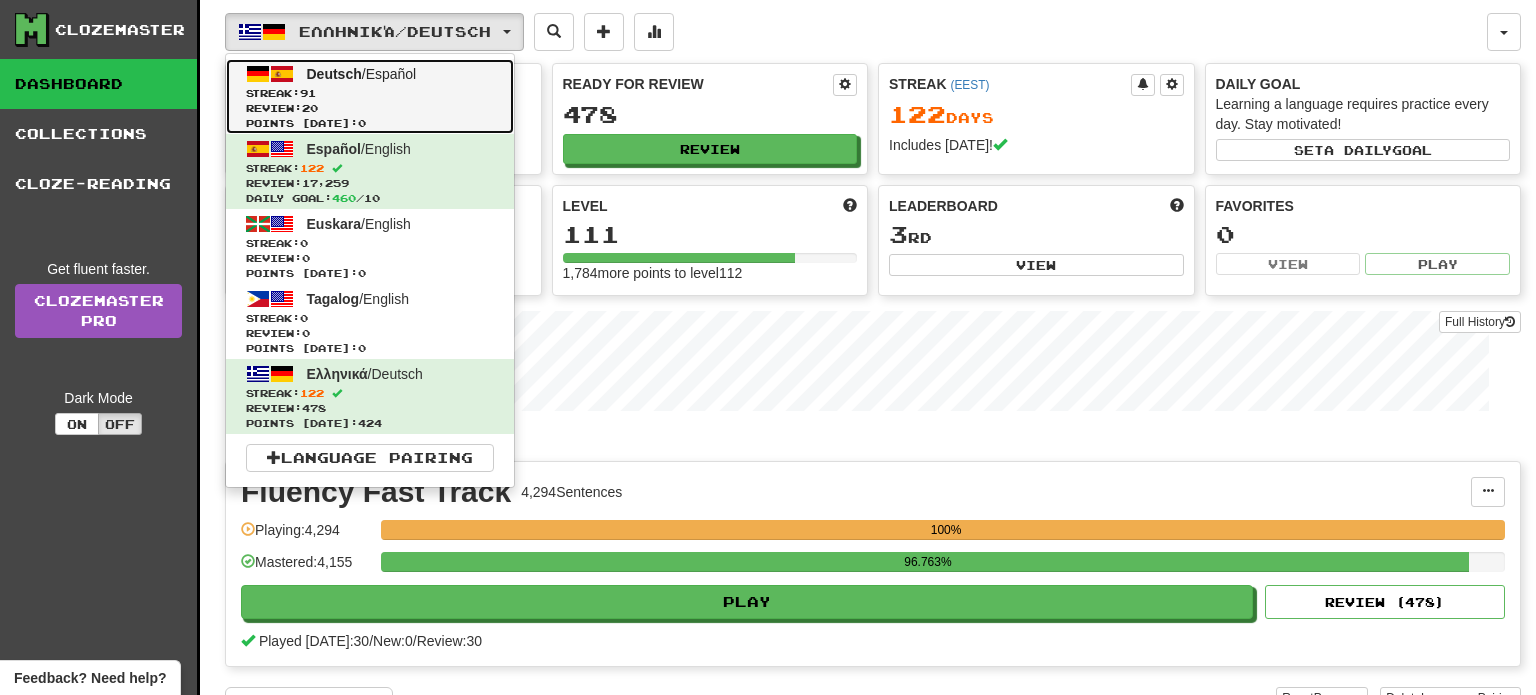 click on "Streak:  91" at bounding box center (370, 93) 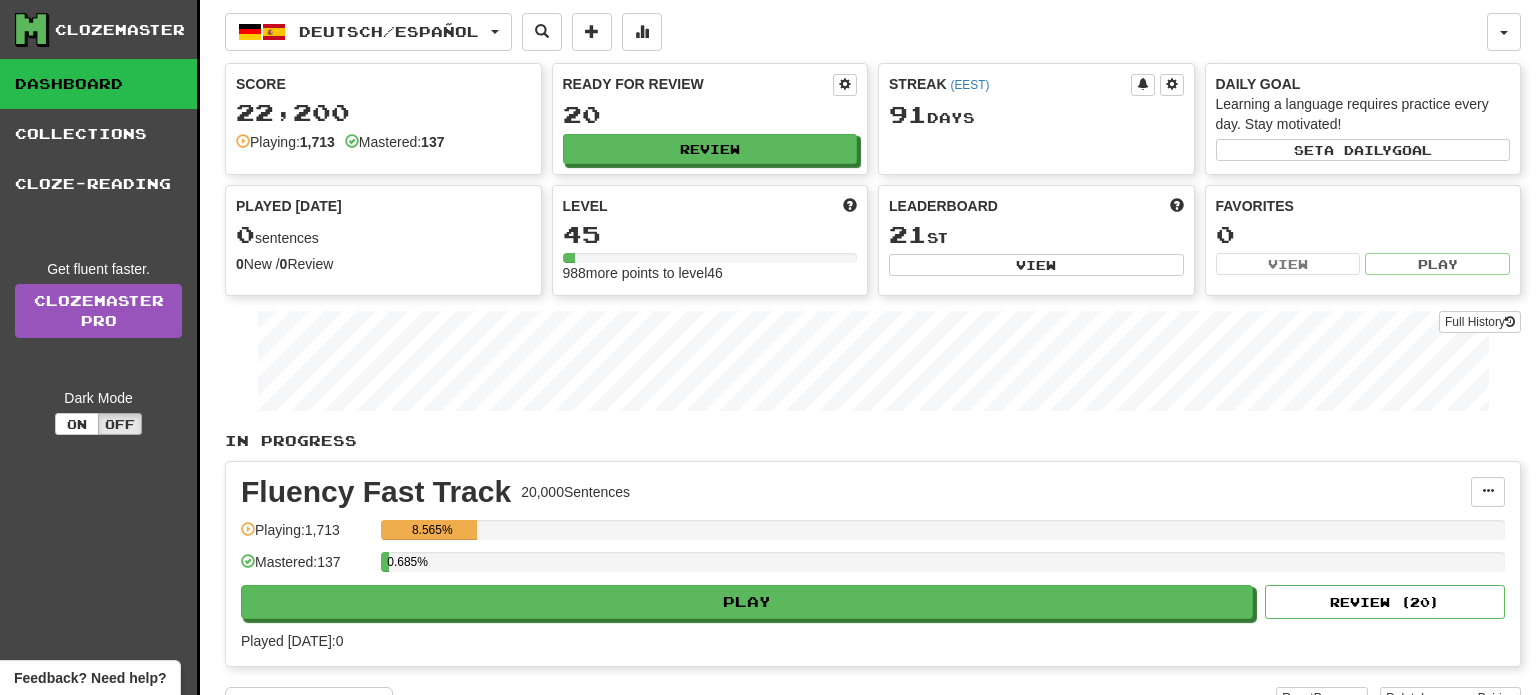 scroll, scrollTop: 0, scrollLeft: 0, axis: both 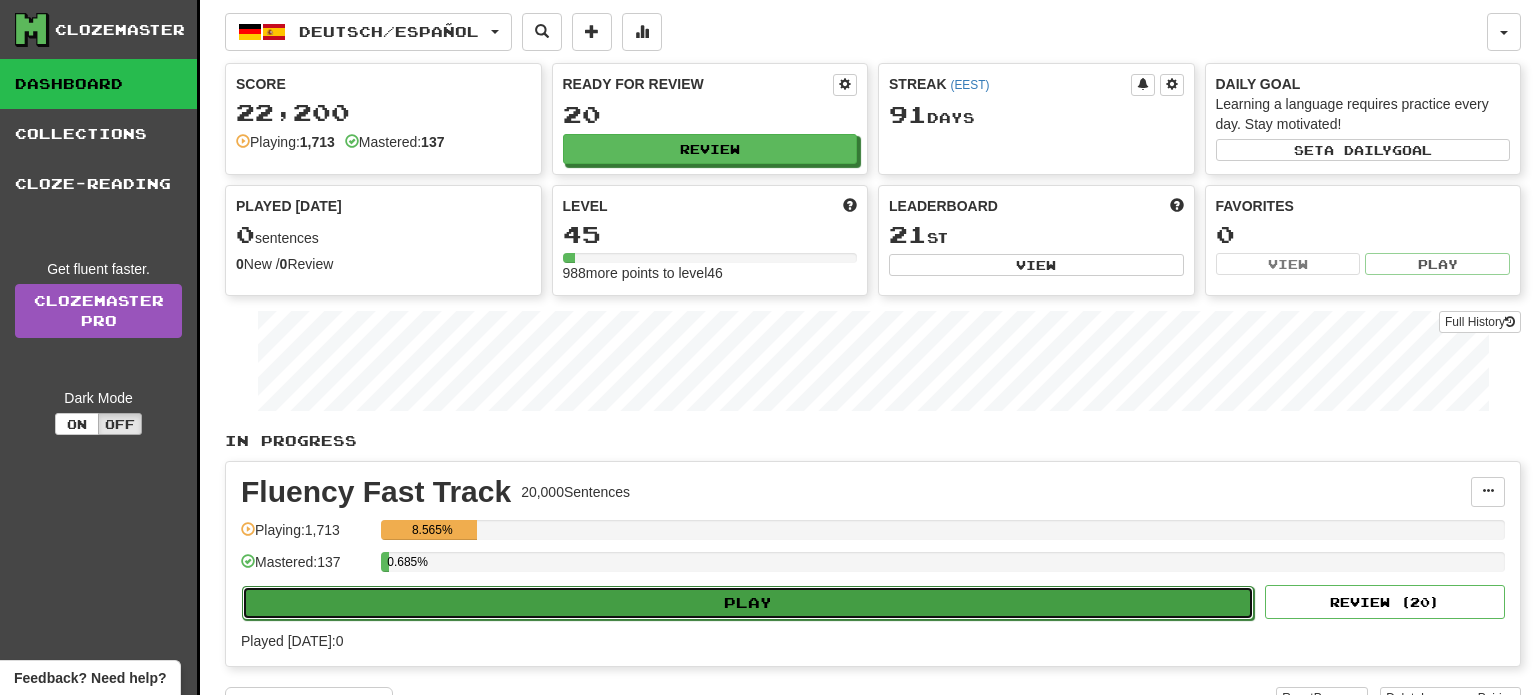 click on "Play" at bounding box center [748, 603] 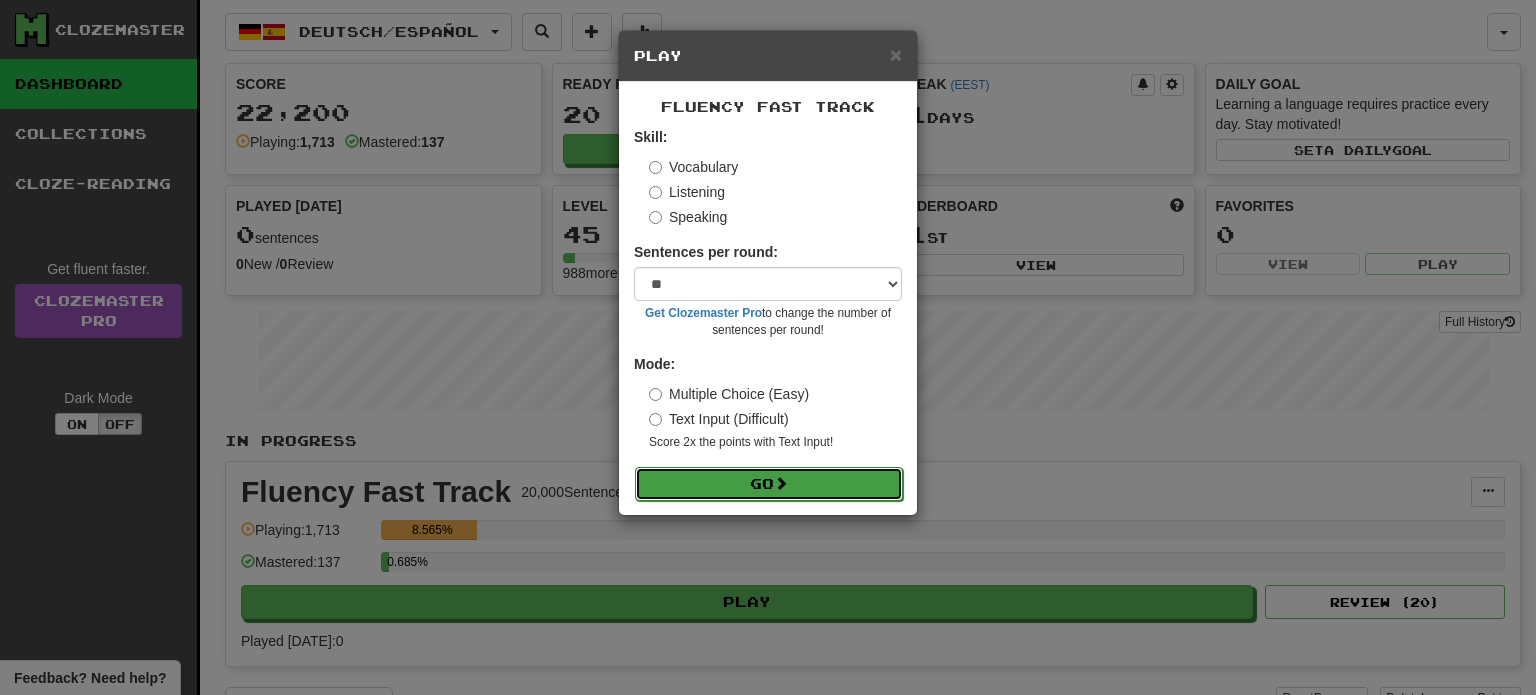 click on "Go" at bounding box center [769, 484] 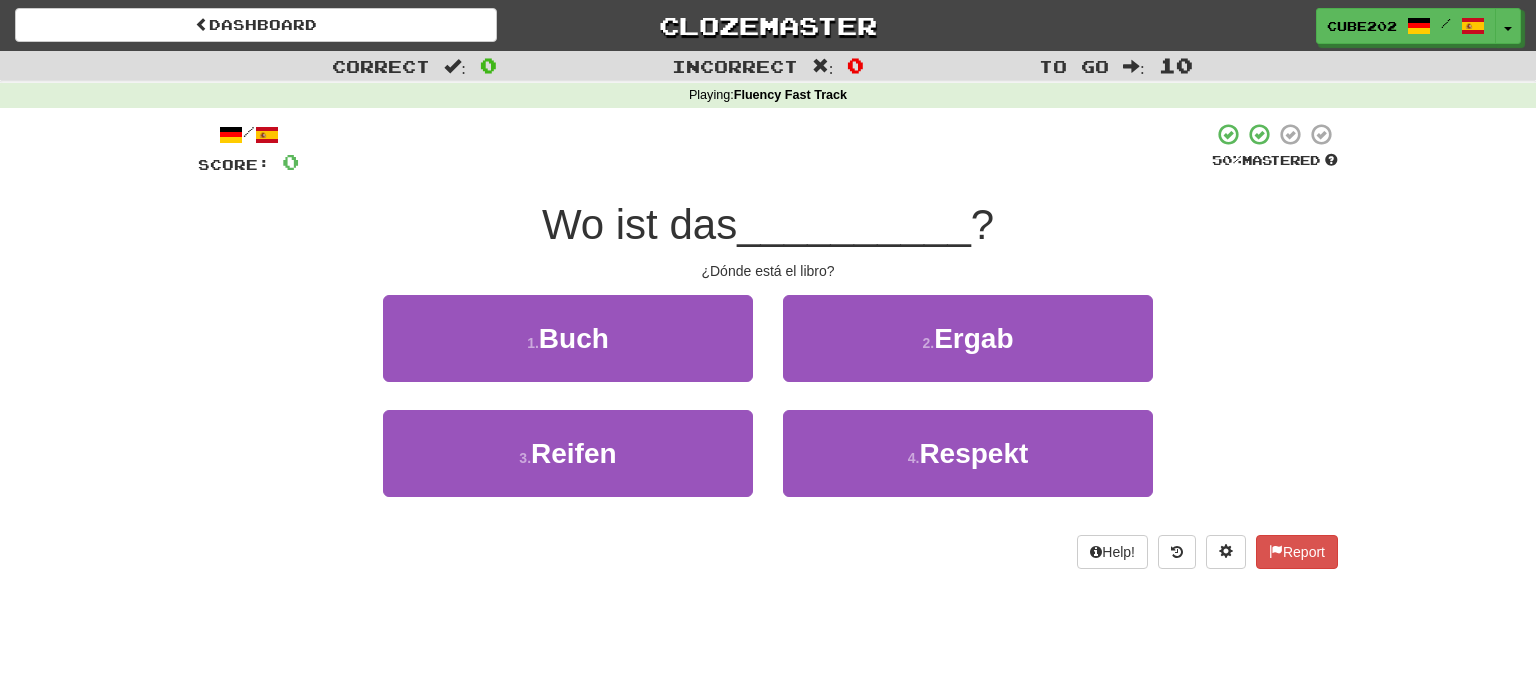 scroll, scrollTop: 0, scrollLeft: 0, axis: both 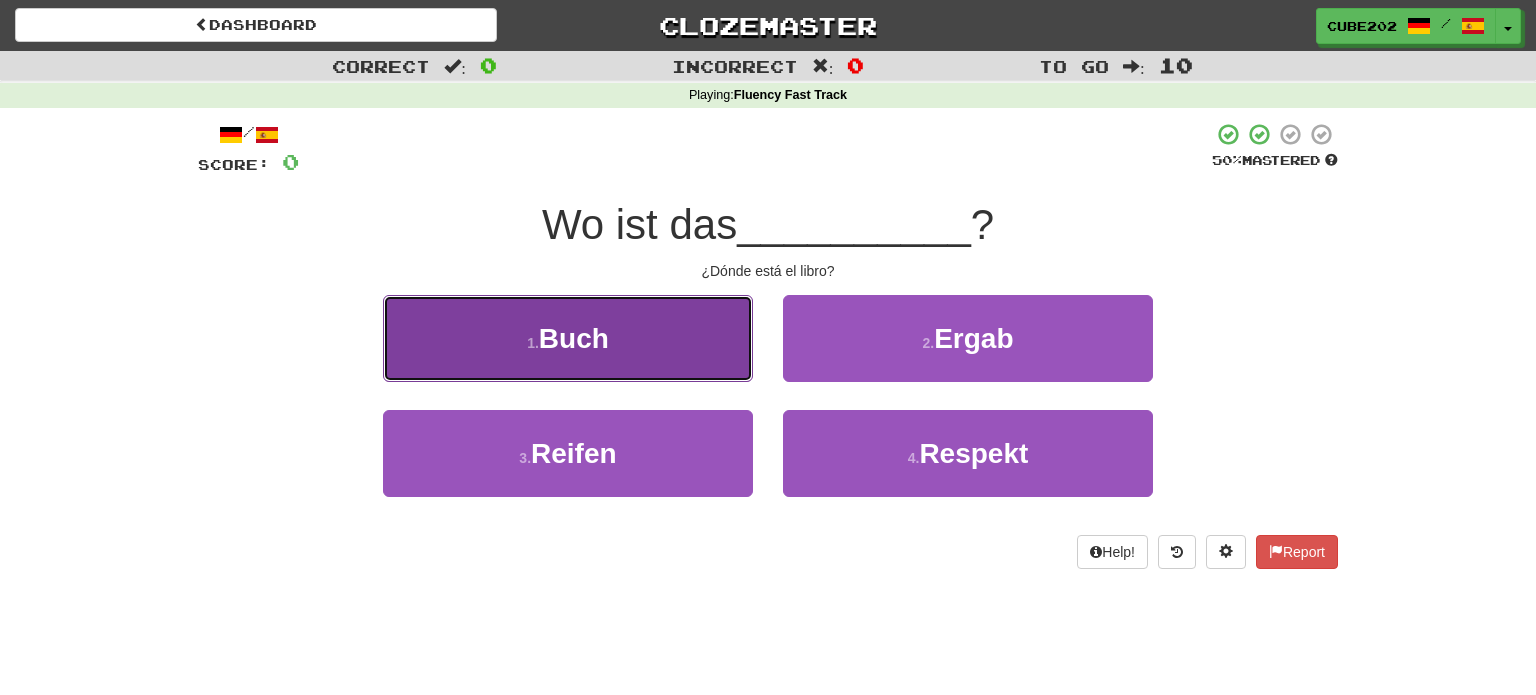 click on "1 .  Buch" at bounding box center (568, 338) 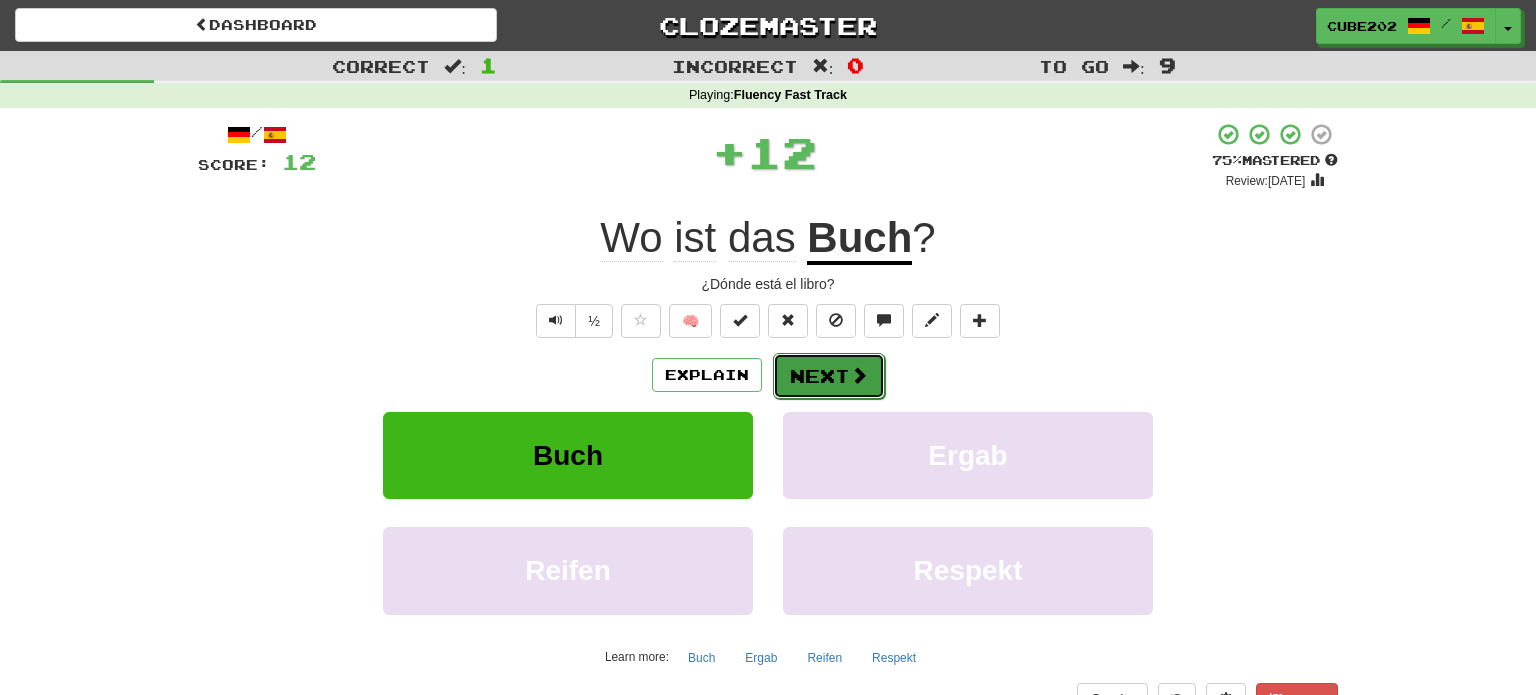 click on "Next" at bounding box center (829, 376) 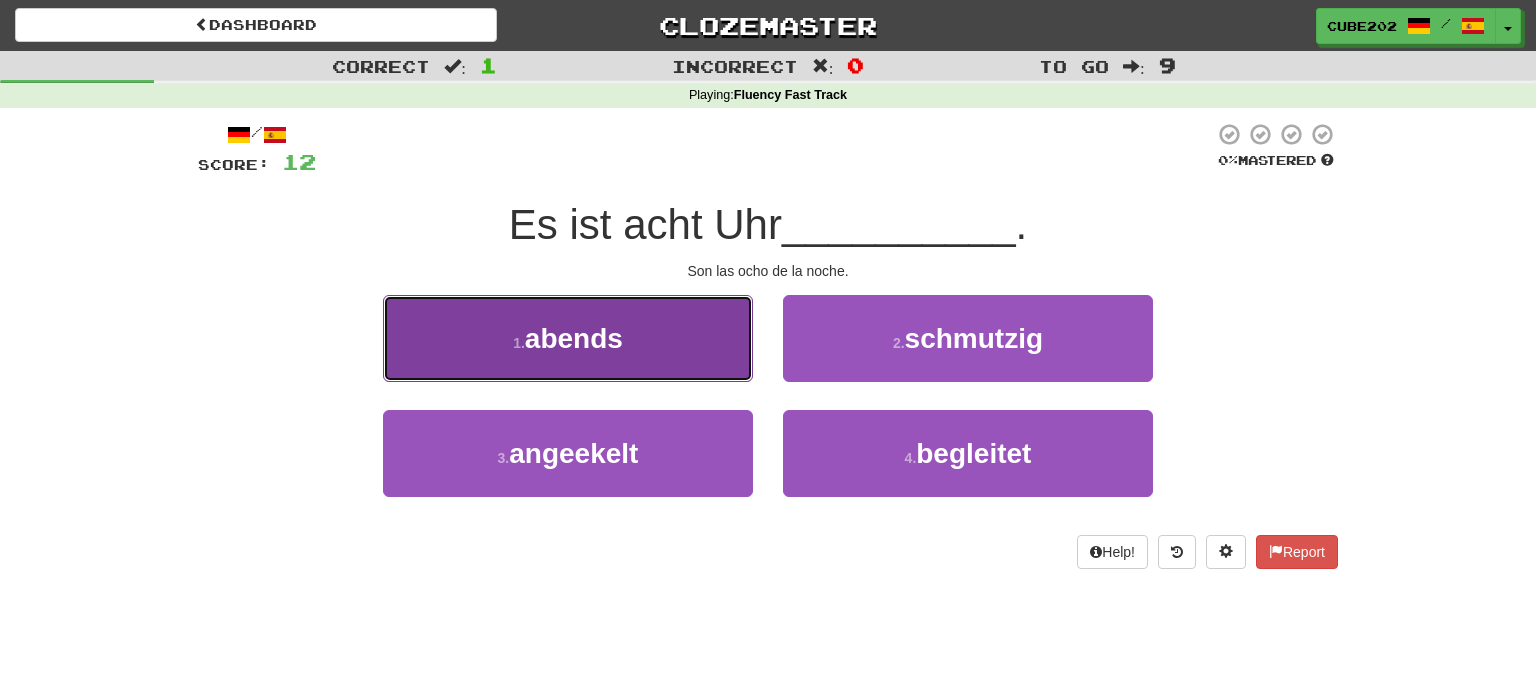 click on "1 .  abends" at bounding box center (568, 338) 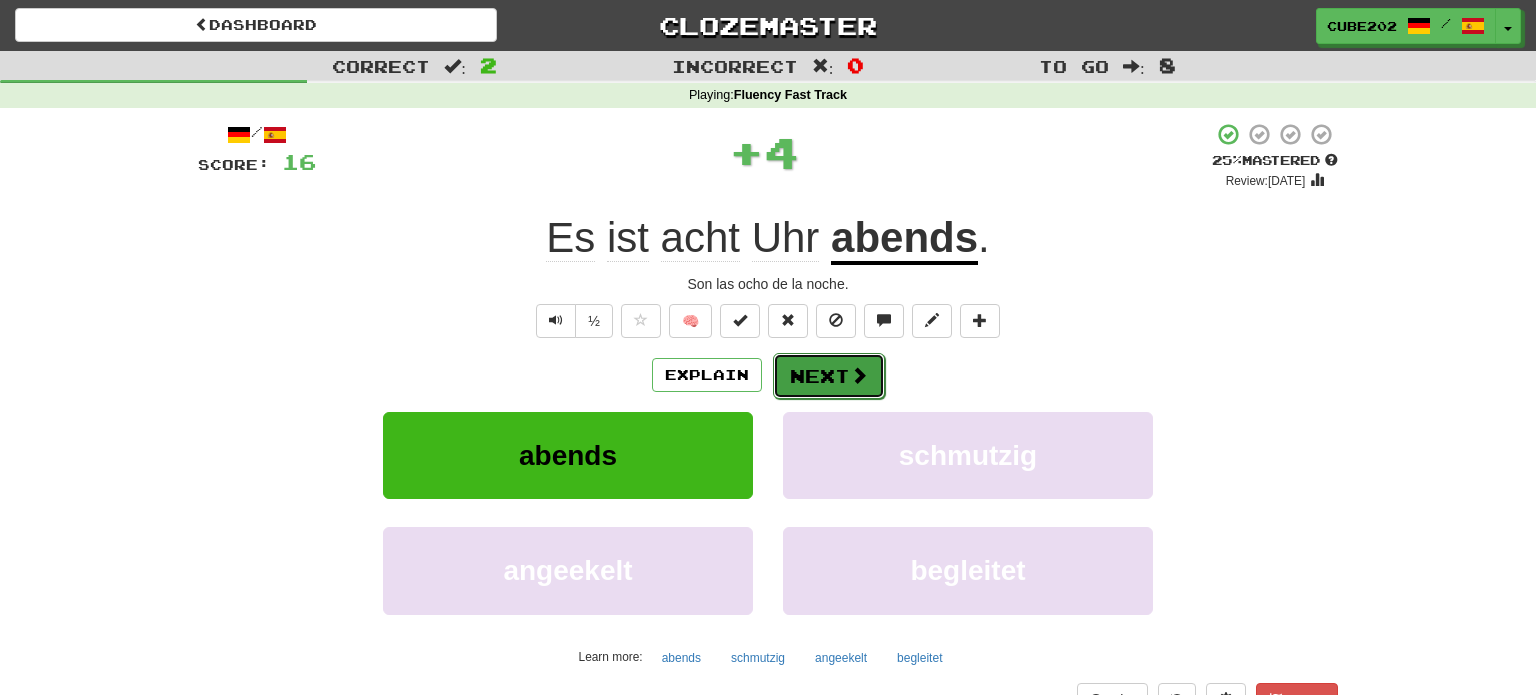 click on "Next" at bounding box center (829, 376) 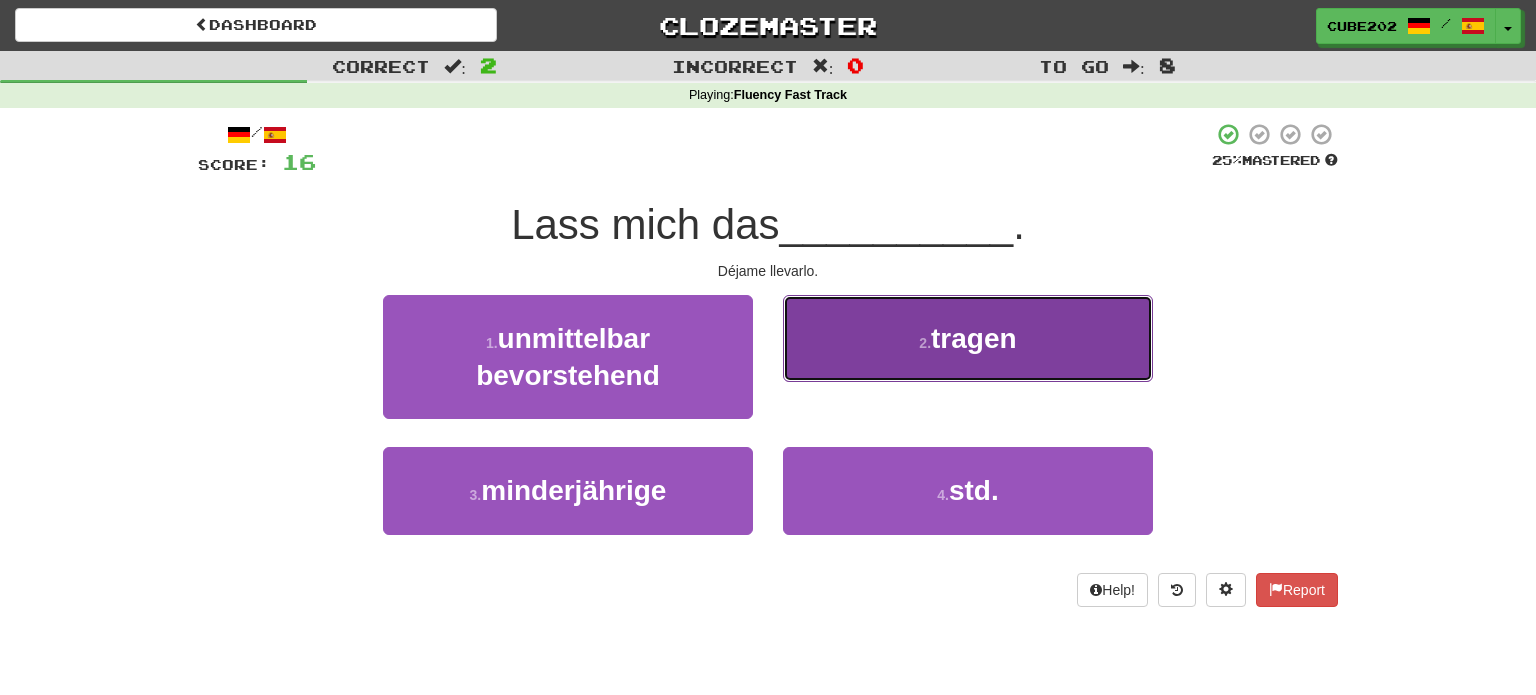 click on "2 .  tragen" at bounding box center [968, 338] 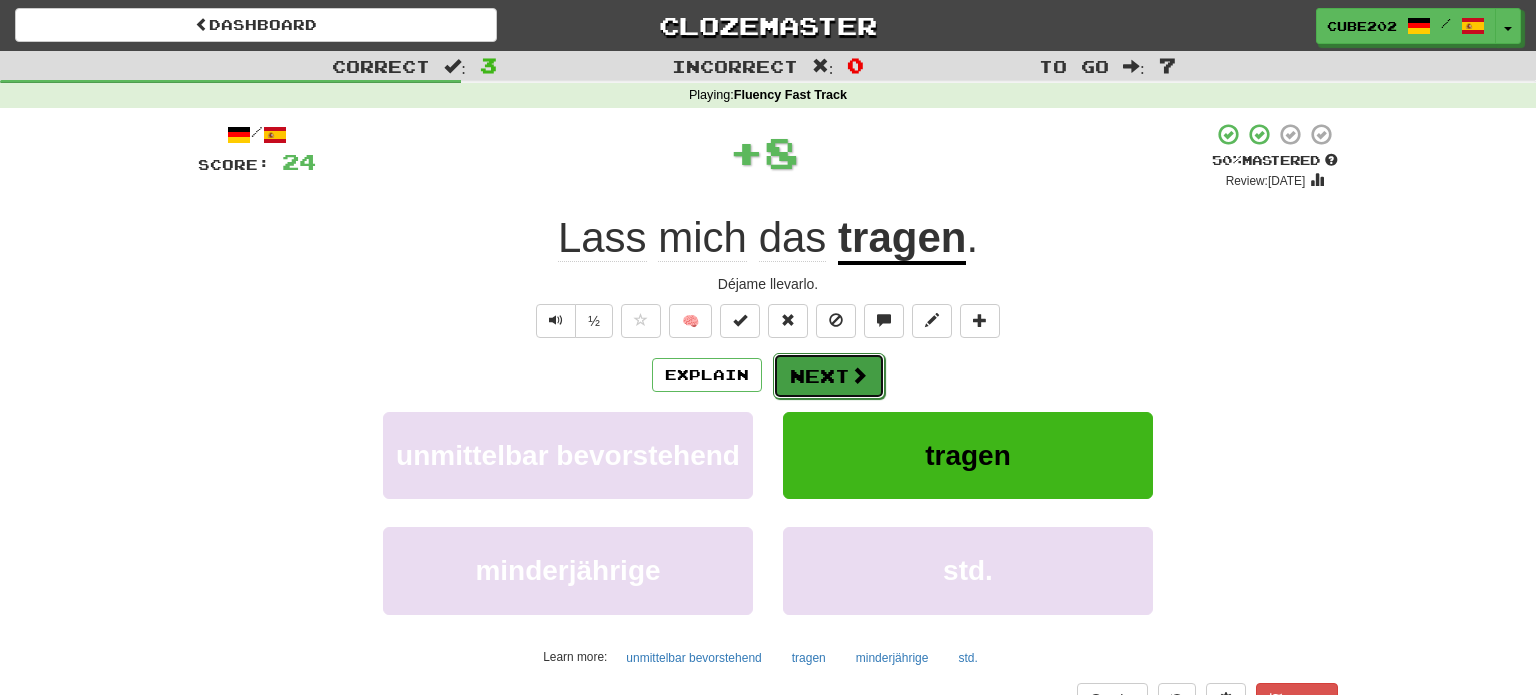 click on "Next" at bounding box center (829, 376) 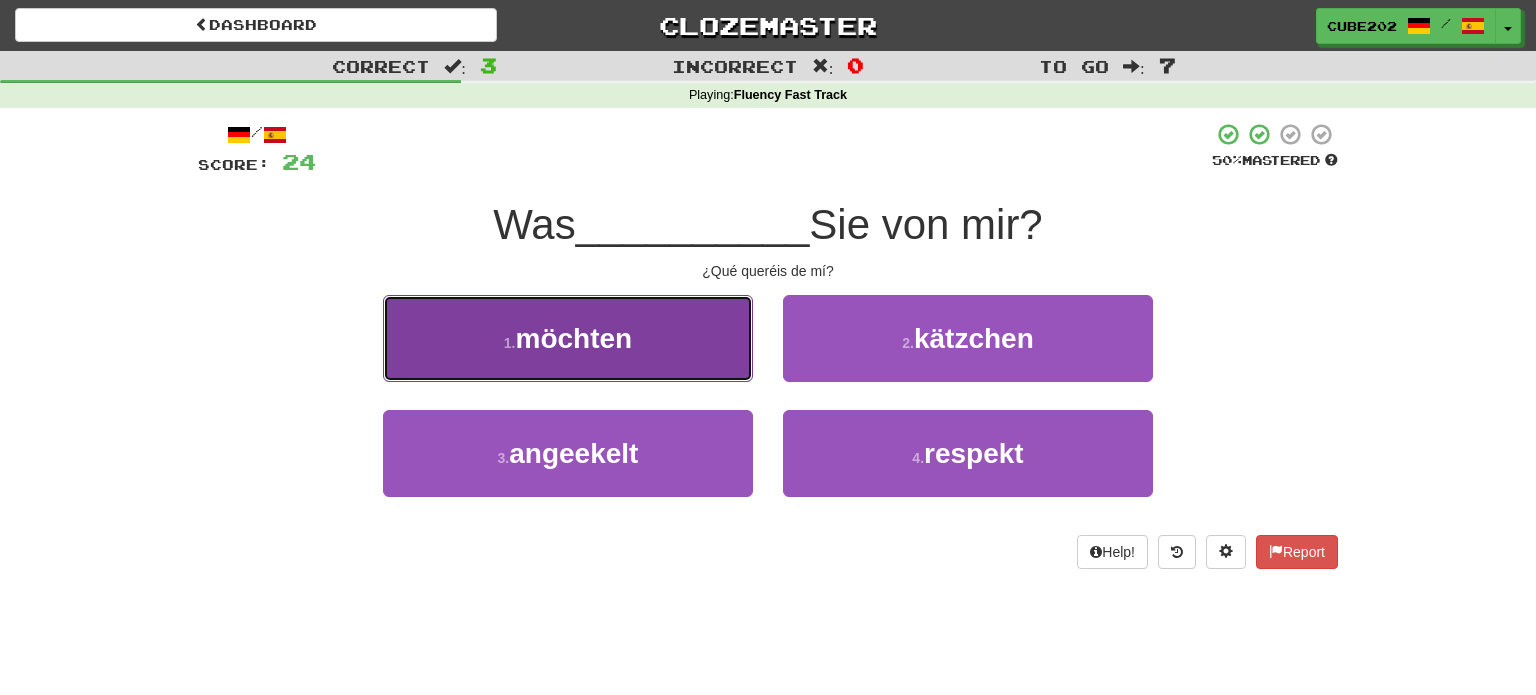 click on "1 .  möchten" at bounding box center [568, 338] 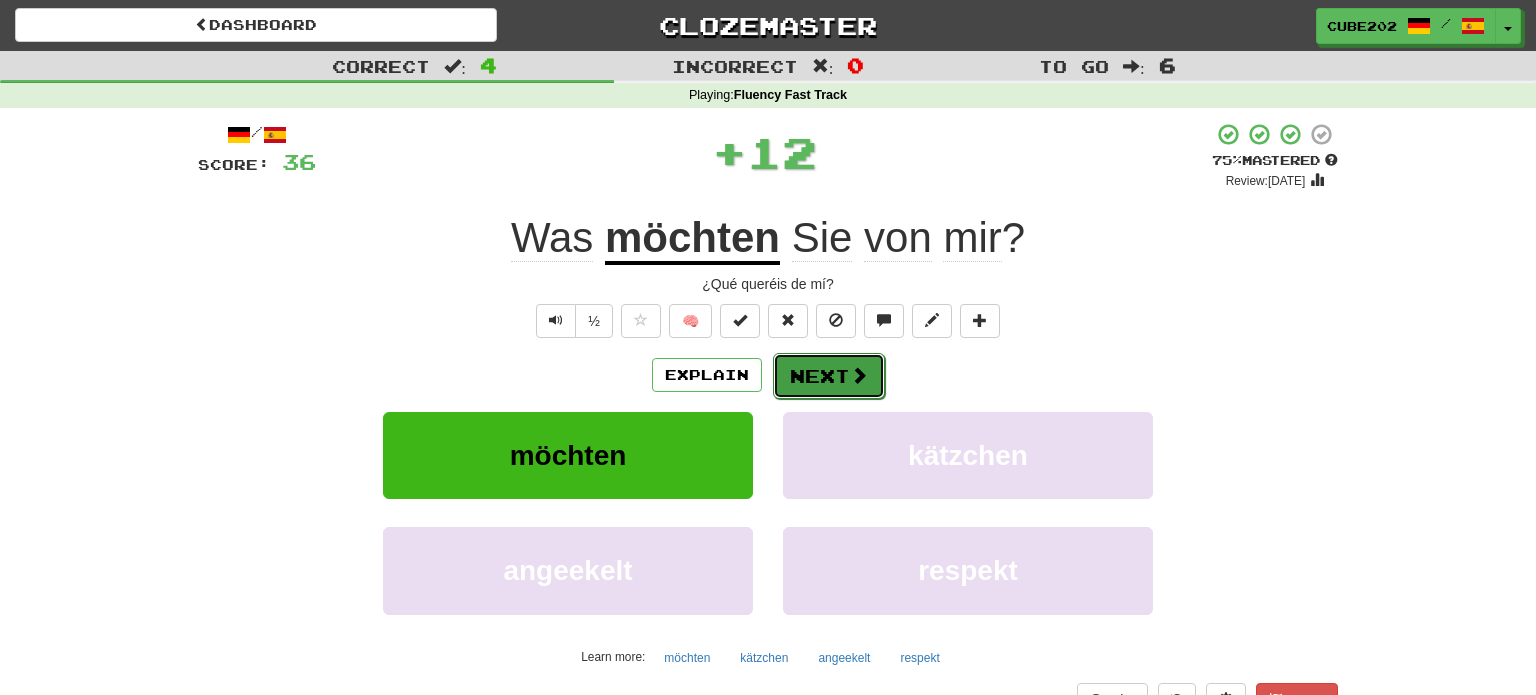 click on "Next" at bounding box center [829, 376] 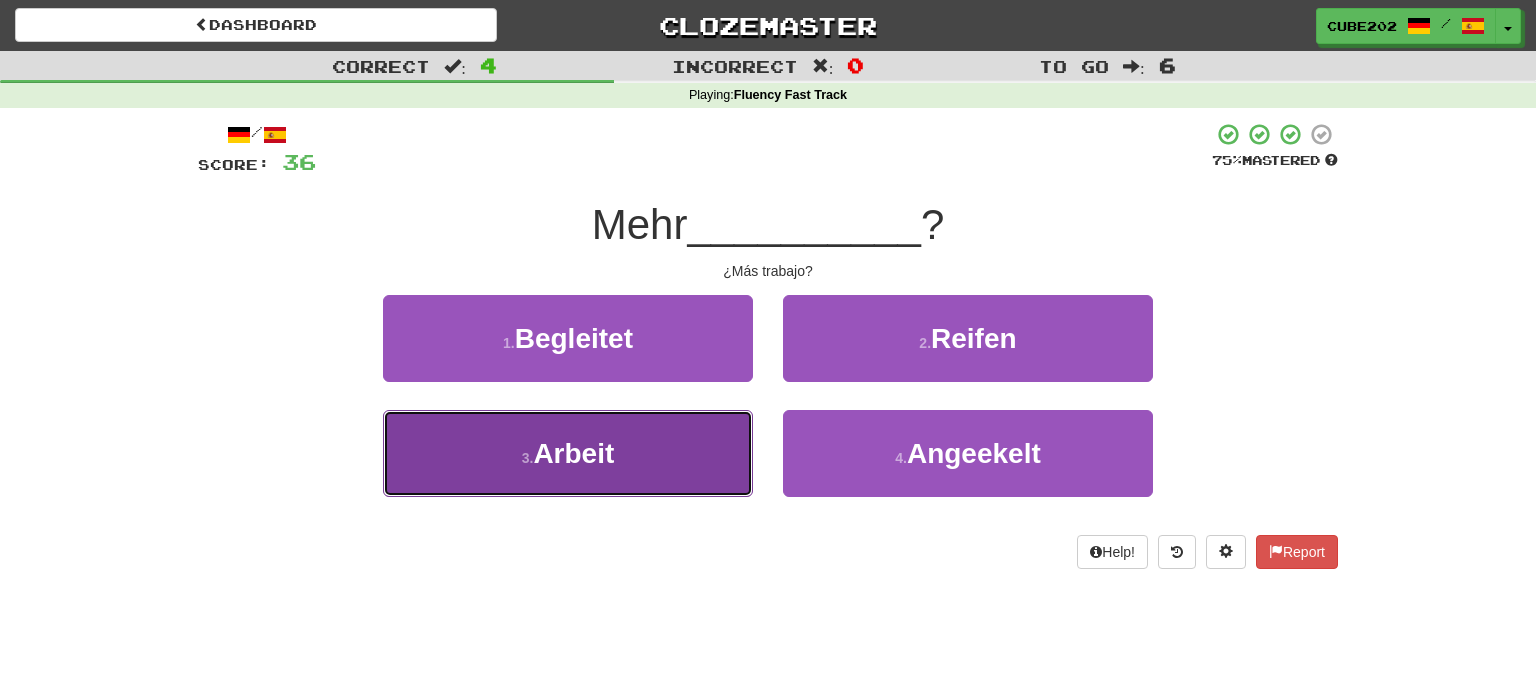 click on "3 .  Arbeit" at bounding box center (568, 453) 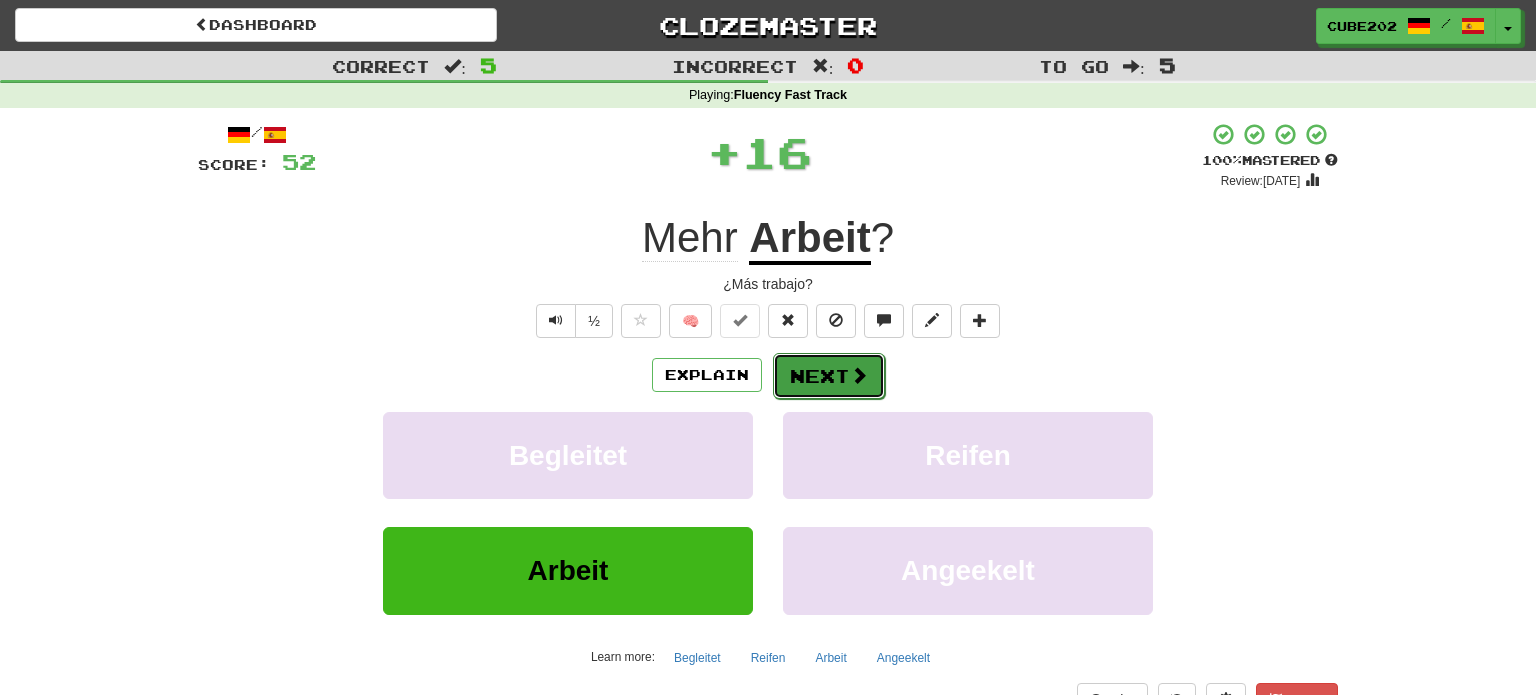 click on "Next" at bounding box center [829, 376] 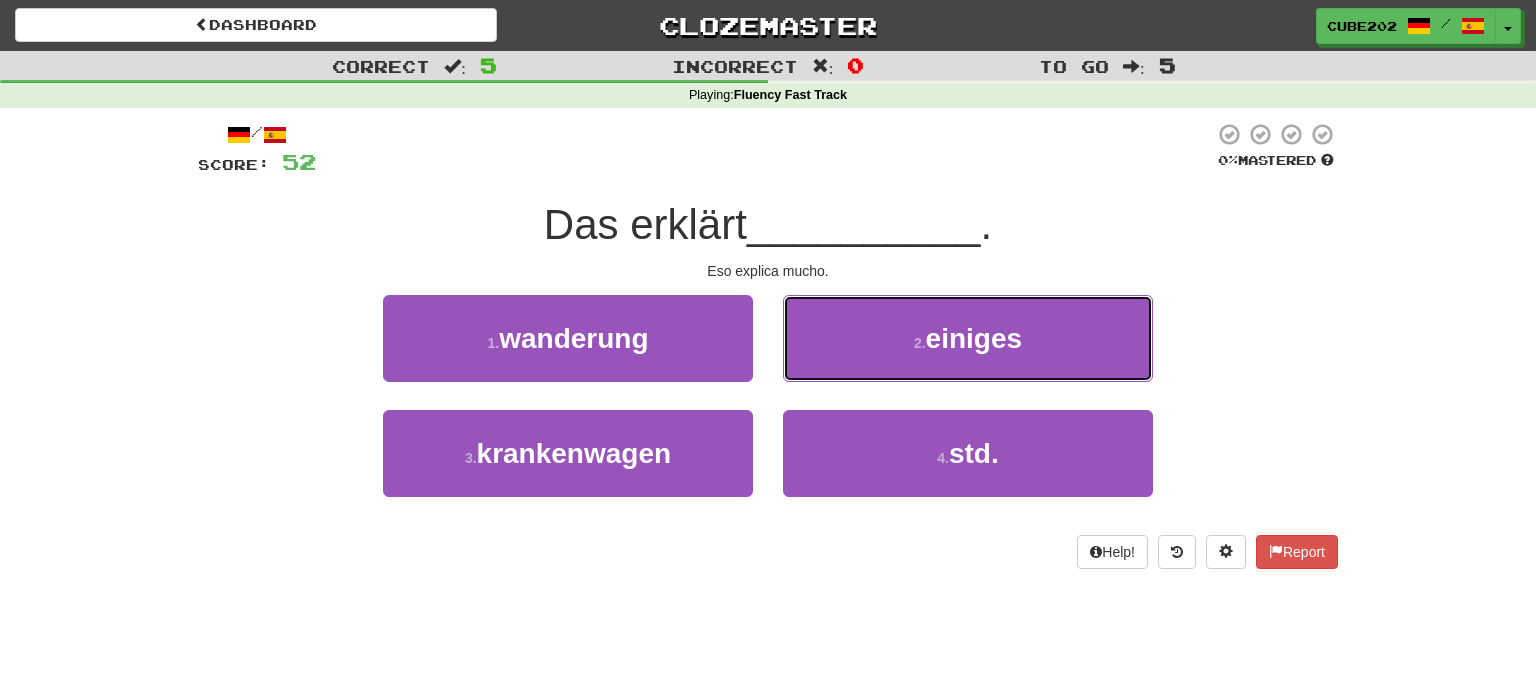 click on "2 .  einiges" at bounding box center (968, 338) 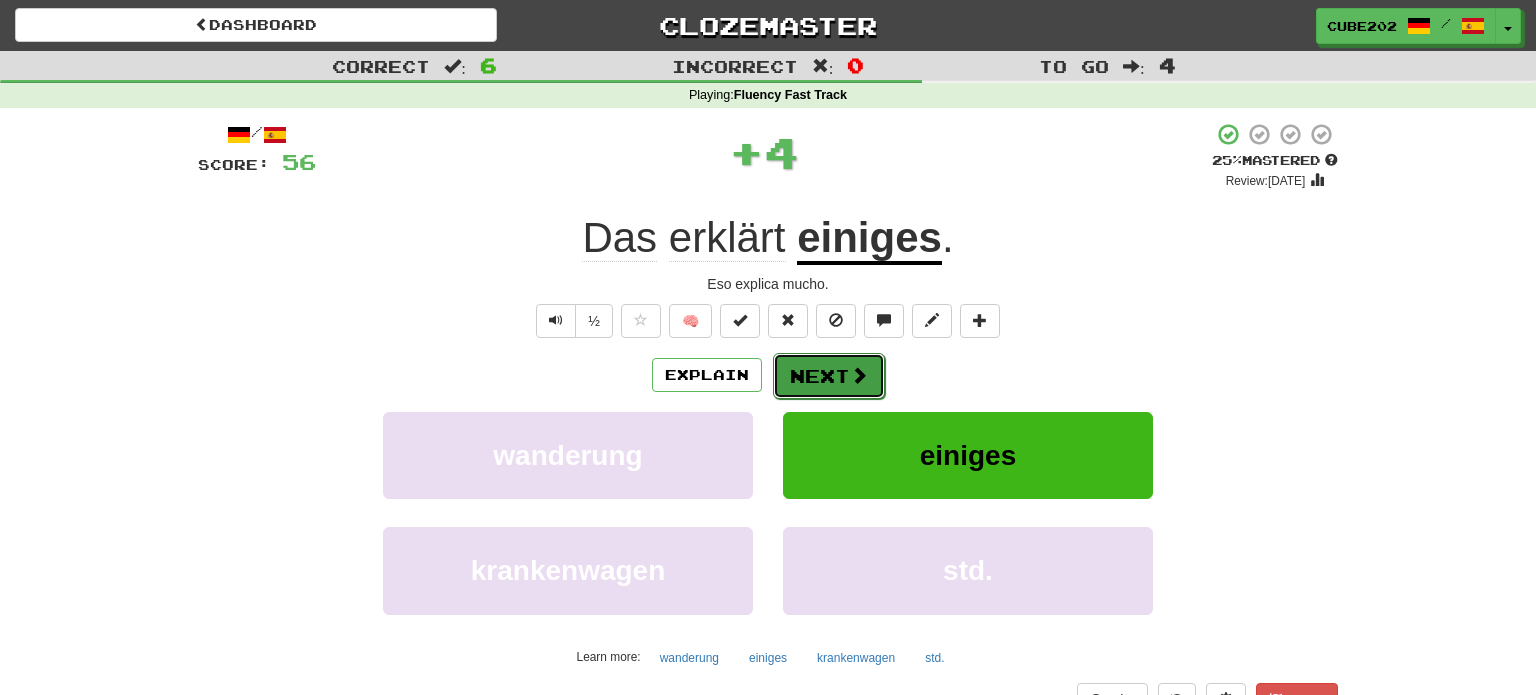 click on "Next" at bounding box center (829, 376) 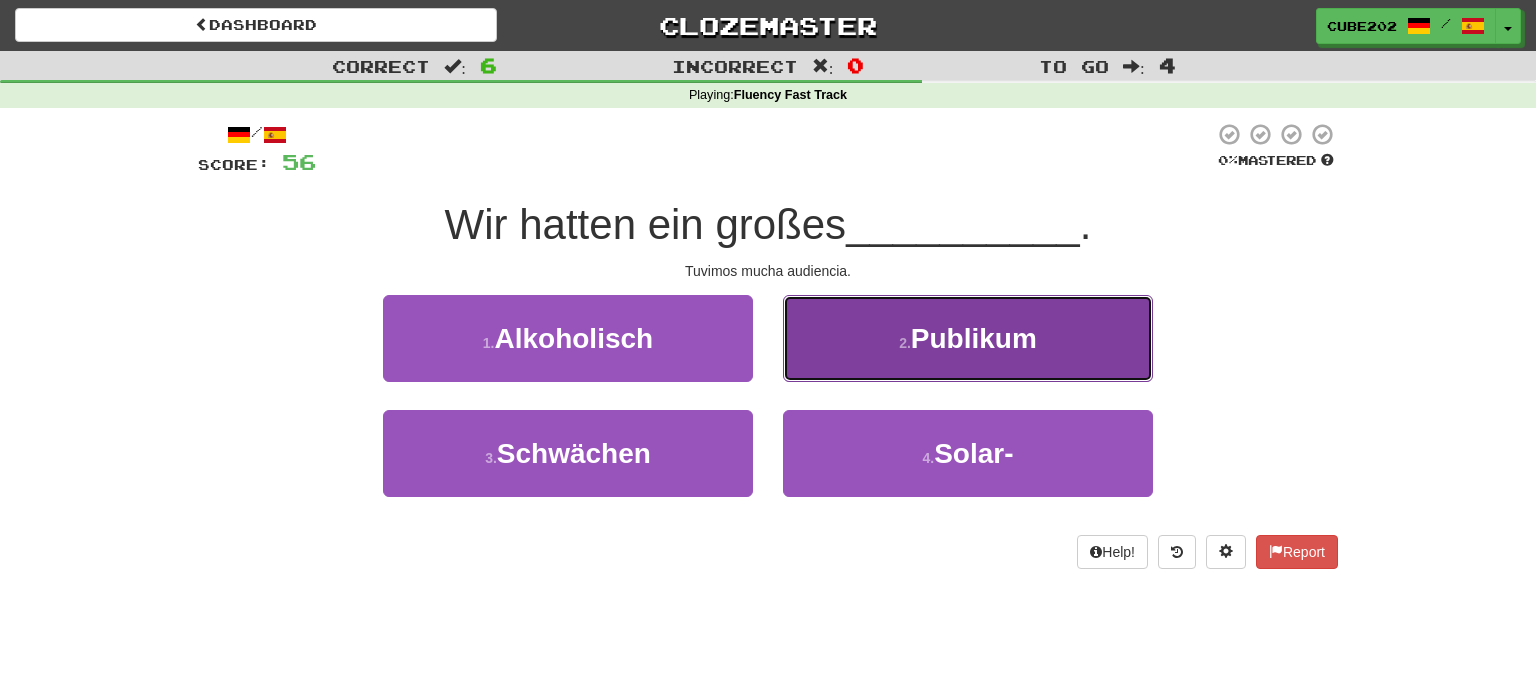 click on "2 .  Publikum" at bounding box center (968, 338) 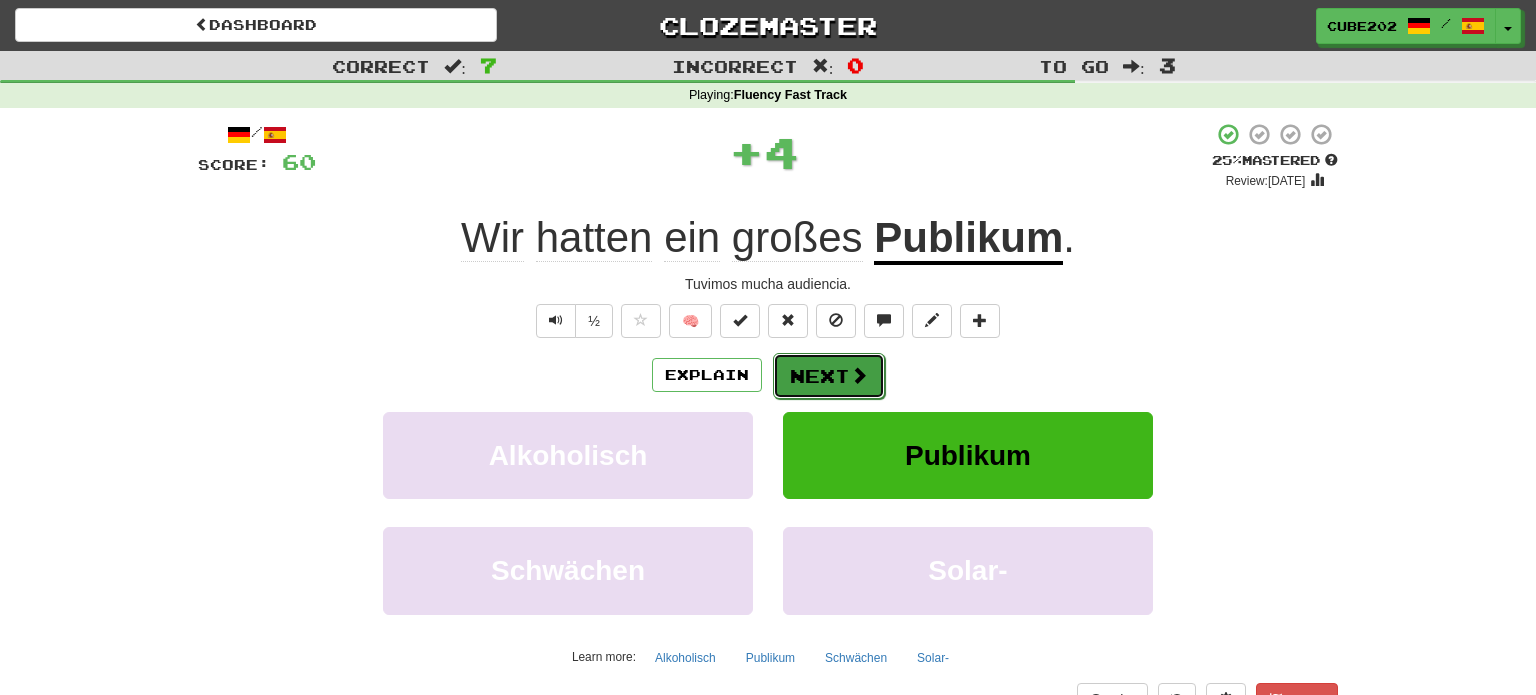 click on "Next" at bounding box center (829, 376) 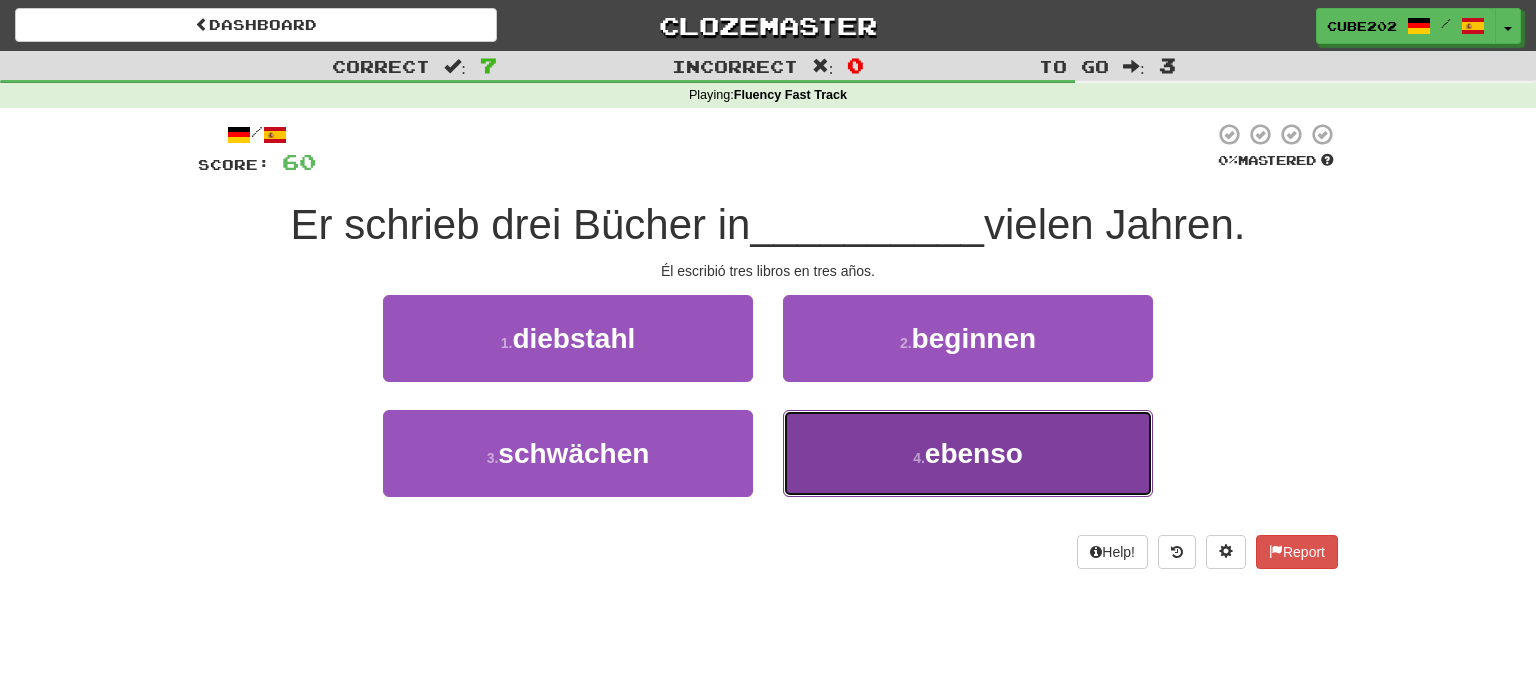 click on "4 .  ebenso" at bounding box center (968, 453) 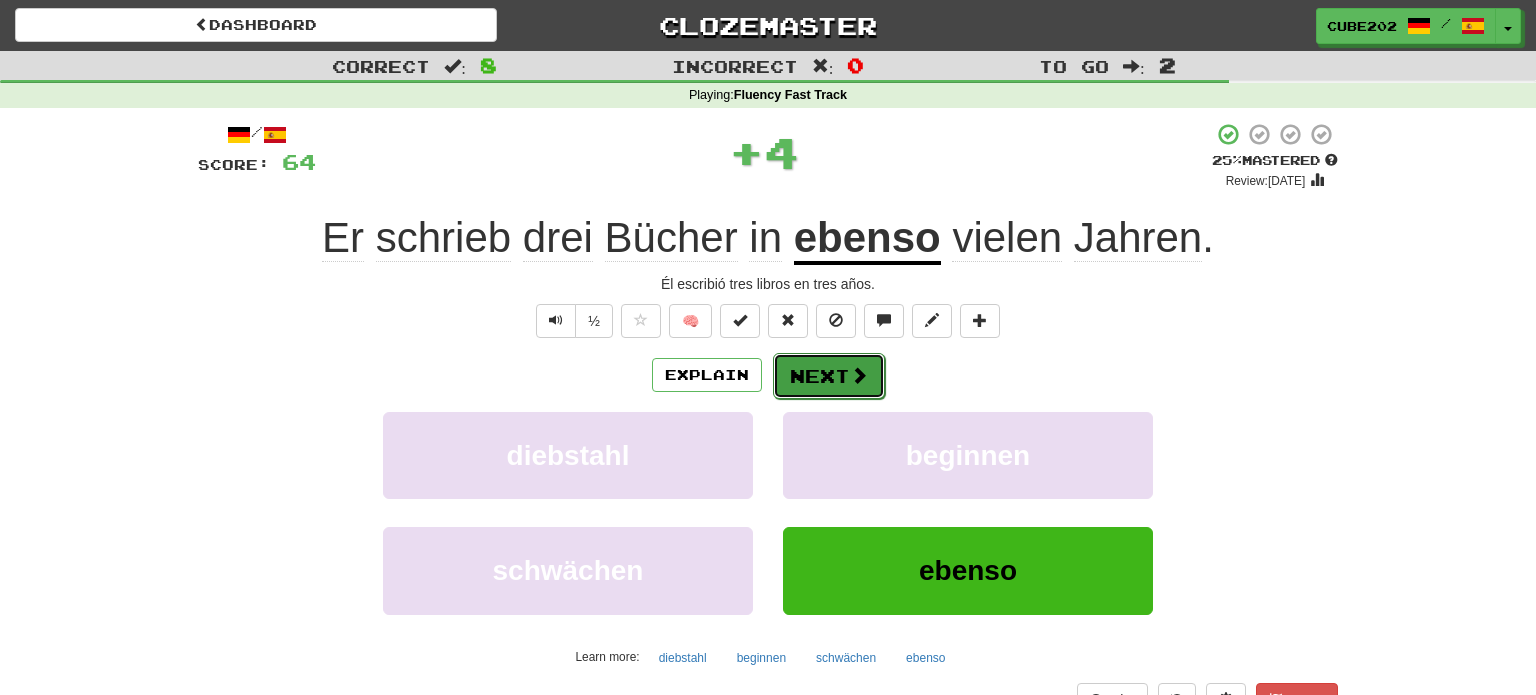 click on "Next" at bounding box center [829, 376] 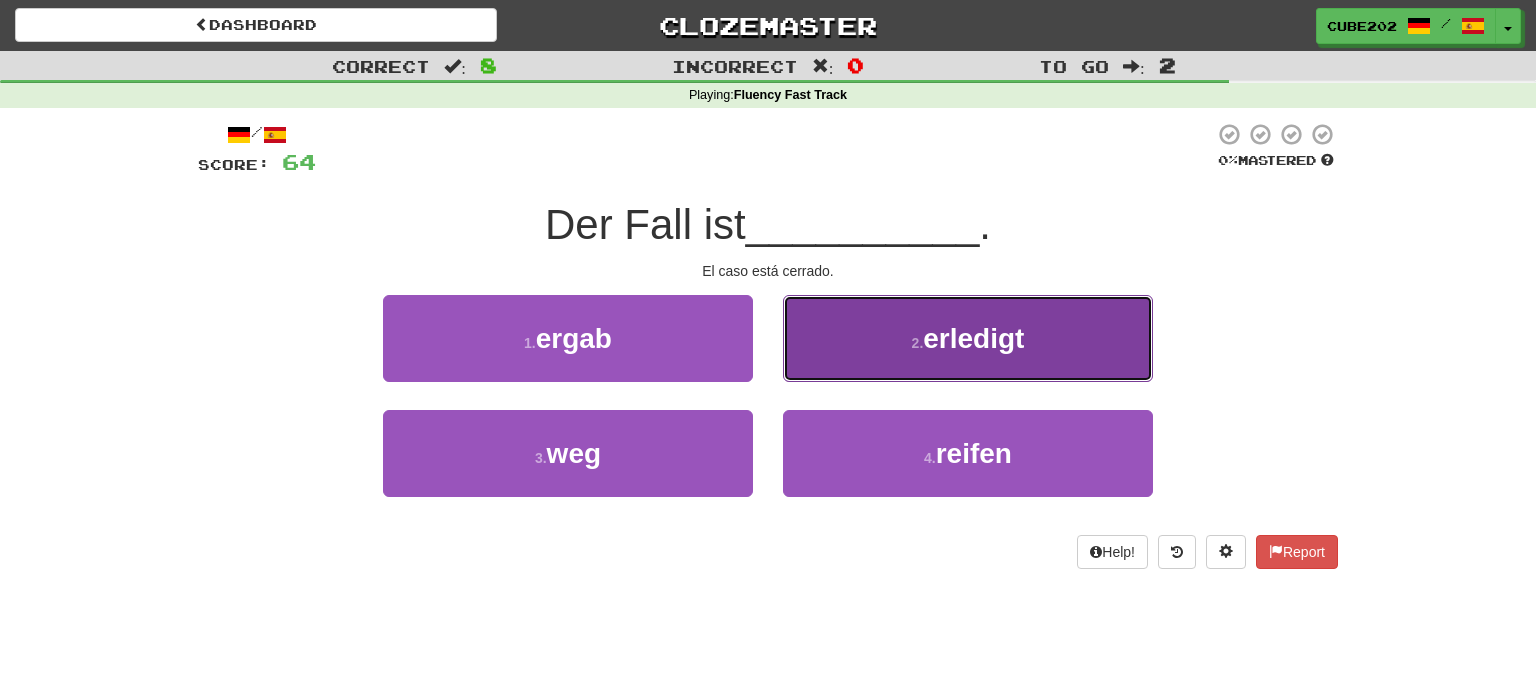 click on "2 .  erledigt" at bounding box center [968, 338] 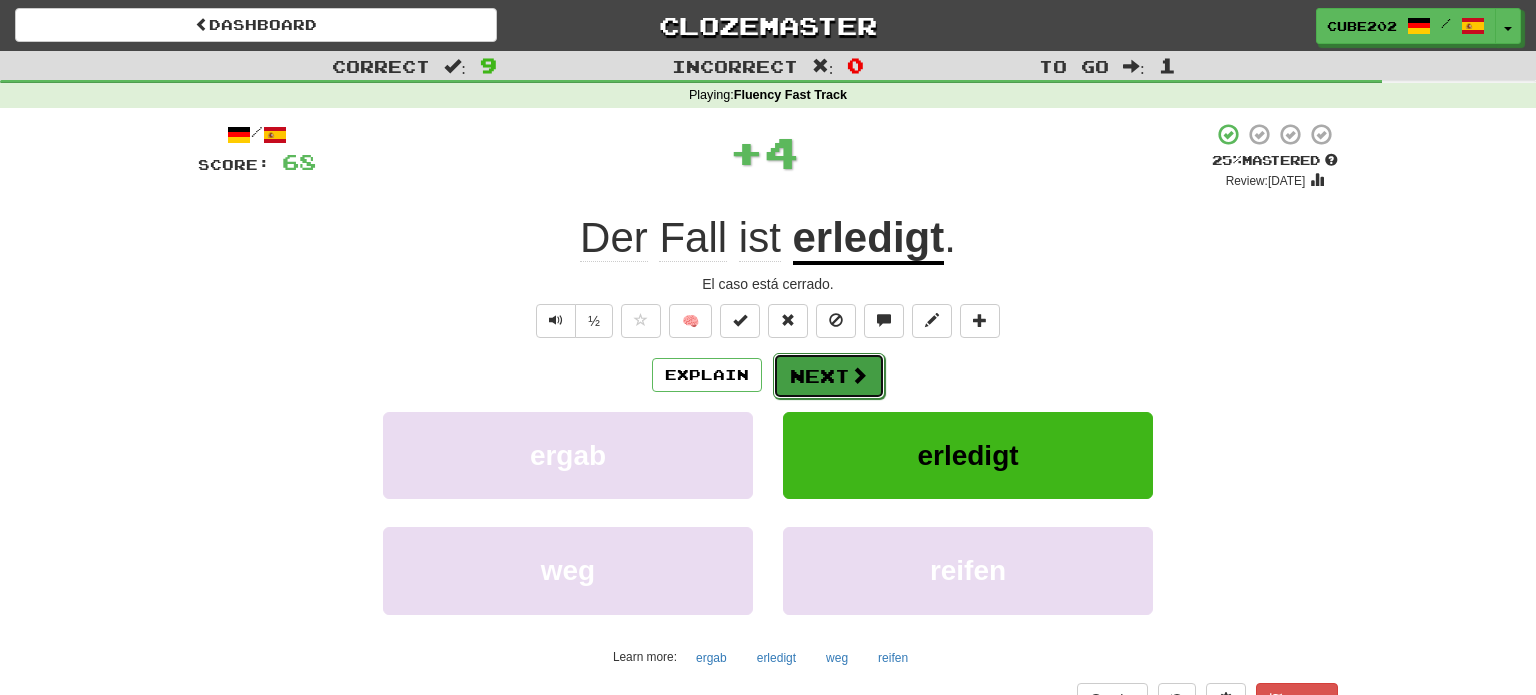 click on "Next" at bounding box center (829, 376) 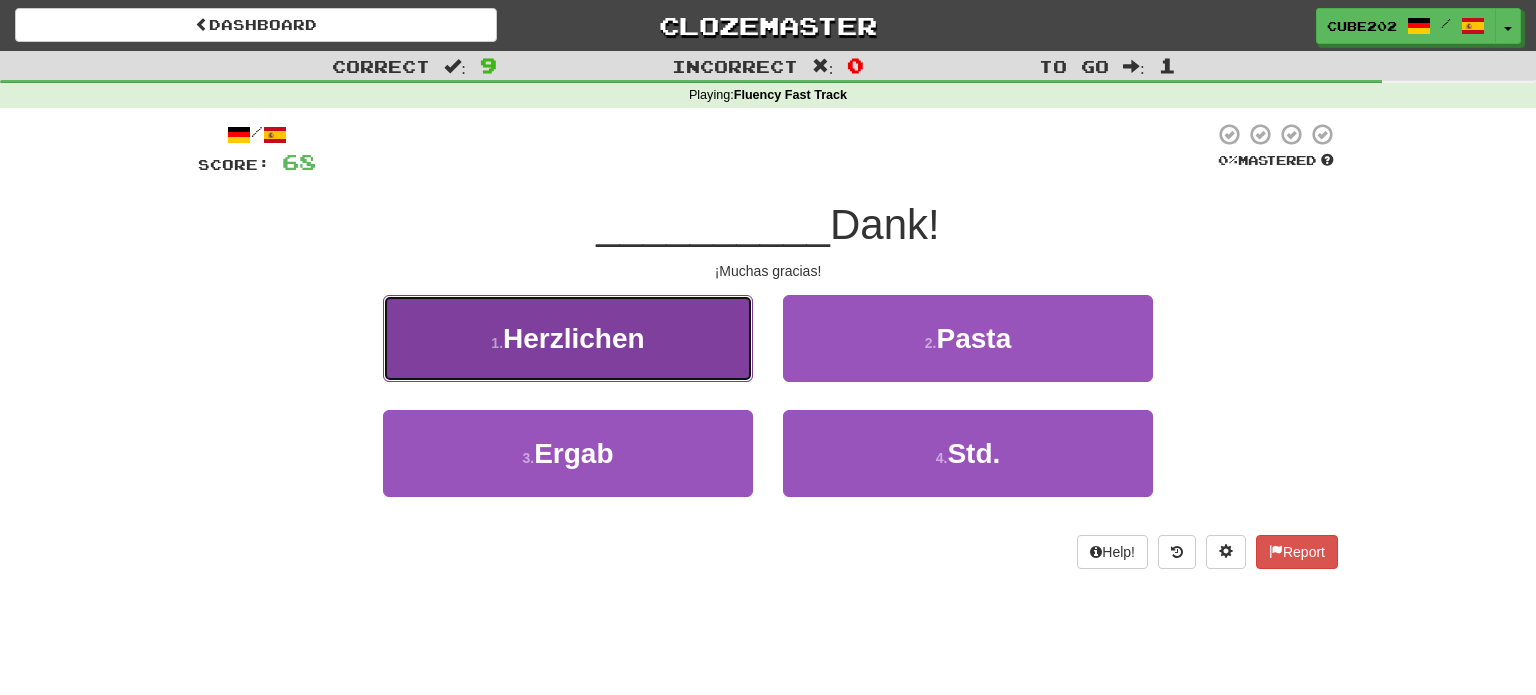click on "1 .  Herzlichen" at bounding box center (568, 338) 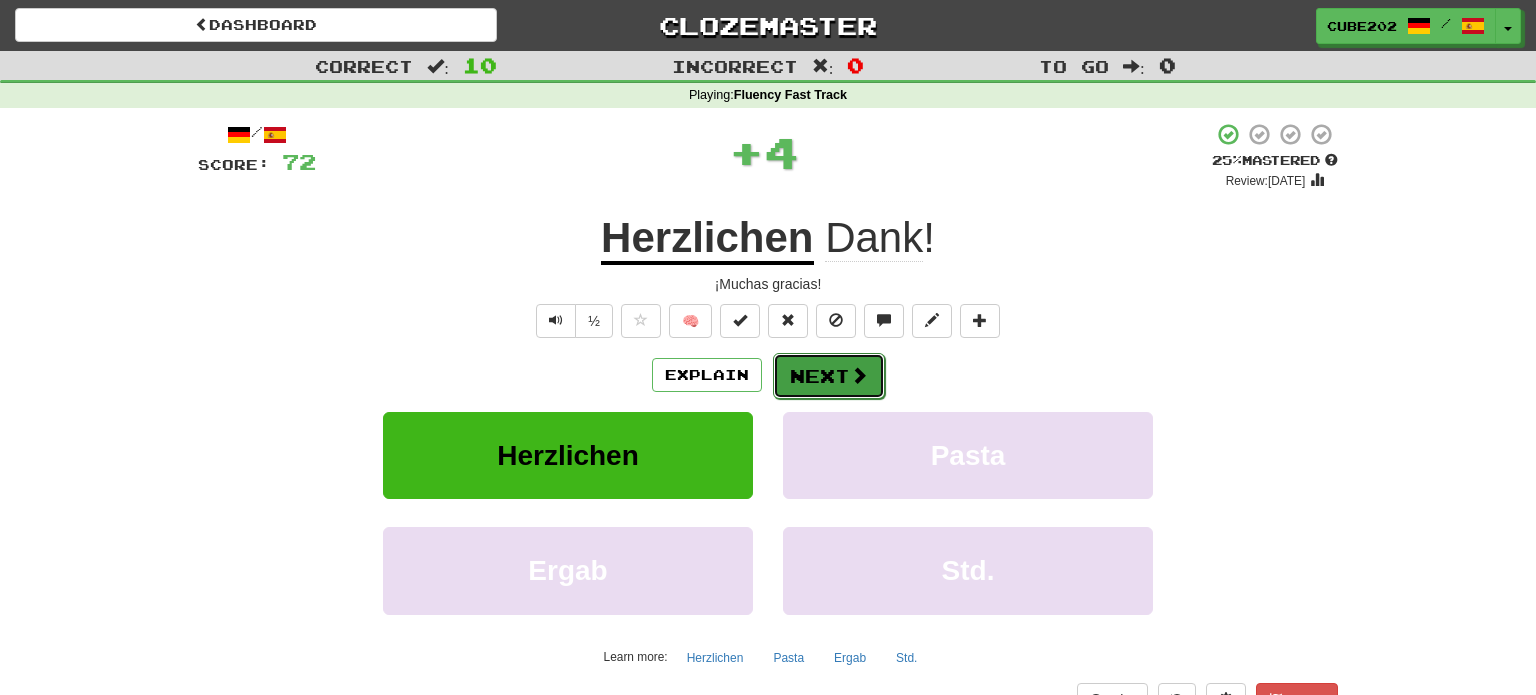 click on "Next" at bounding box center [829, 376] 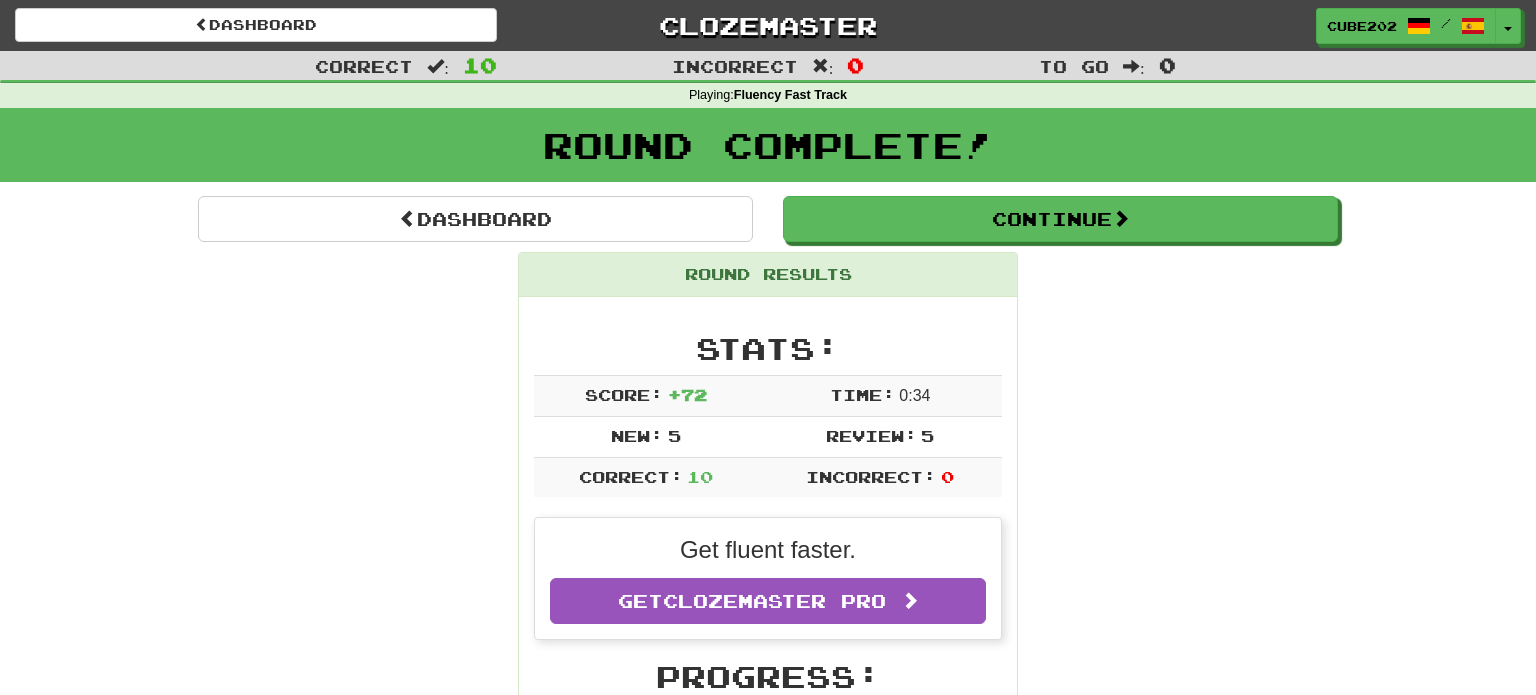 click on "Dashboard Continue  Round Results Stats: Score:   + 72 Time:   0 : 34 New:   5 Review:   5 Correct:   10 Incorrect:   0 Get fluent faster. Get  Clozemaster Pro   Progress: Fluency Fast Track Playing:  1,718  /  20,000 + 5 8.565% 8.59% Mastered:  138  /  20,000 + 1 0.685% 0.69% Ready for Review:  15  /  Level:  45 916  points to level  46  - keep going! Ranked:  20 th  this week Sentences:  Report Wo ist das  Buch ? ¿Dónde está el libro?  Report Es ist acht Uhr  abends . Son las ocho de la noche.  Report Lass mich das  tragen . Déjame llevarlo.  Report Was  möchten  Sie von mir? ¿Qué queréis de mí?  Report Mehr  Arbeit ? ¿Más trabajo?  Report Das erklärt  einiges . Eso explica mucho.  Report Wir hatten ein großes  Publikum . Tuvimos mucha audiencia.  Report Er schrieb drei Bücher in  ebenso  vielen Jahren. Él escribió tres libros en tres años.  Report Der Fall ist  erledigt . El caso está cerrado.  Report Herzlichen  Dank! ¡Muchas gracias!  Dashboard Continue" at bounding box center [768, 1173] 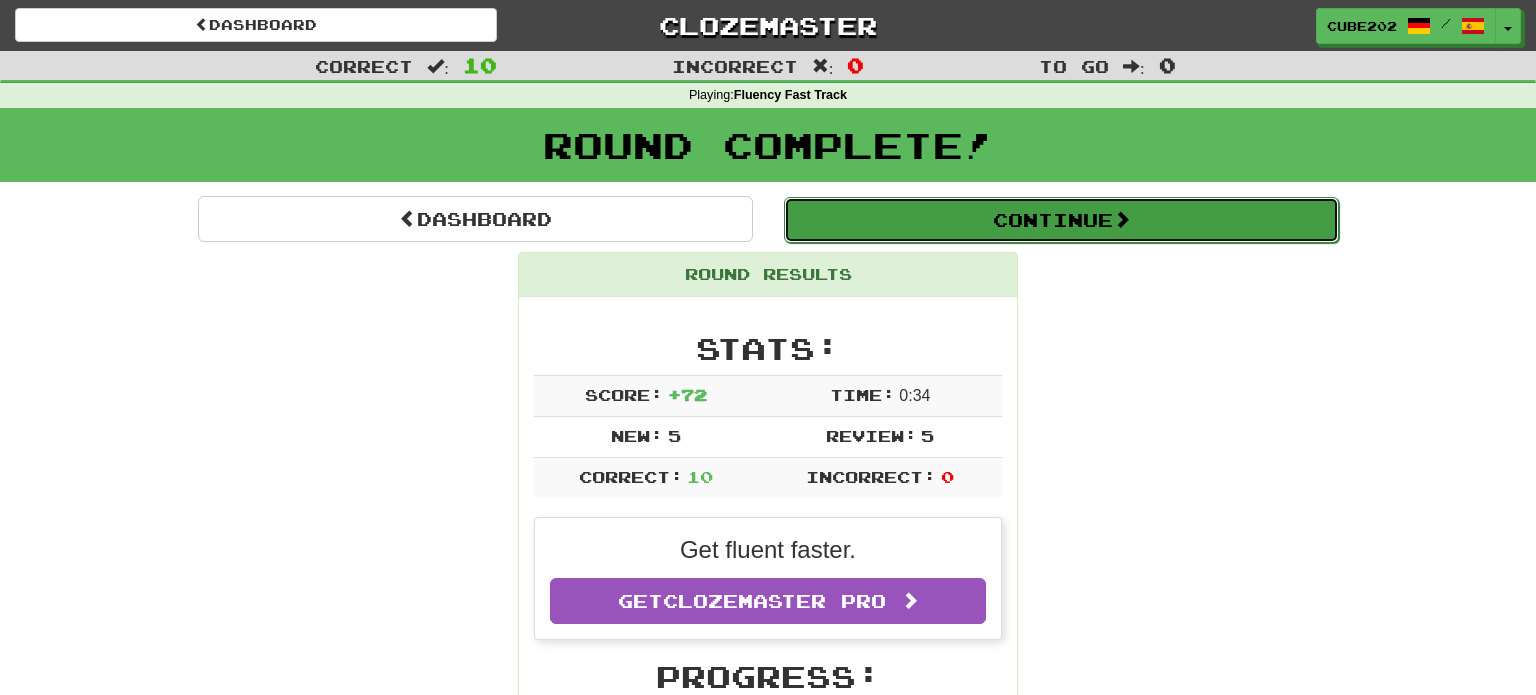 click on "Continue" at bounding box center (1061, 220) 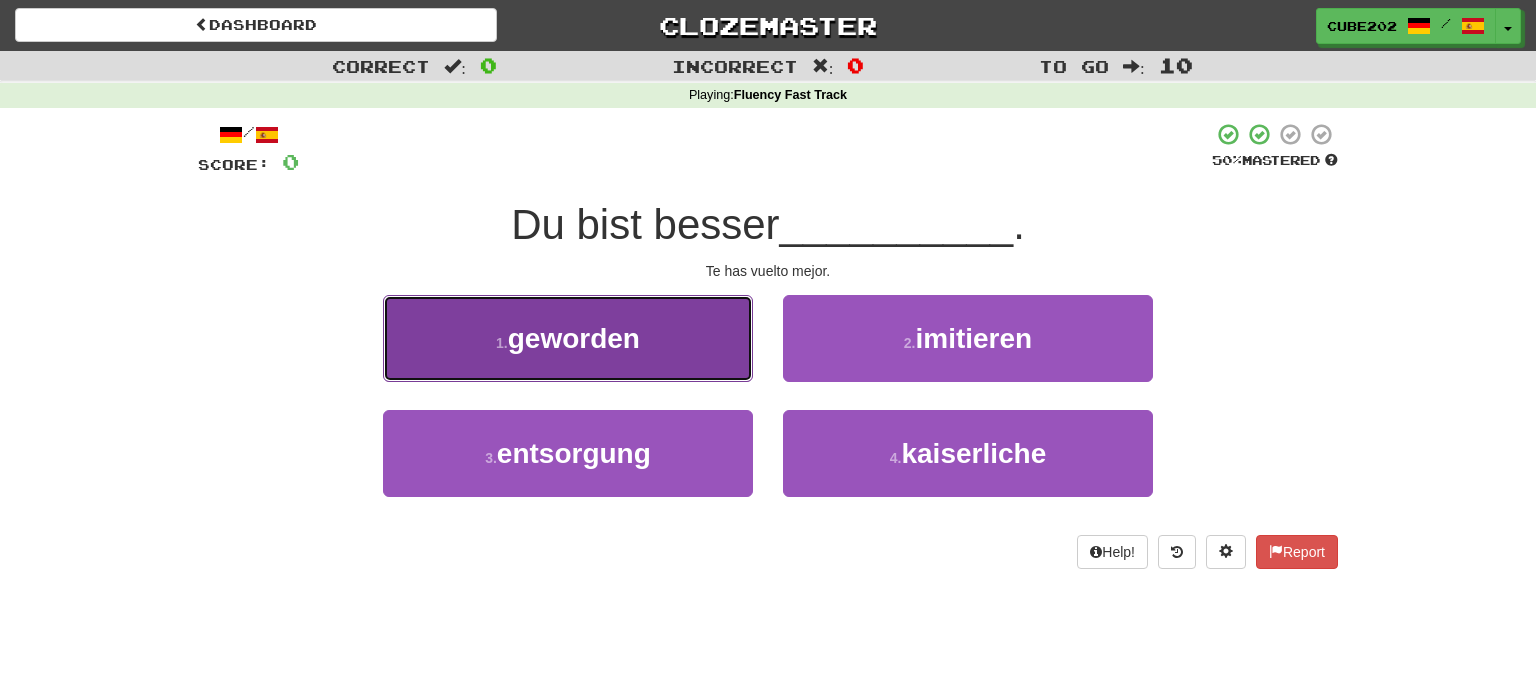 click on "1 .  geworden" at bounding box center (568, 338) 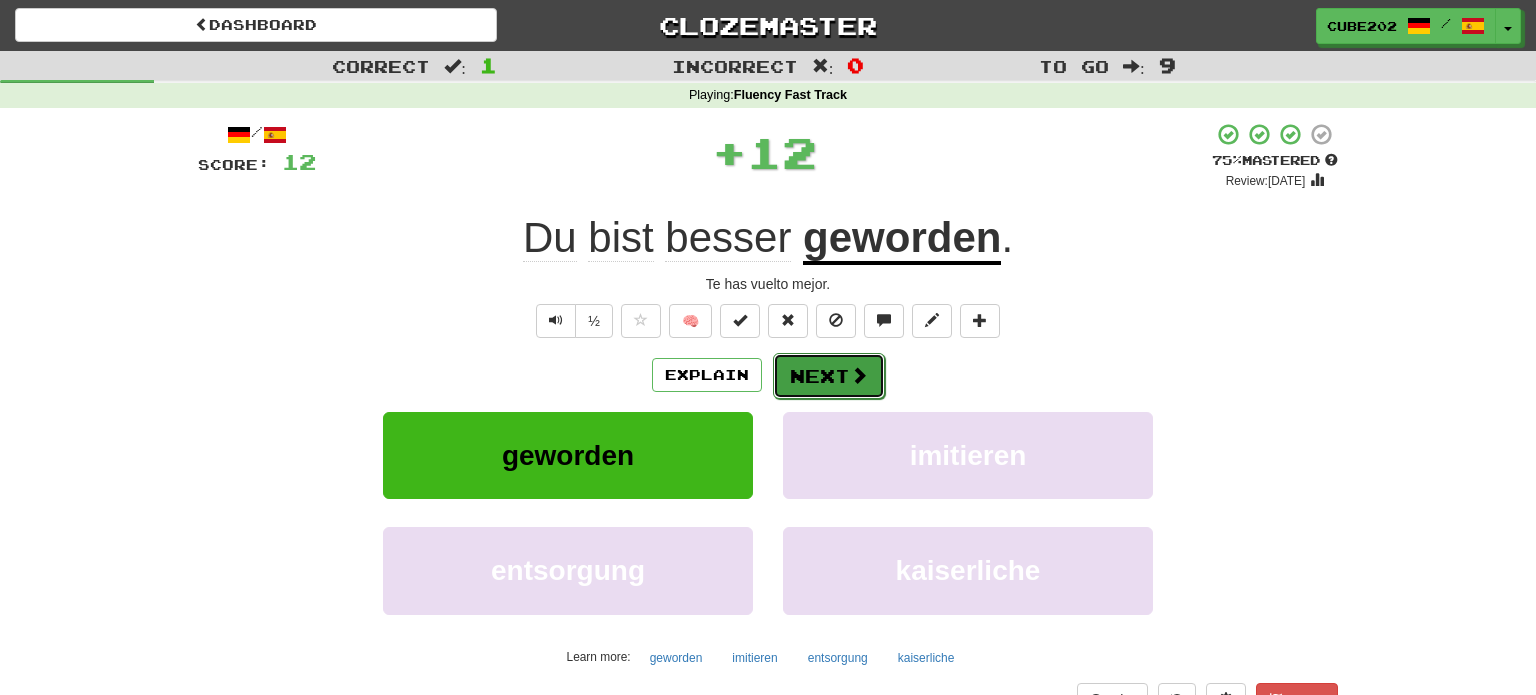 click on "Next" at bounding box center (829, 376) 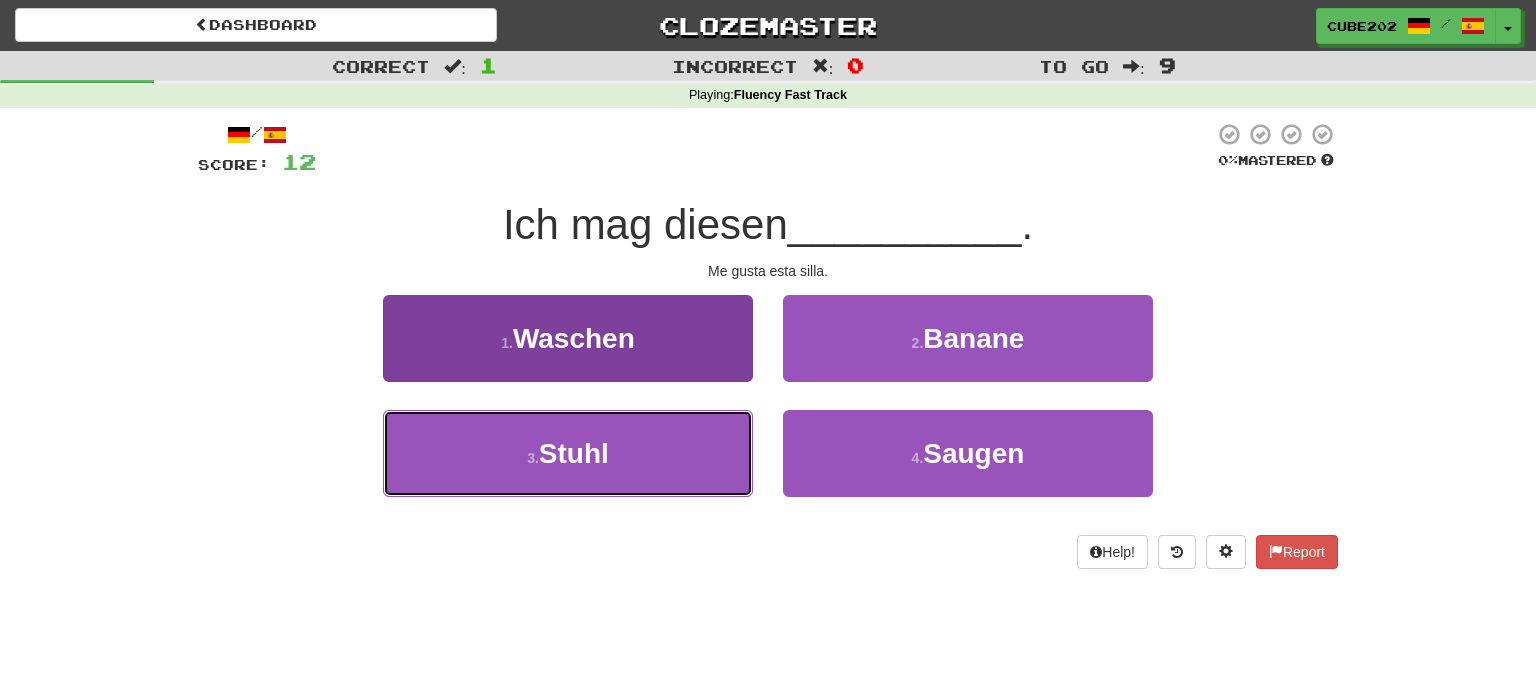click on "3 .  Stuhl" at bounding box center [568, 453] 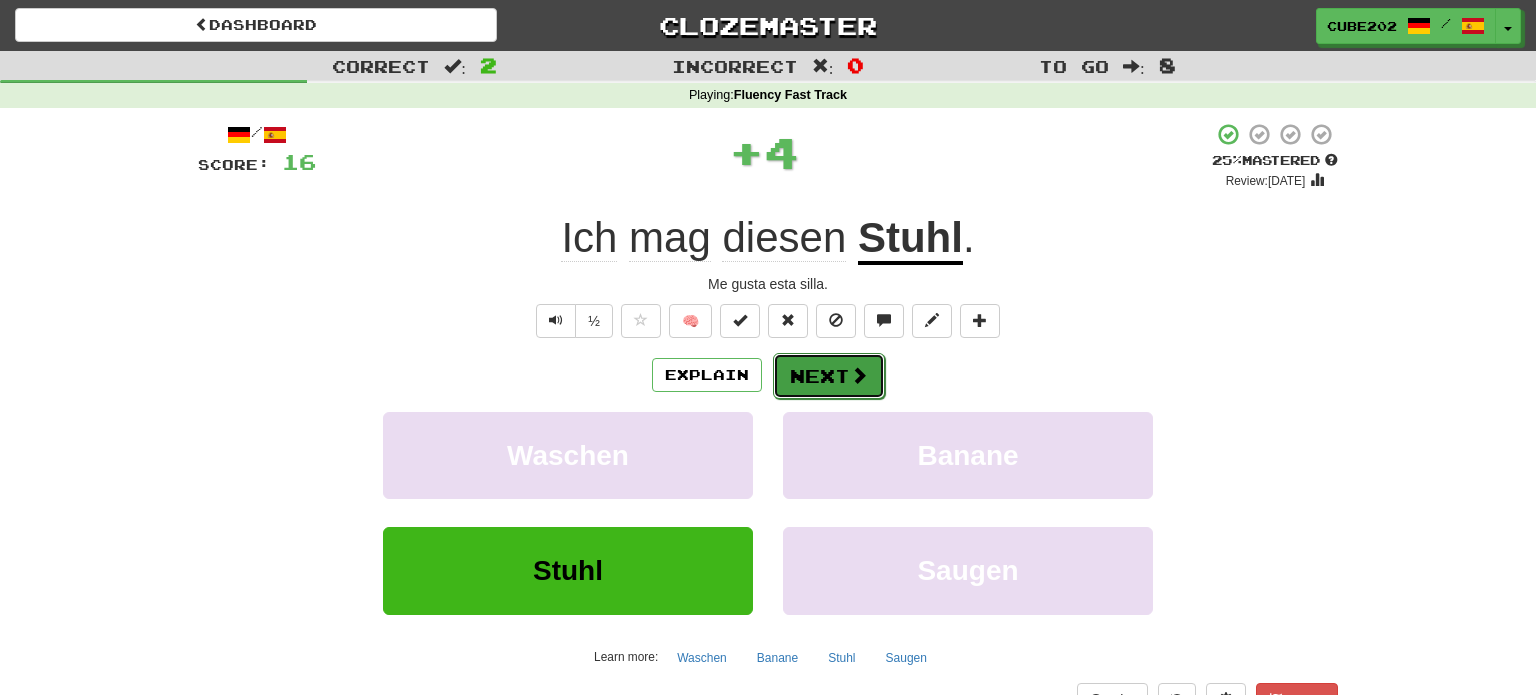 click on "Next" at bounding box center [829, 376] 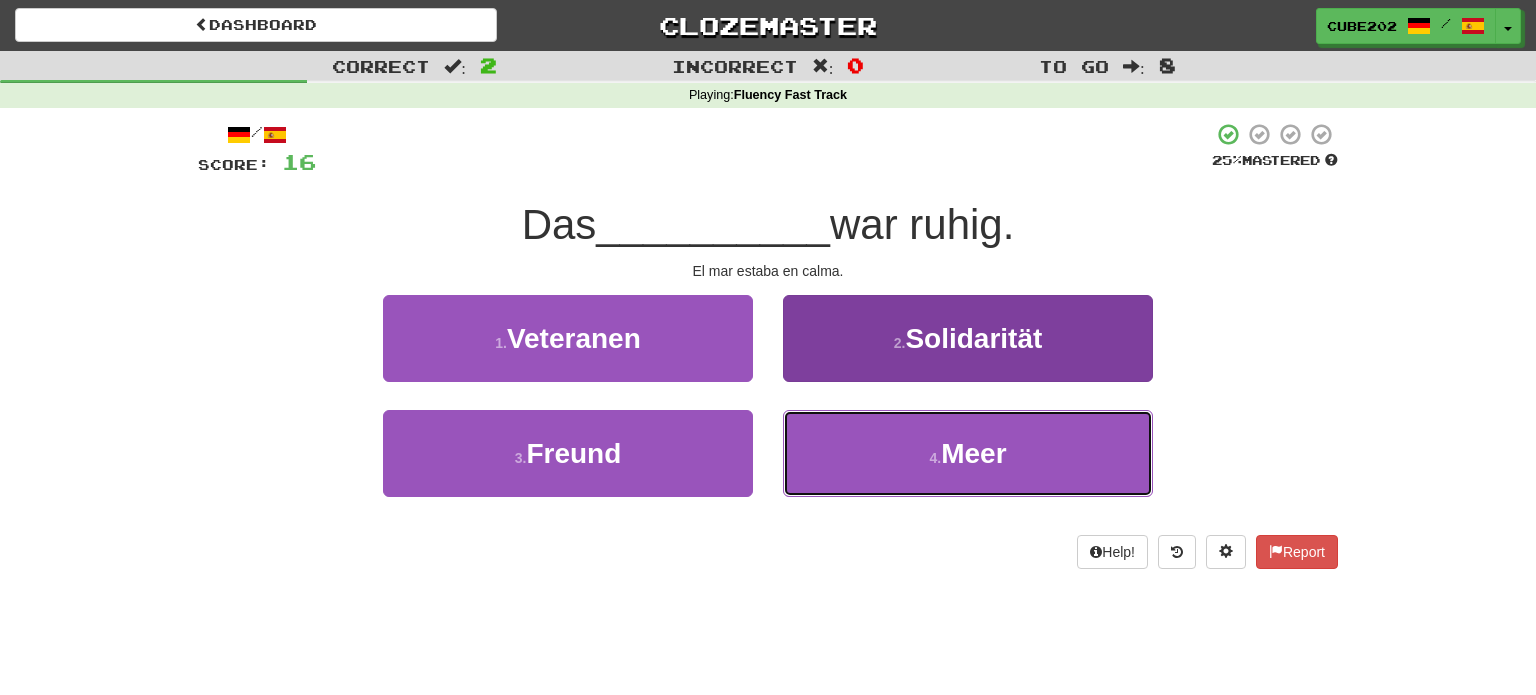 click on "4 .  Meer" at bounding box center (968, 453) 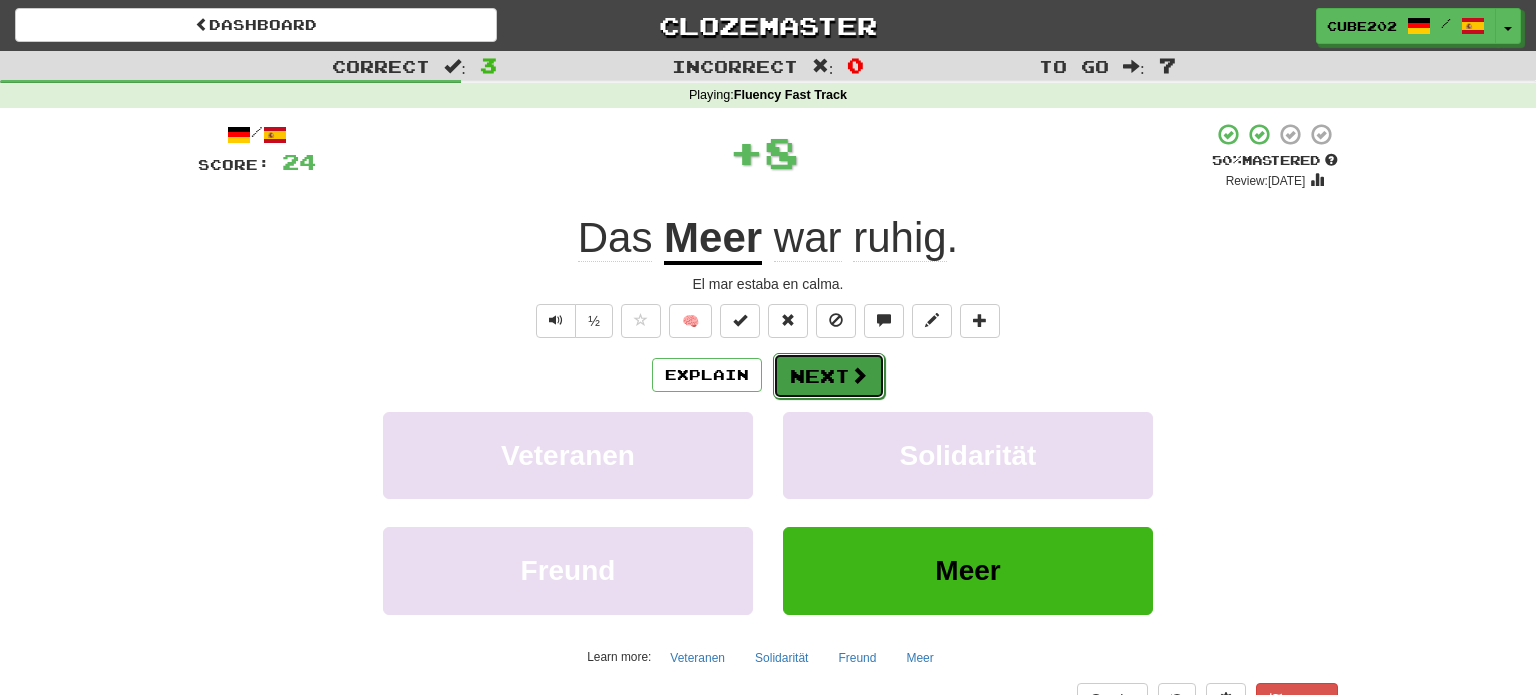 click on "Next" at bounding box center (829, 376) 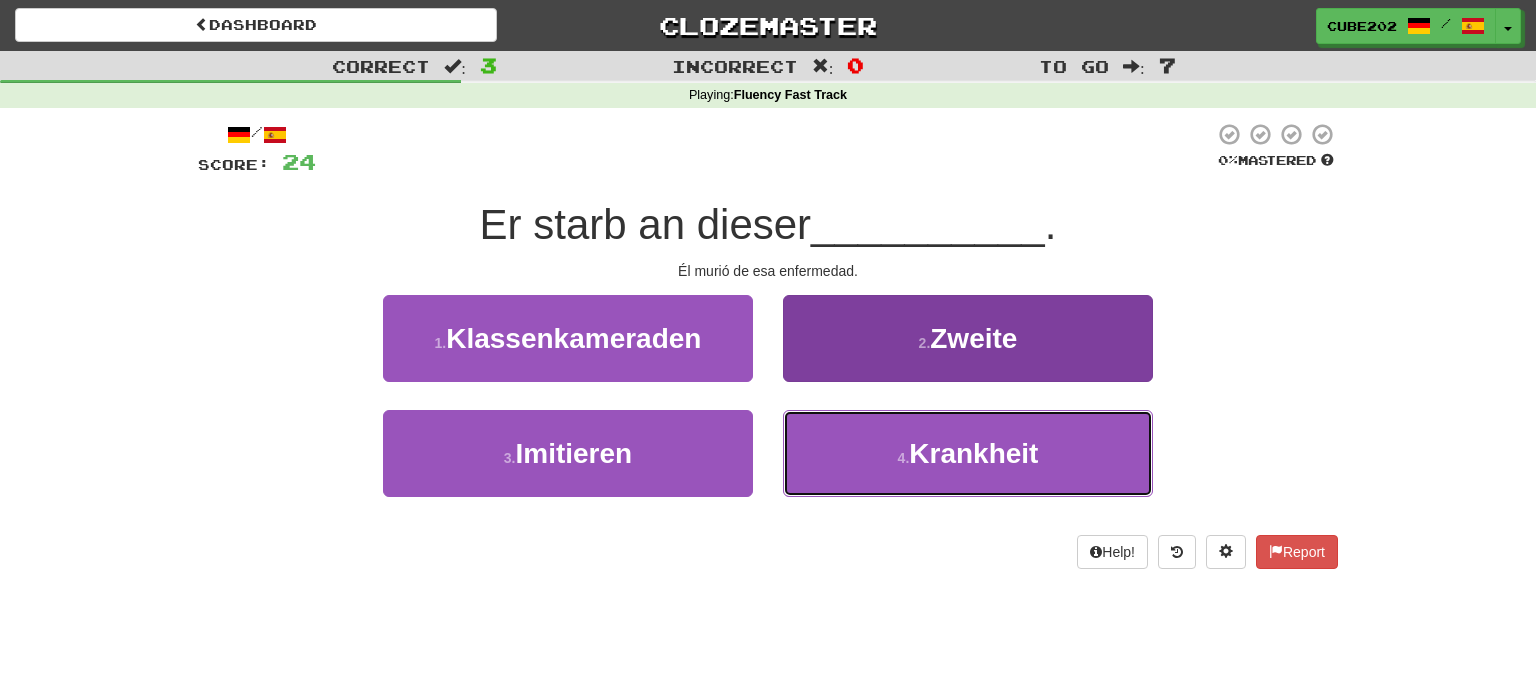 click on "4 ." at bounding box center (904, 458) 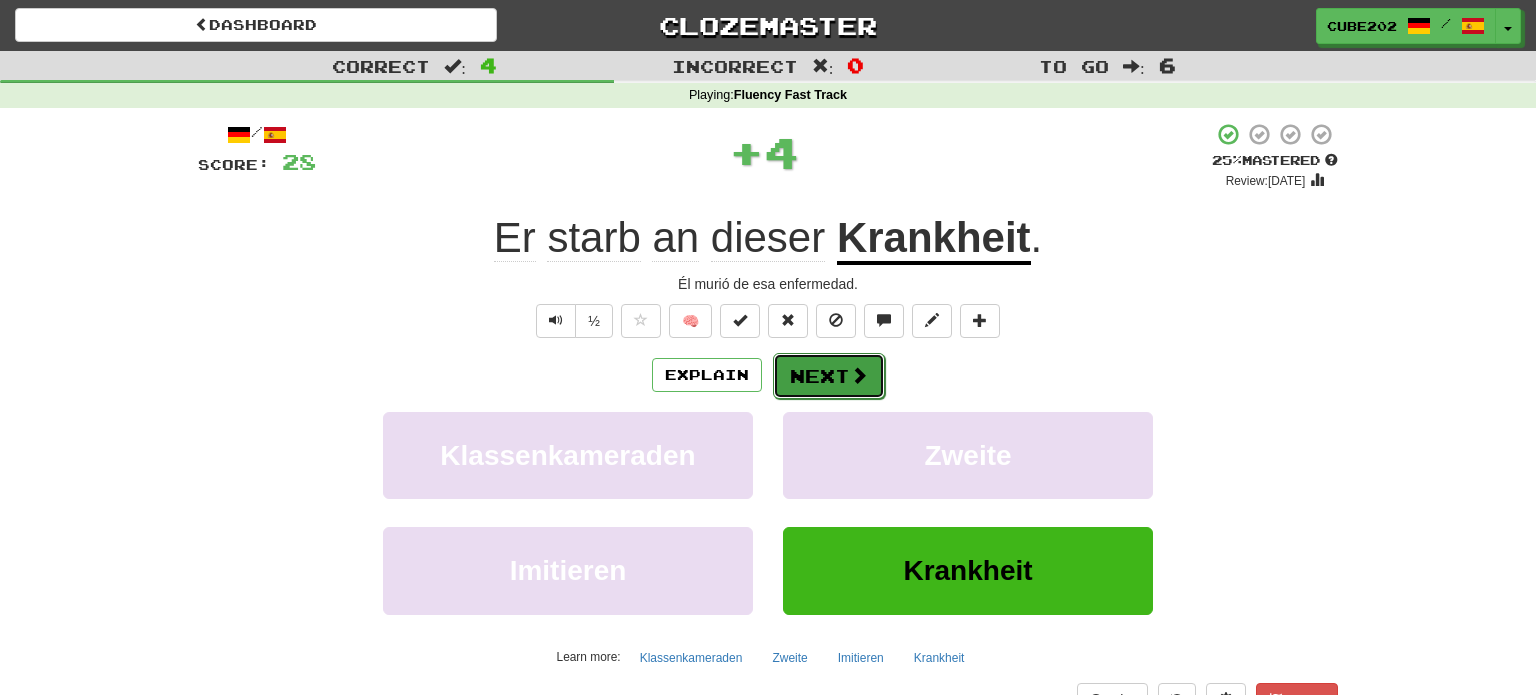click on "Next" at bounding box center (829, 376) 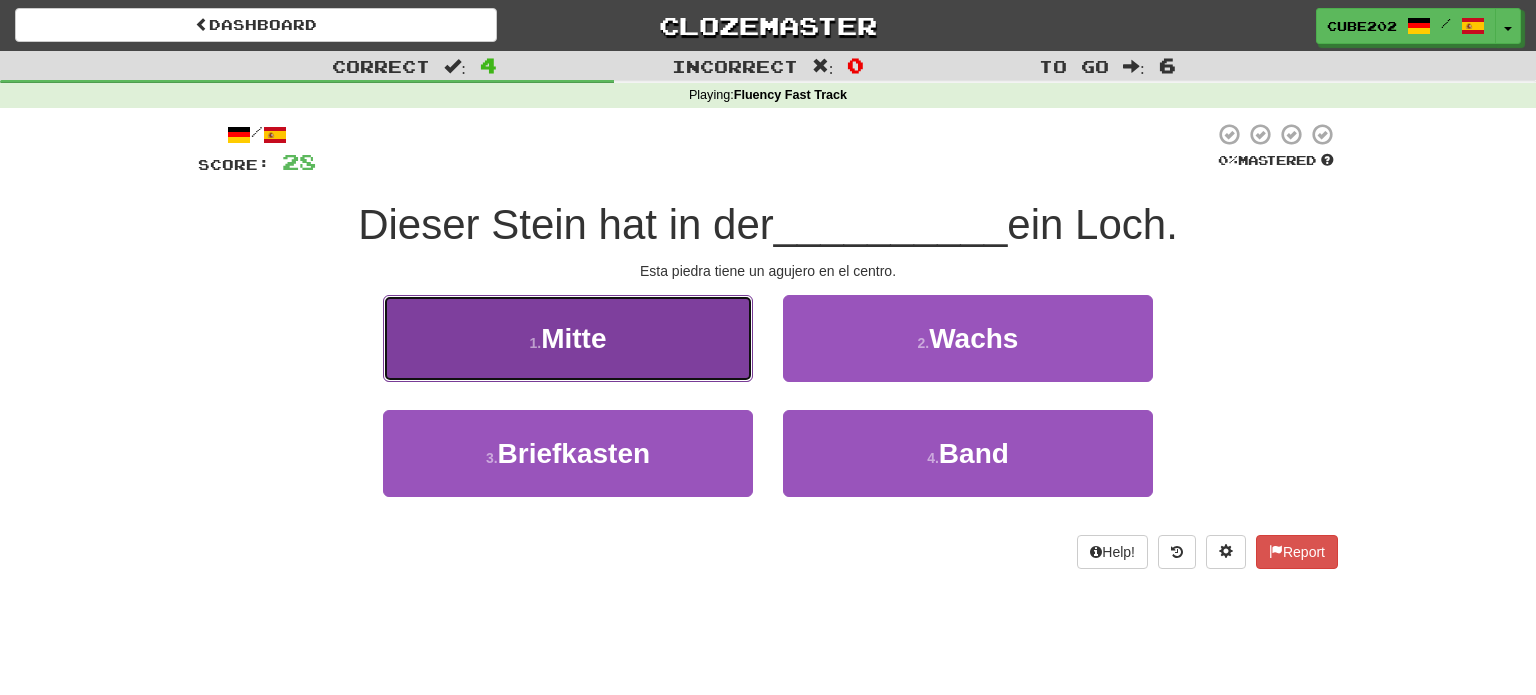 click on "1 .  Mitte" at bounding box center (568, 338) 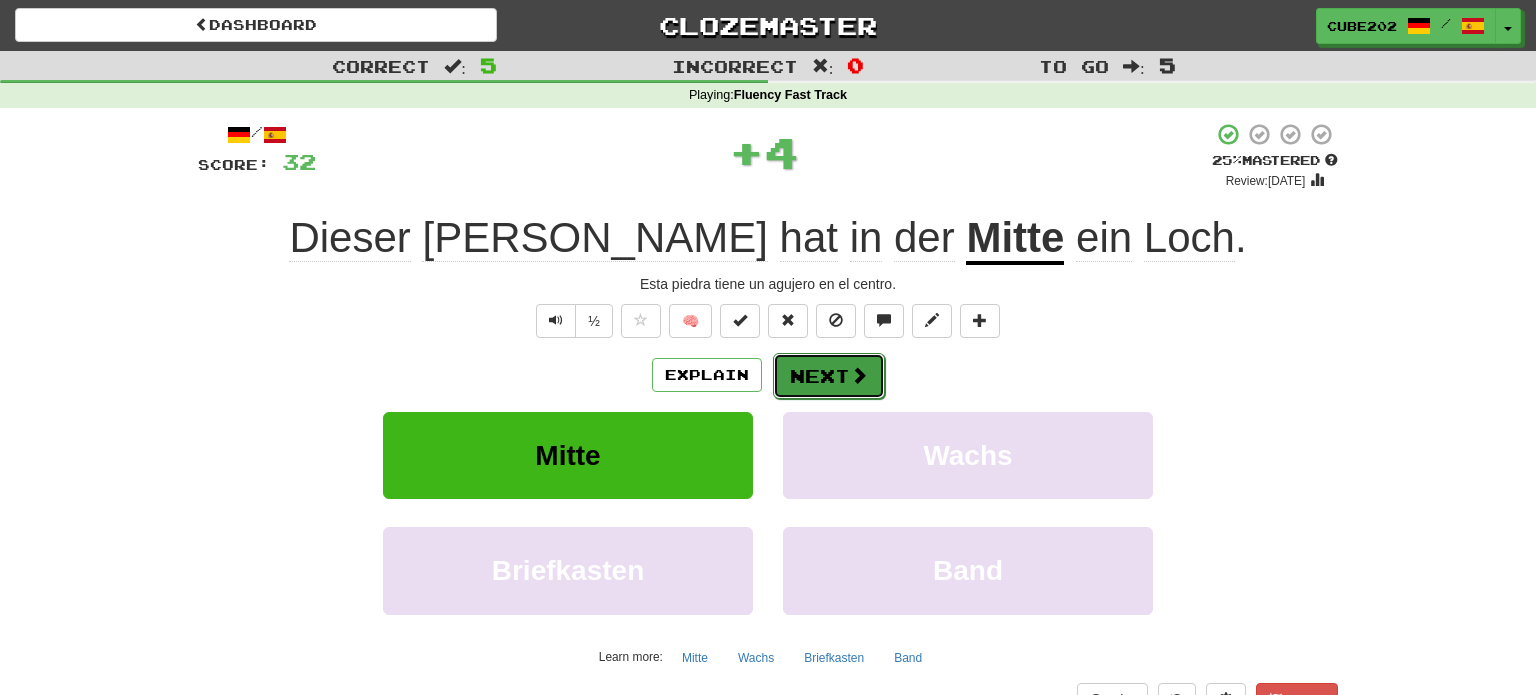 click on "Next" at bounding box center (829, 376) 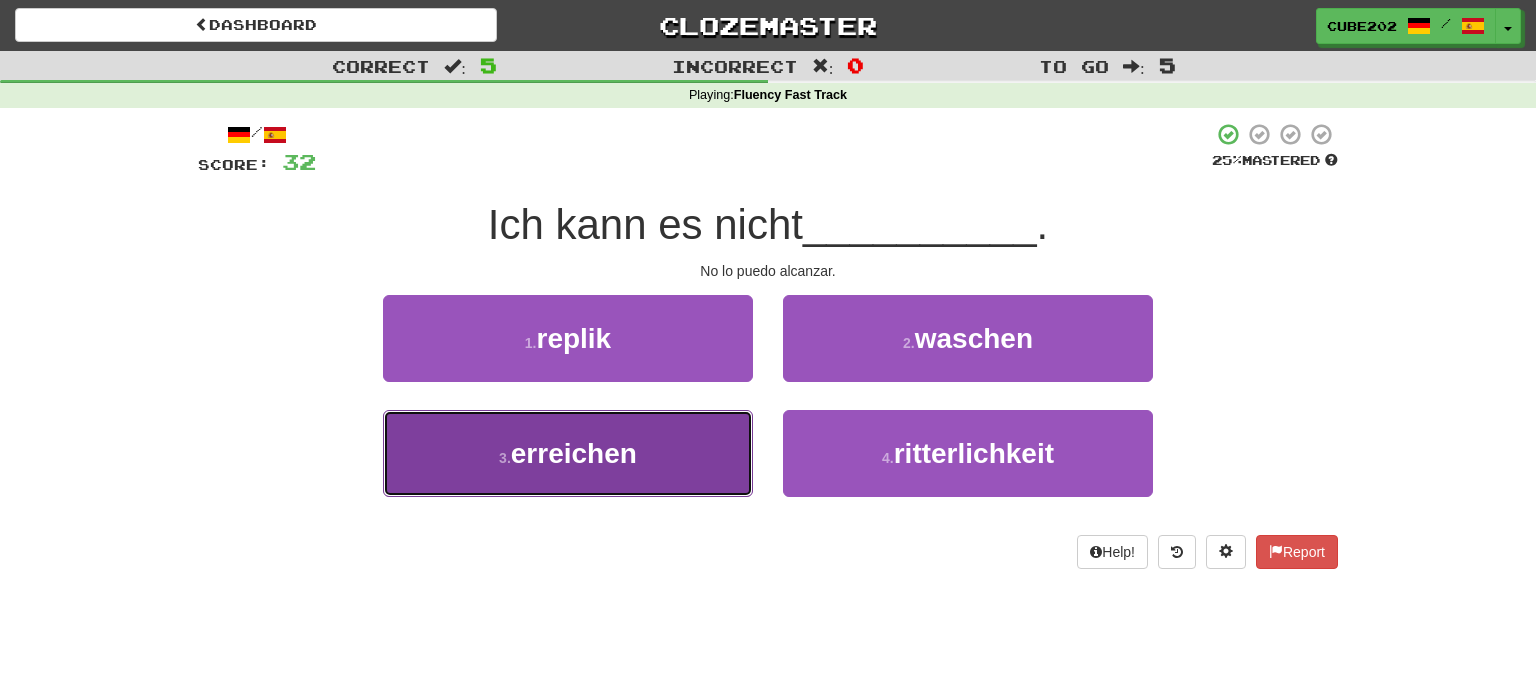 click on "3 .  erreichen" at bounding box center (568, 453) 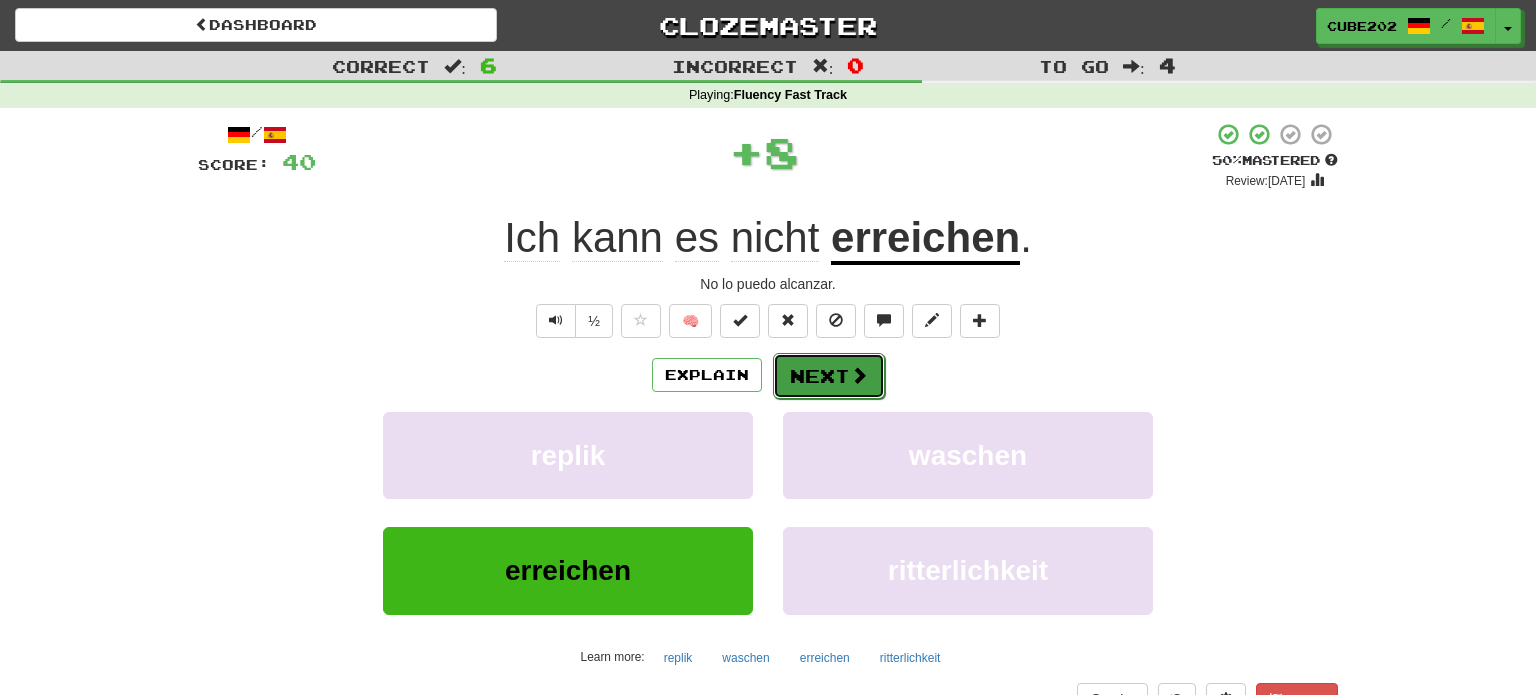 click on "Next" at bounding box center (829, 376) 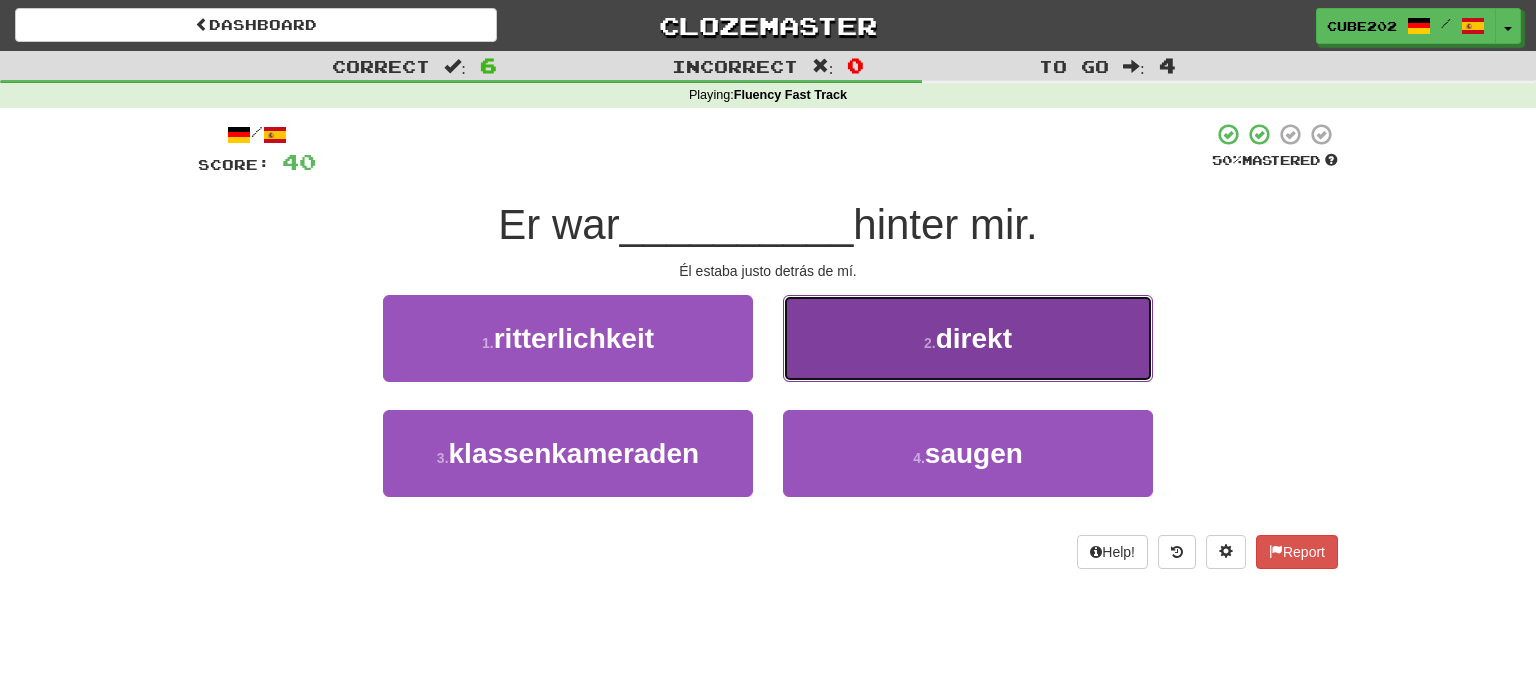 click on "2 .  direkt" at bounding box center (968, 338) 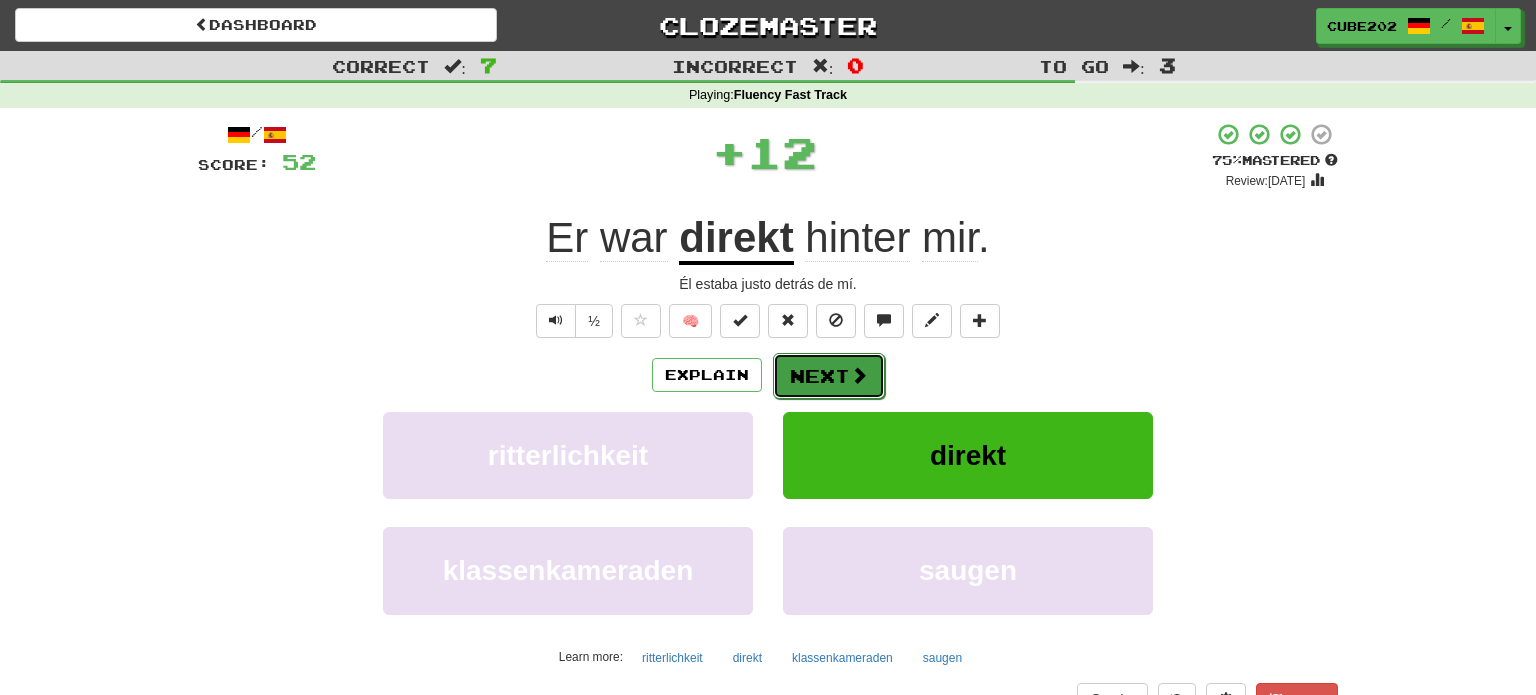 click on "Next" at bounding box center [829, 376] 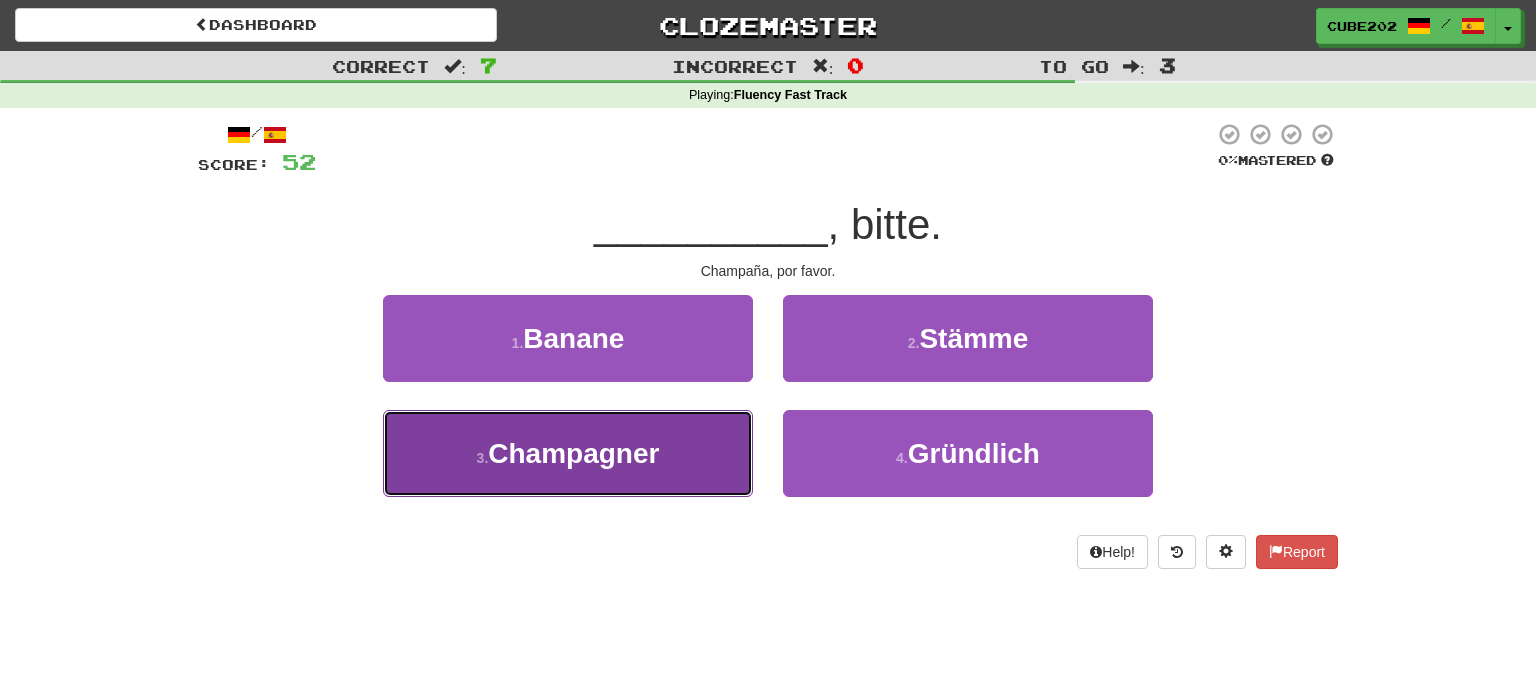 click on "3 .  Champagner" at bounding box center [568, 453] 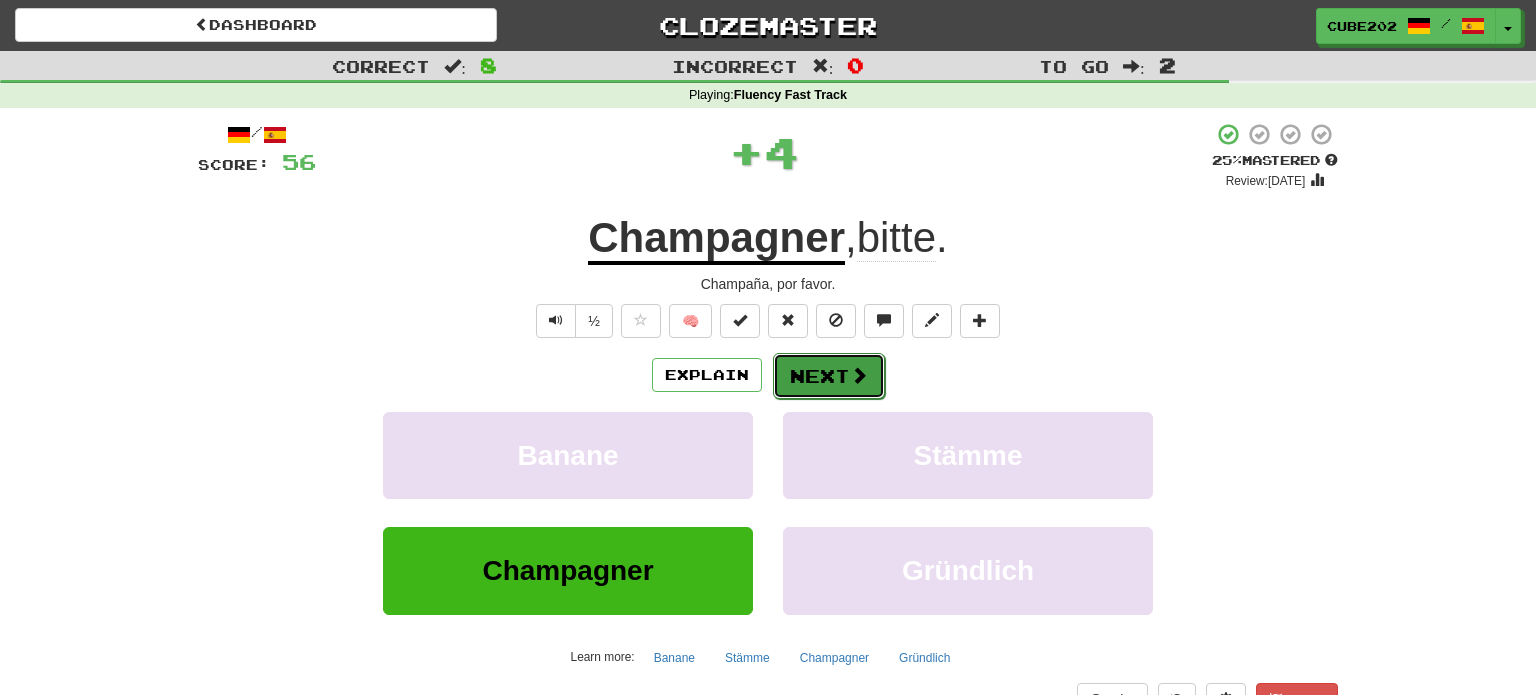 click on "Next" at bounding box center (829, 376) 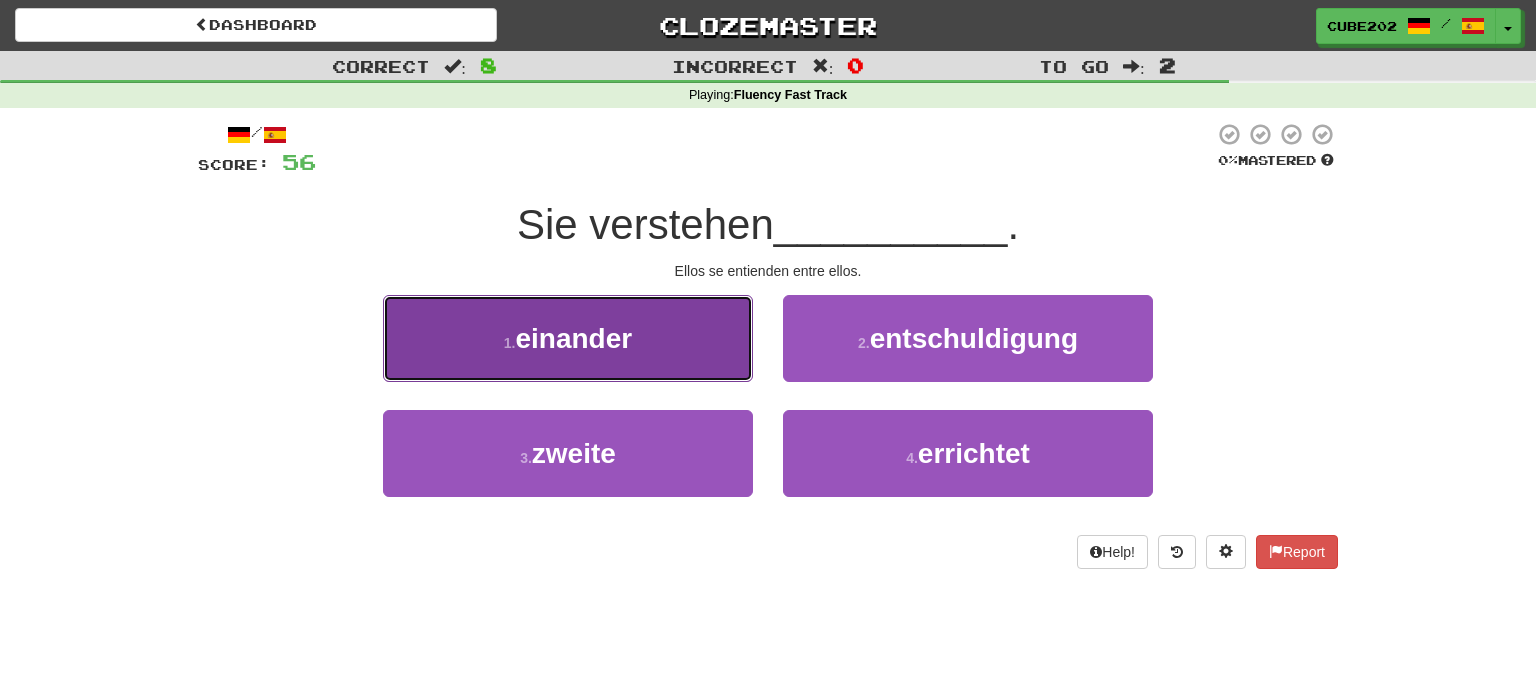 click on "1 .  einander" at bounding box center (568, 338) 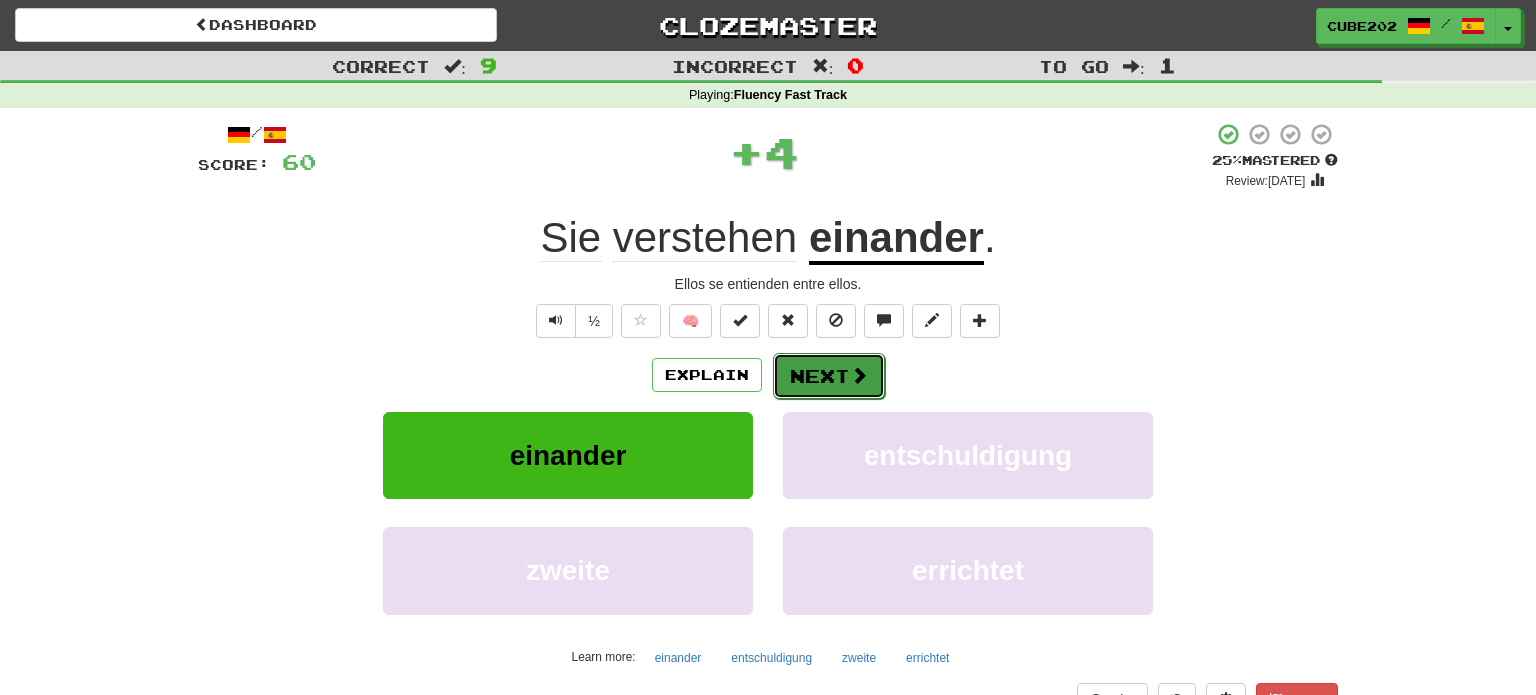 click on "Next" at bounding box center (829, 376) 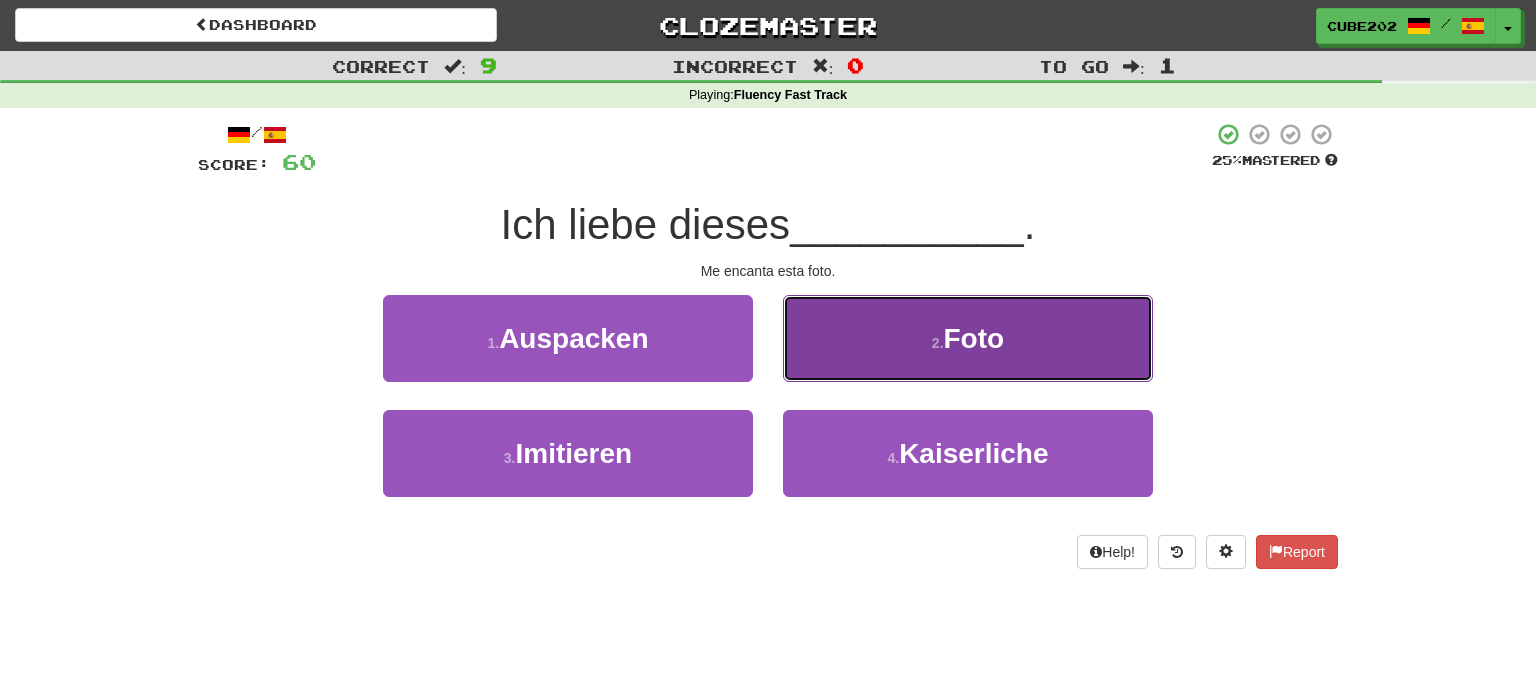 click on "2 .  Foto" at bounding box center [968, 338] 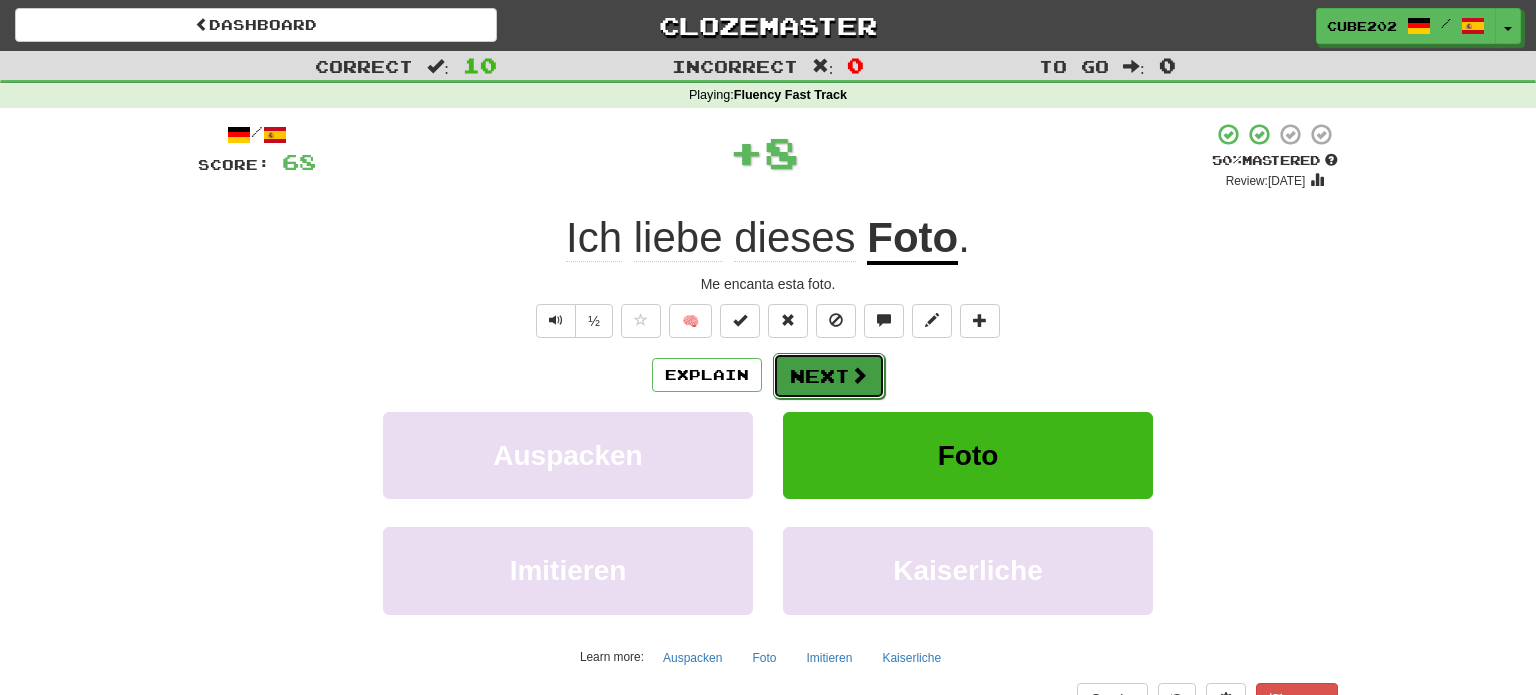 click on "Next" at bounding box center [829, 376] 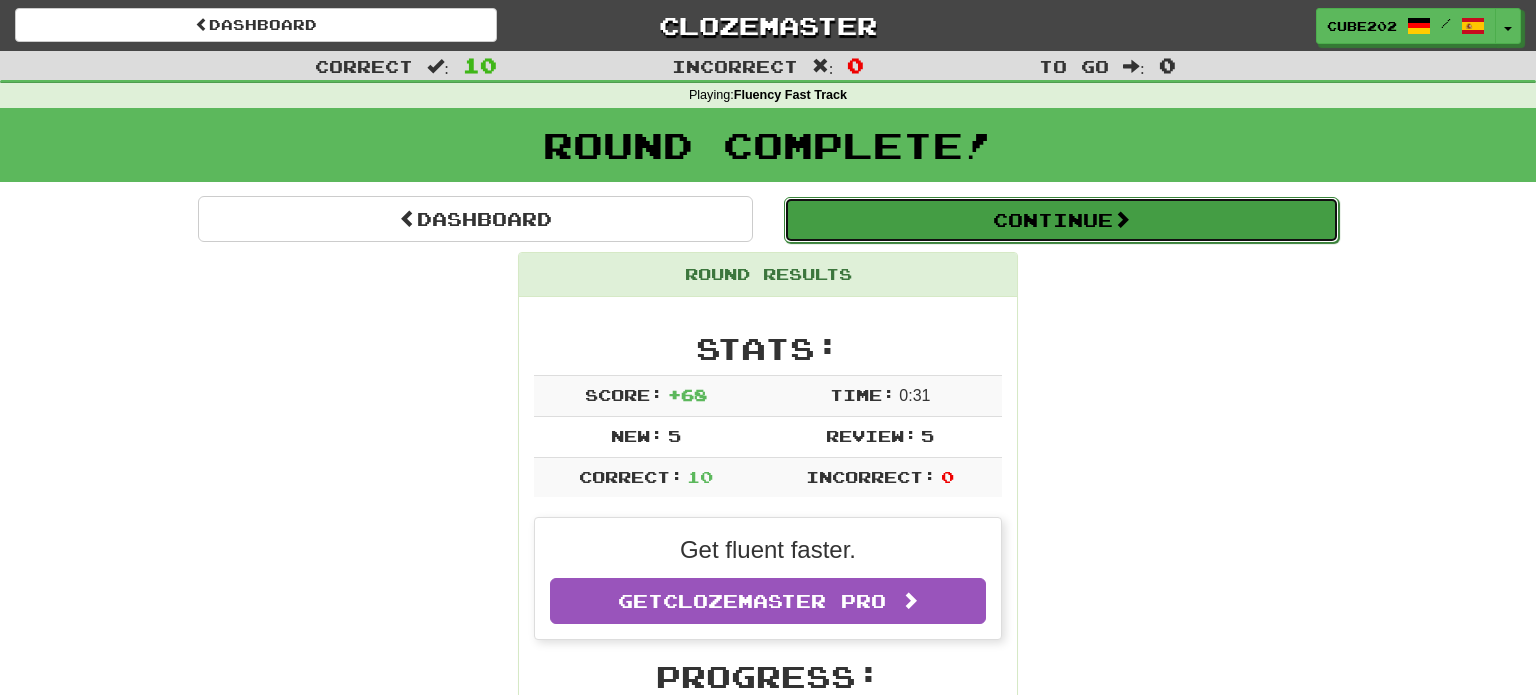 click on "Continue" at bounding box center [1061, 220] 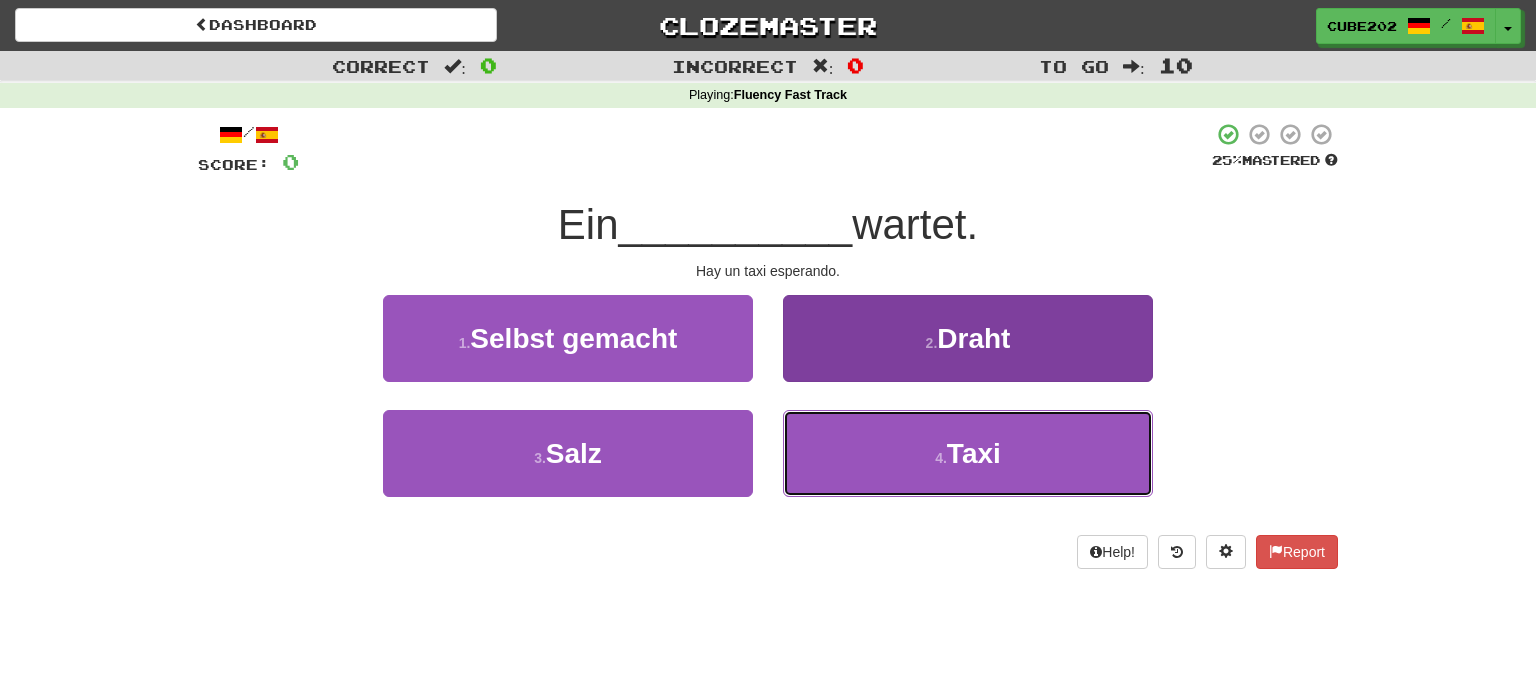 click on "4 .  Taxi" at bounding box center (968, 453) 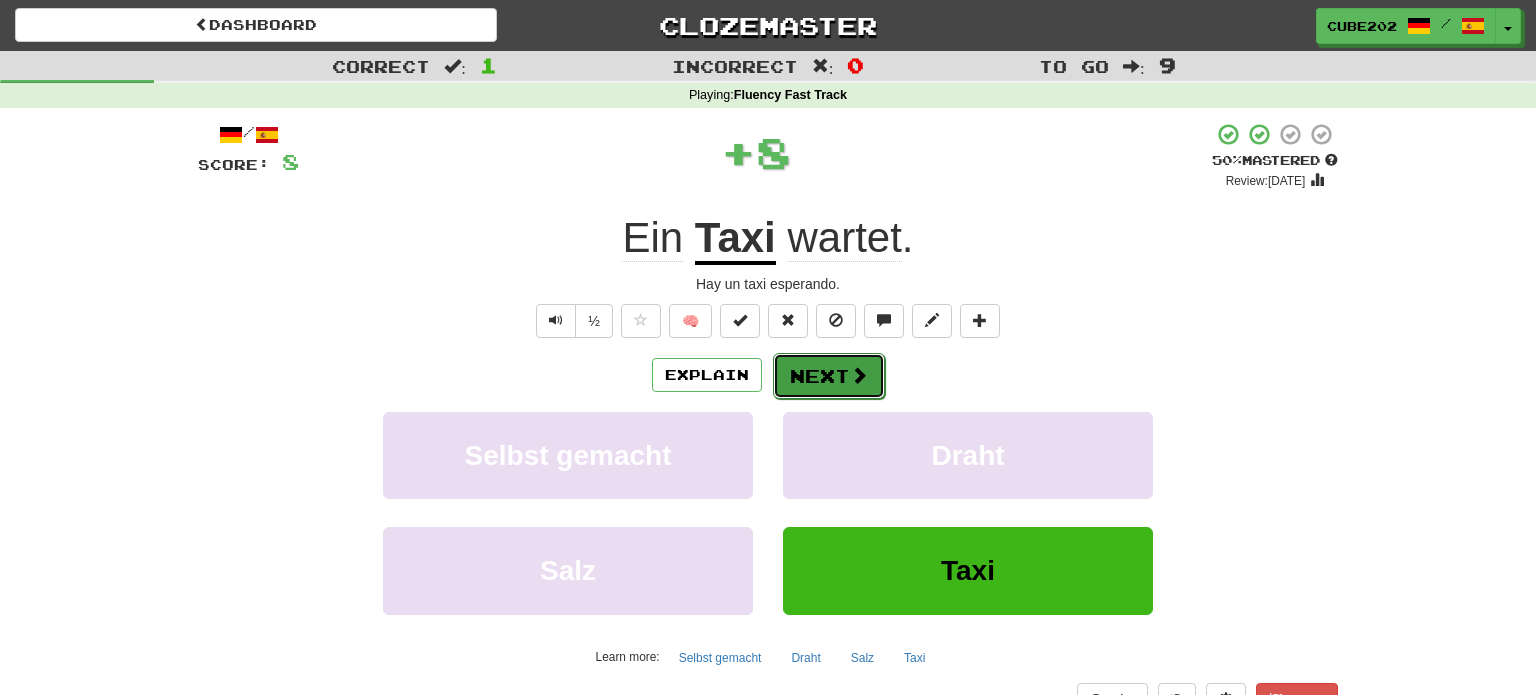 click on "Next" at bounding box center [829, 376] 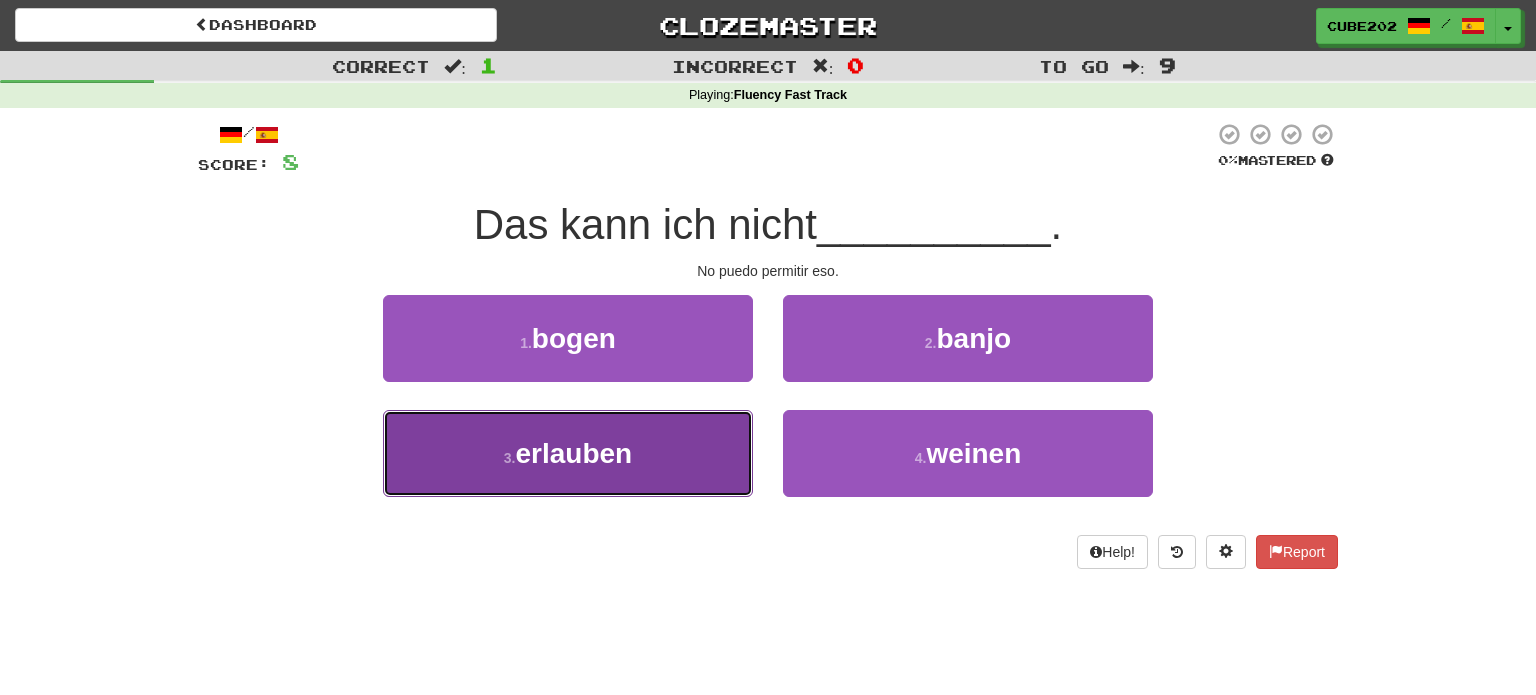 click on "3 .  erlauben" at bounding box center (568, 453) 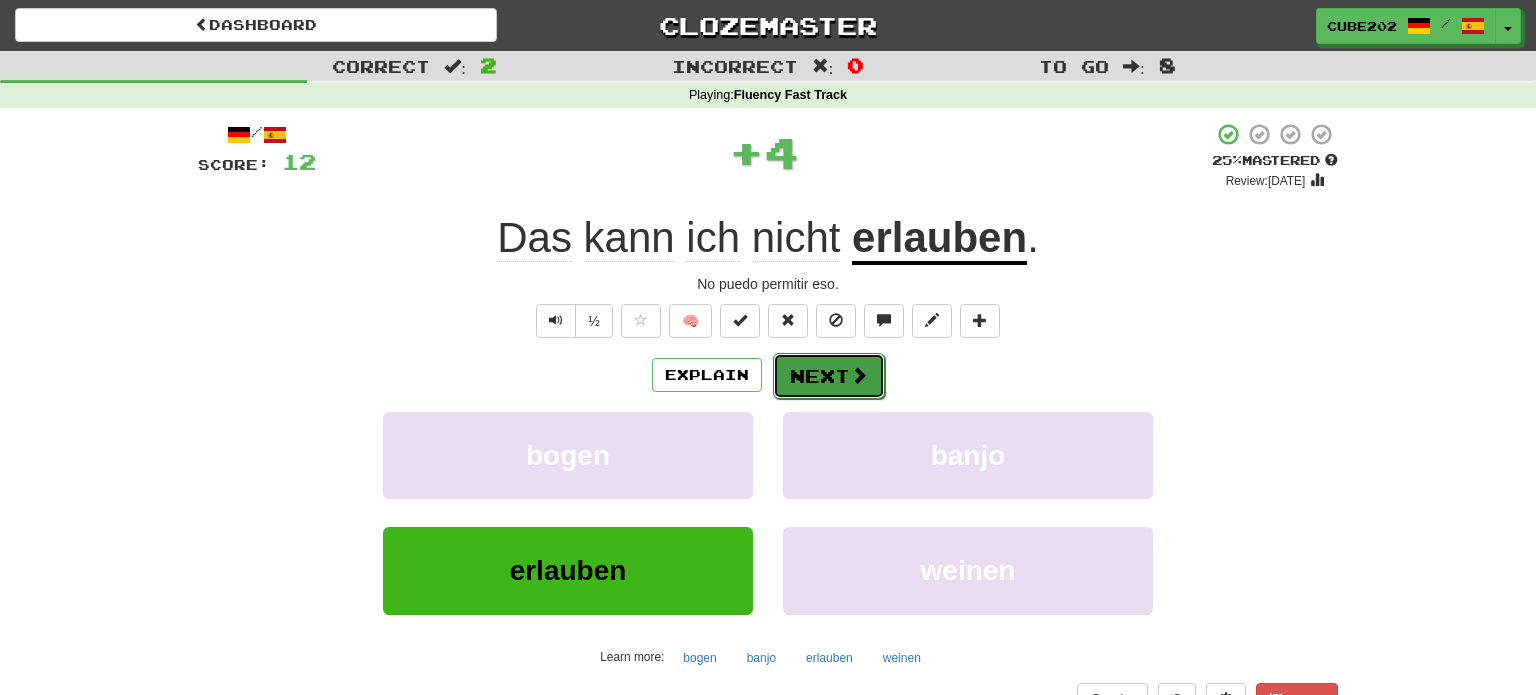 click on "Next" at bounding box center [829, 376] 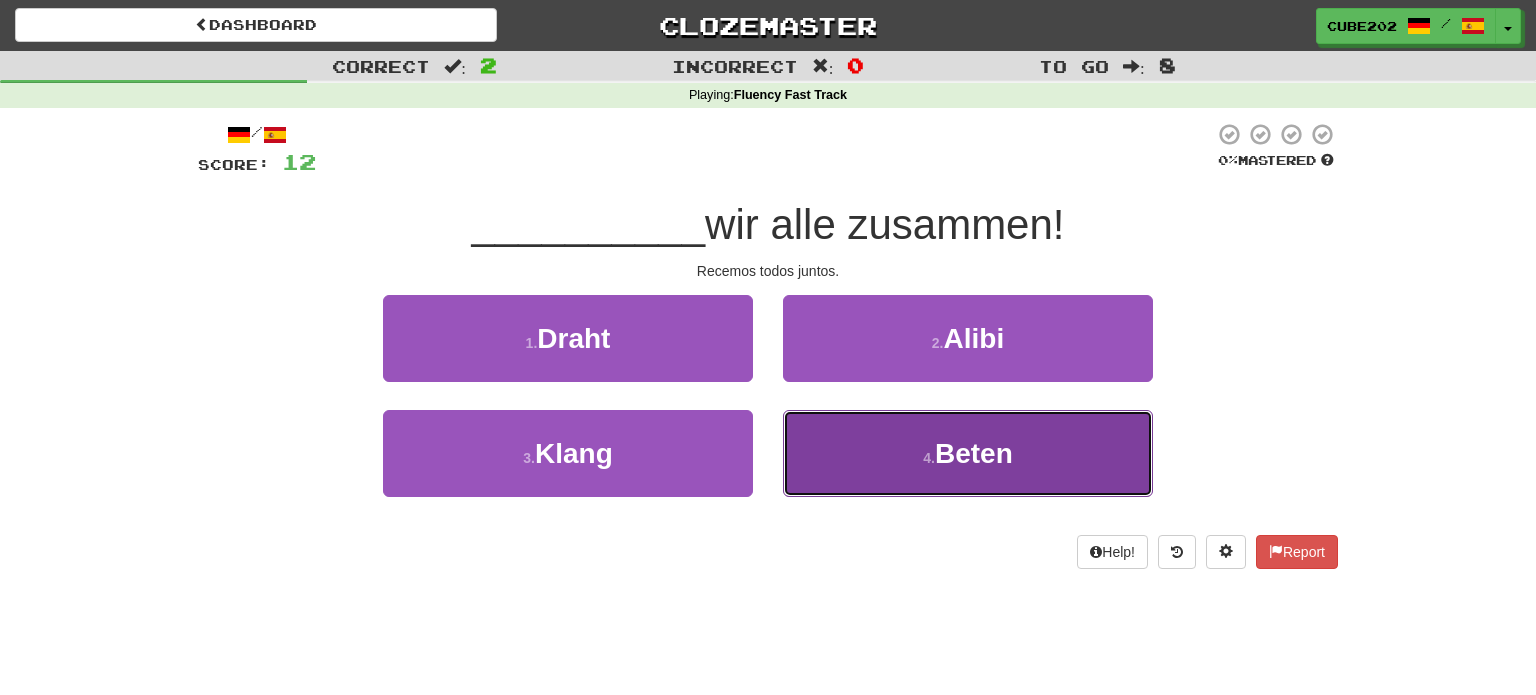 click on "4 .  Beten" at bounding box center [968, 453] 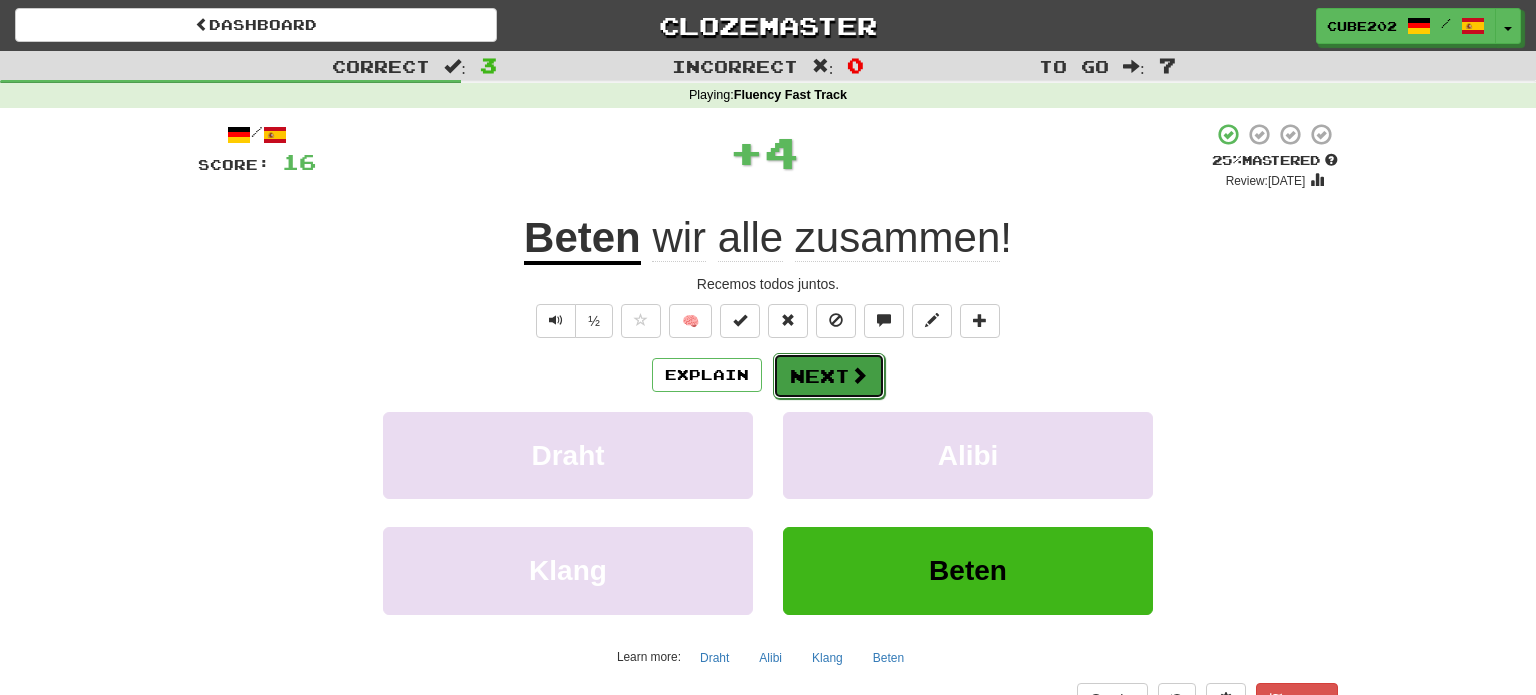 click on "Next" at bounding box center [829, 376] 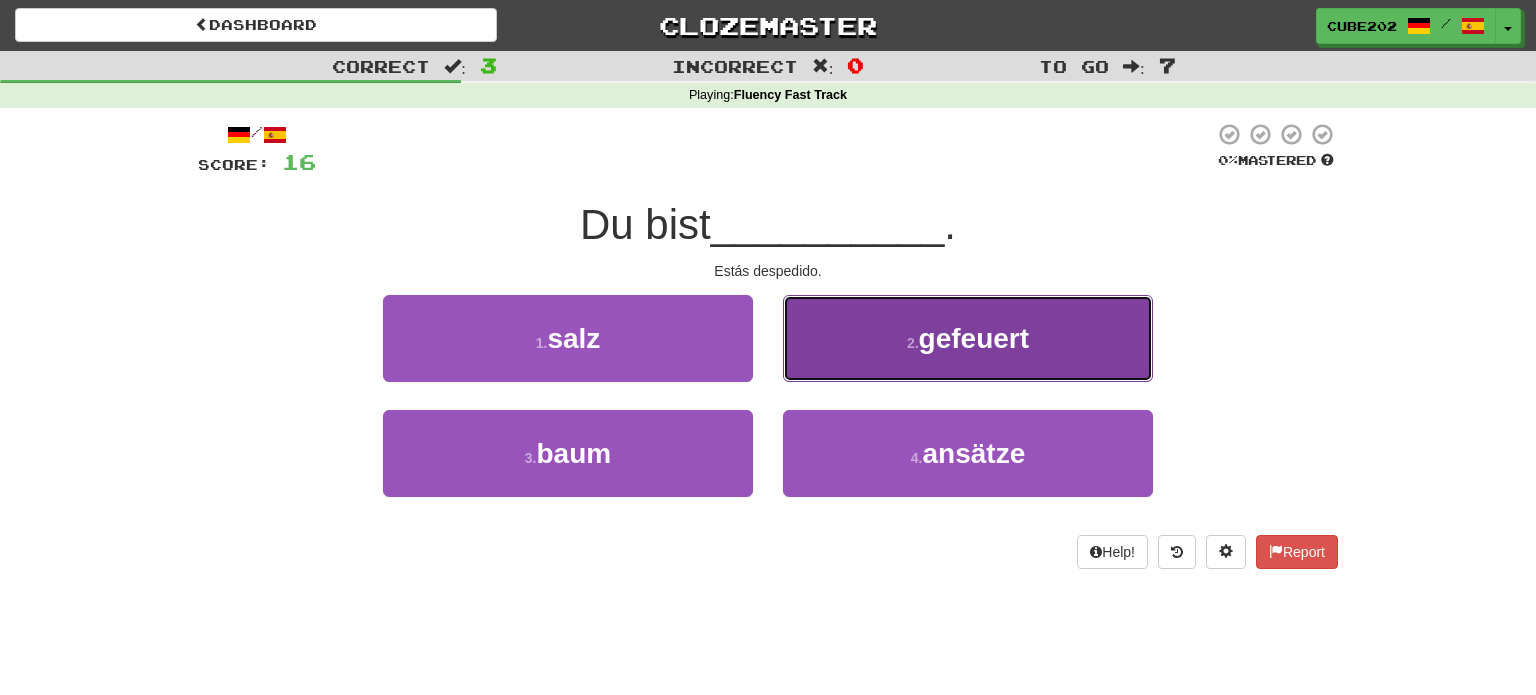 click on "2 .  gefeuert" at bounding box center [968, 338] 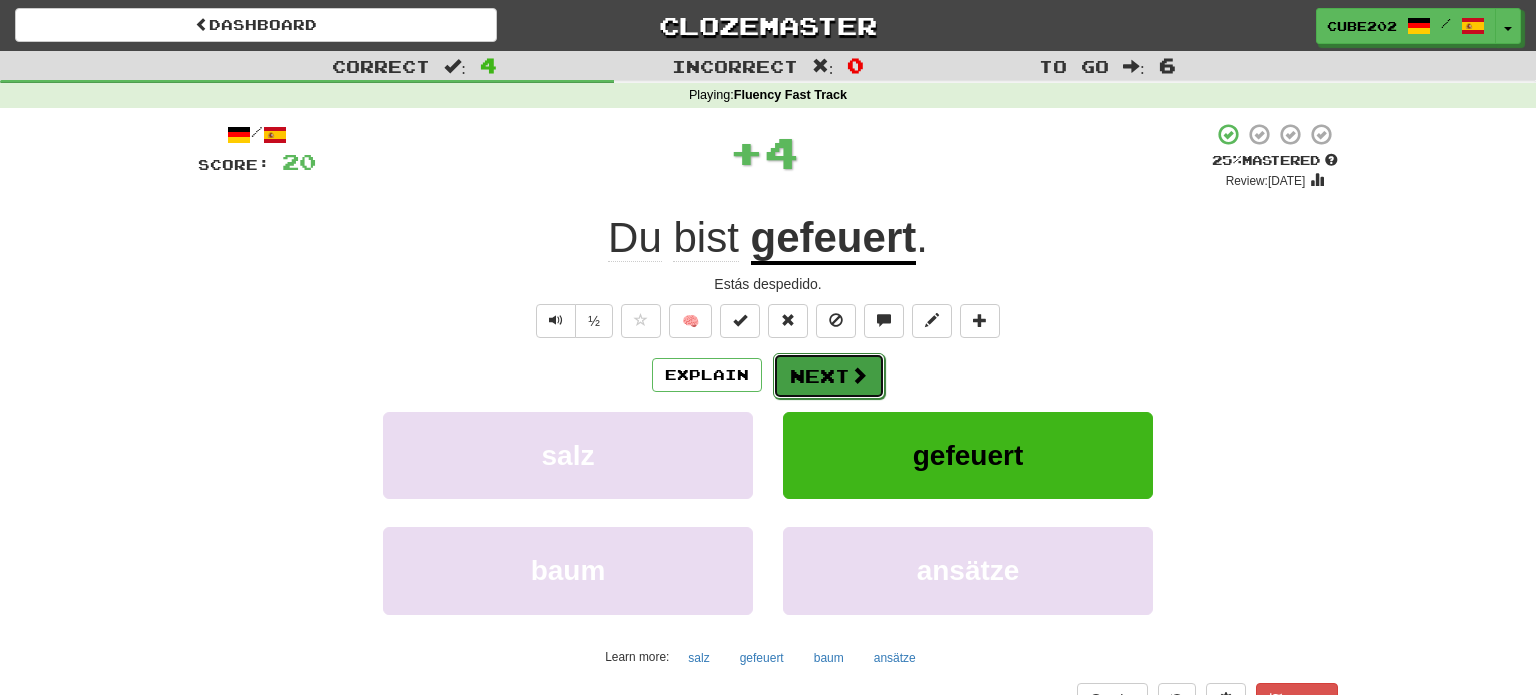 click on "Next" at bounding box center [829, 376] 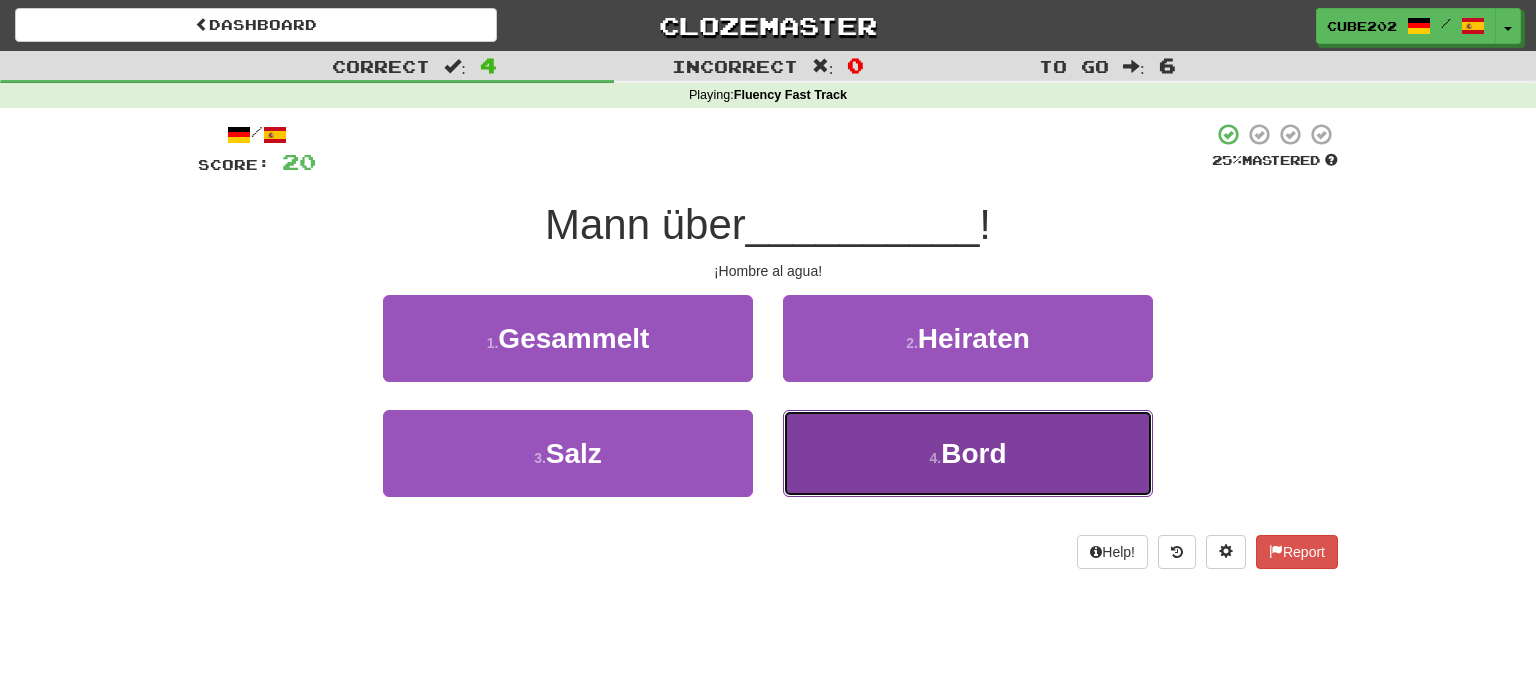 click on "4 .  Bord" at bounding box center (968, 453) 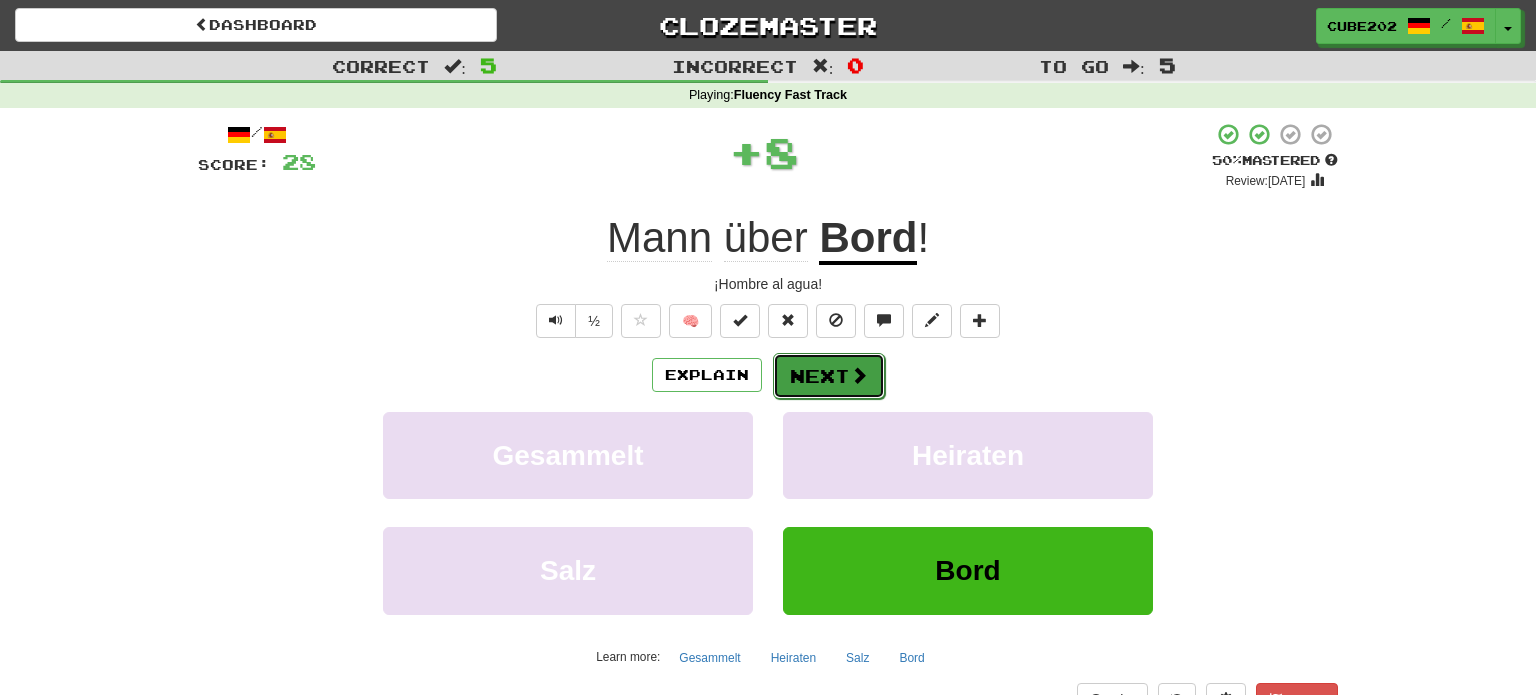 click on "Next" at bounding box center (829, 376) 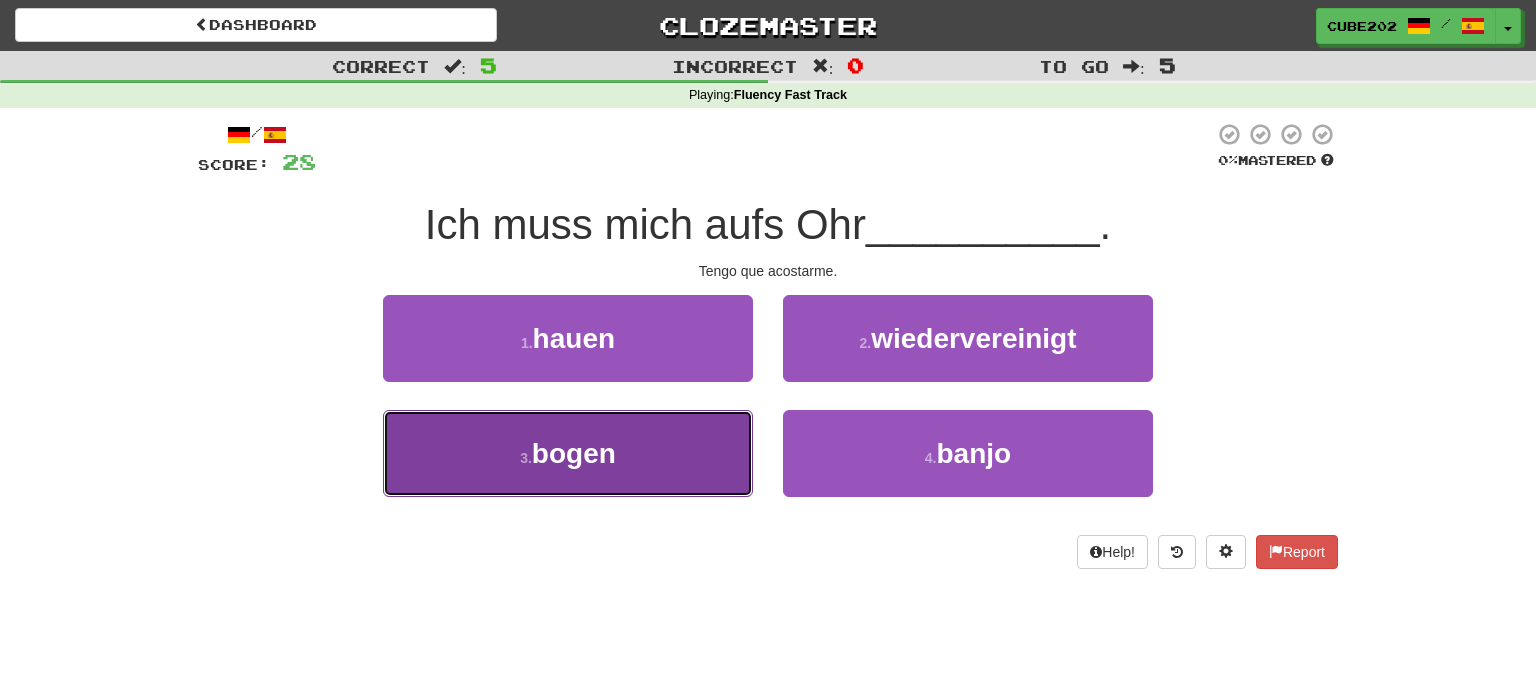 click on "3 .  bogen" at bounding box center [568, 453] 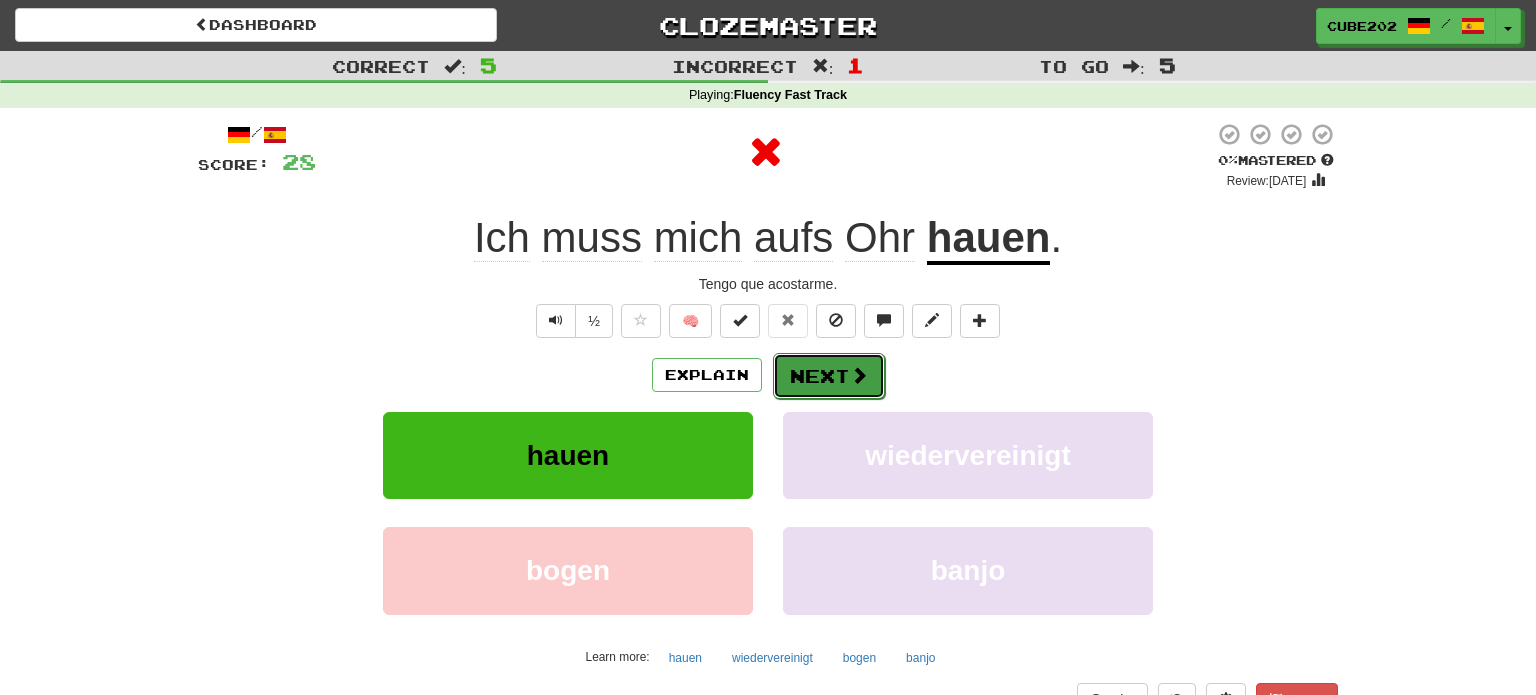 click on "Next" at bounding box center [829, 376] 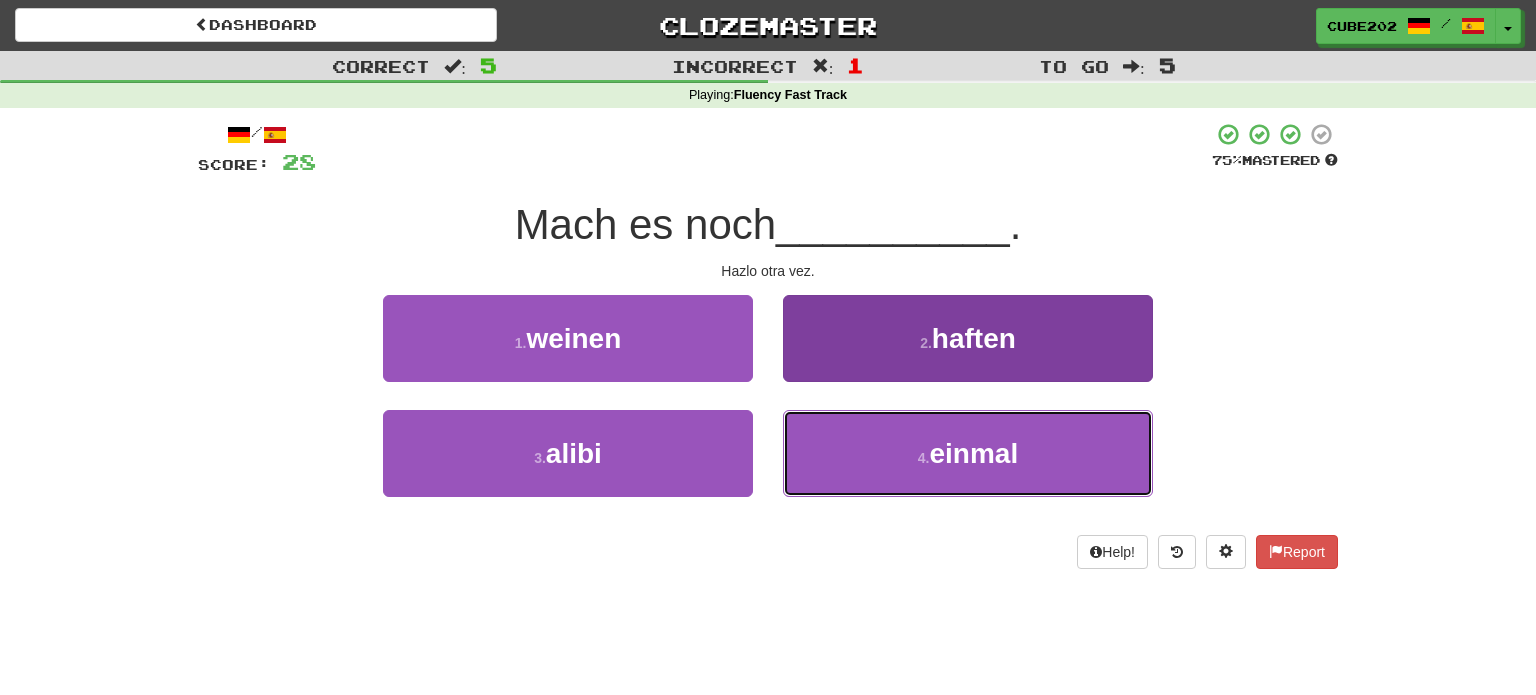 click on "4 .  einmal" at bounding box center [968, 453] 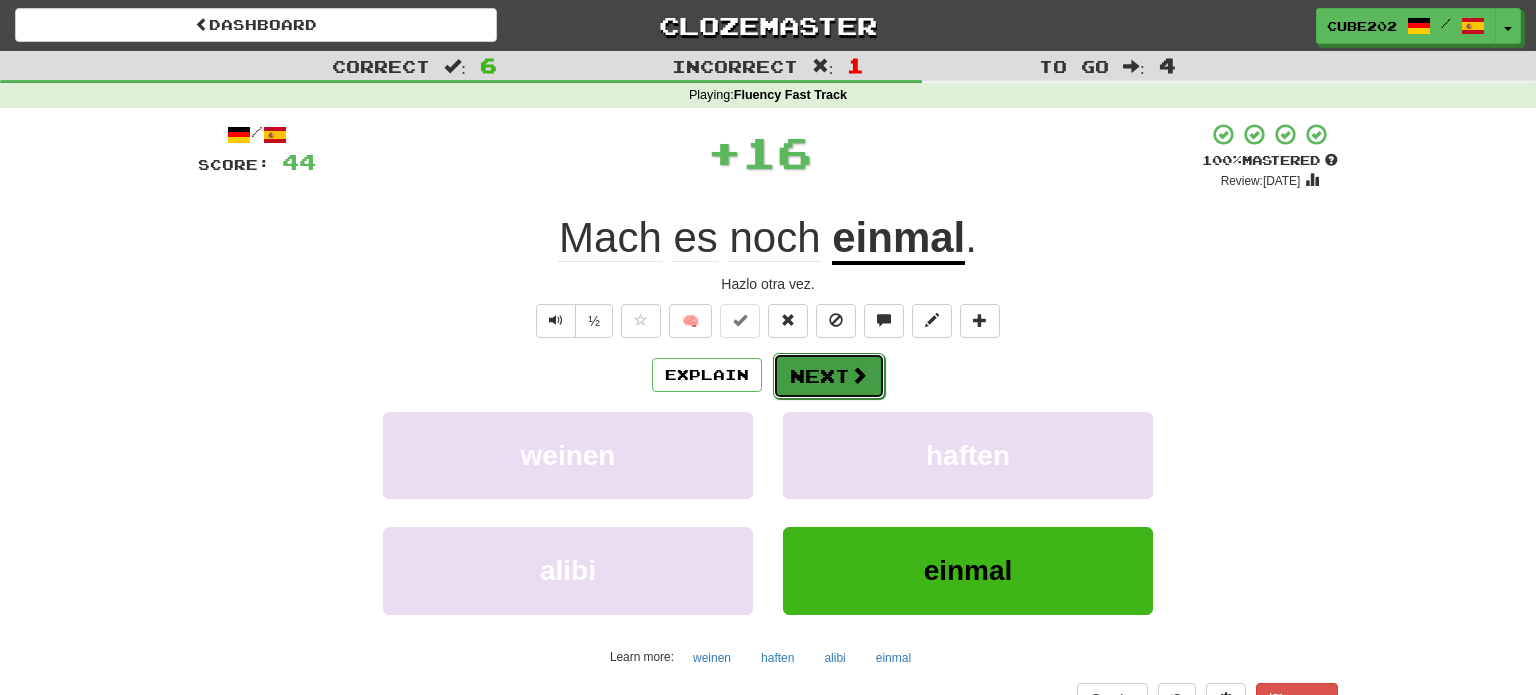 click on "Next" at bounding box center [829, 376] 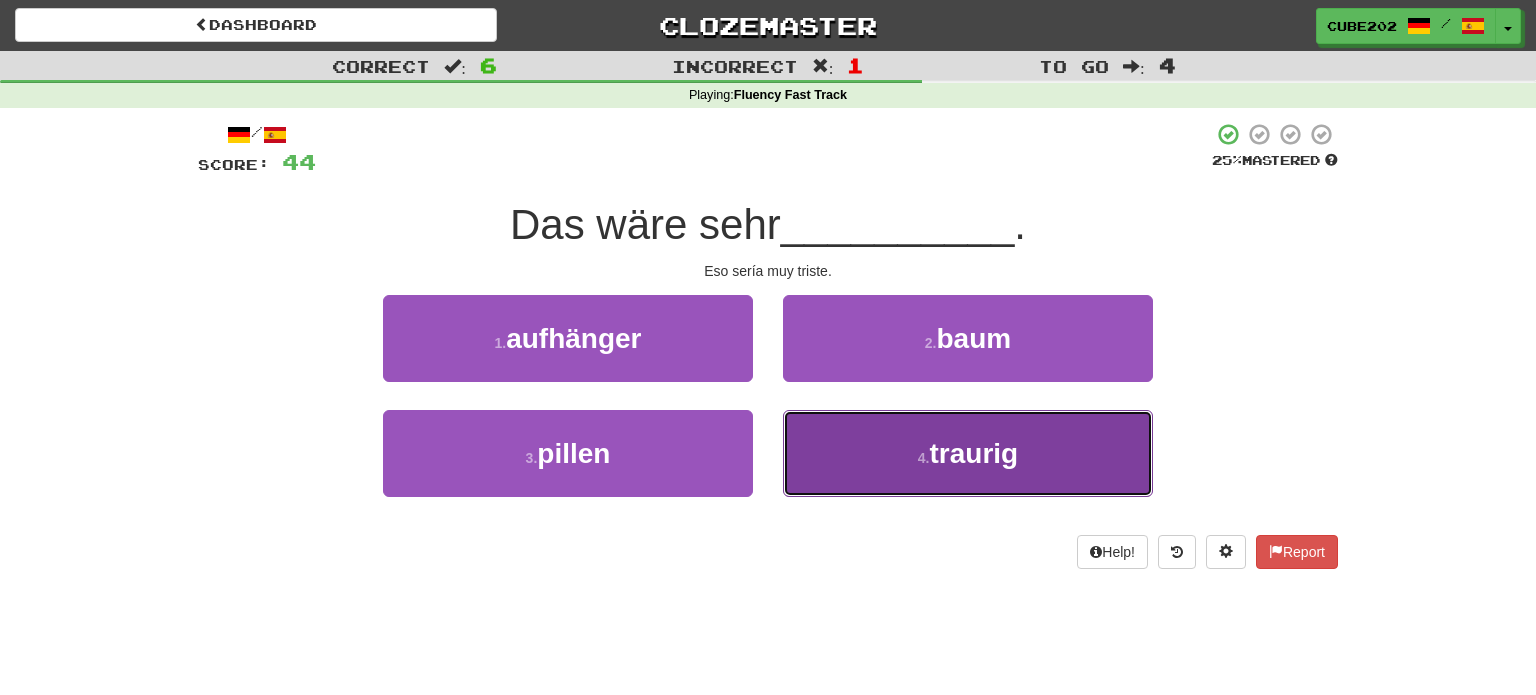 click on "4 .  traurig" at bounding box center (968, 453) 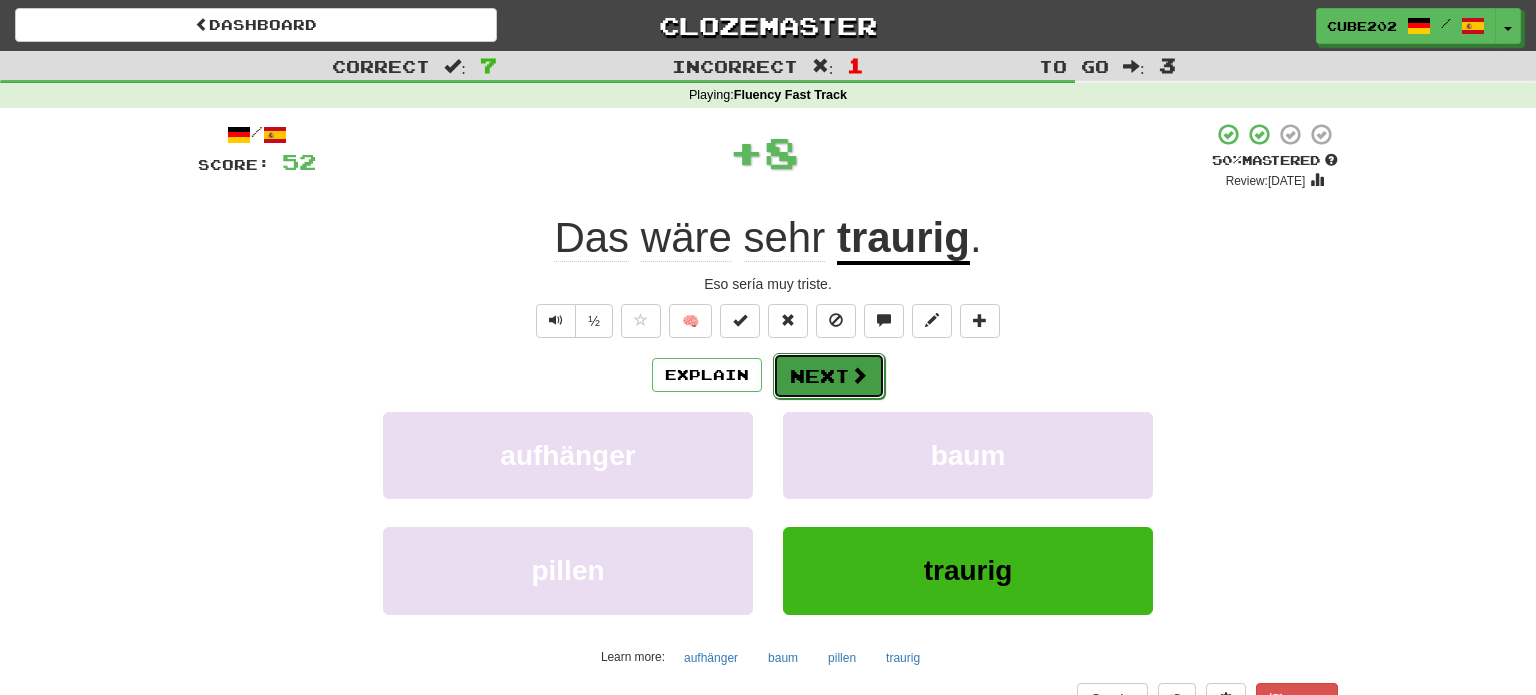click on "Next" at bounding box center (829, 376) 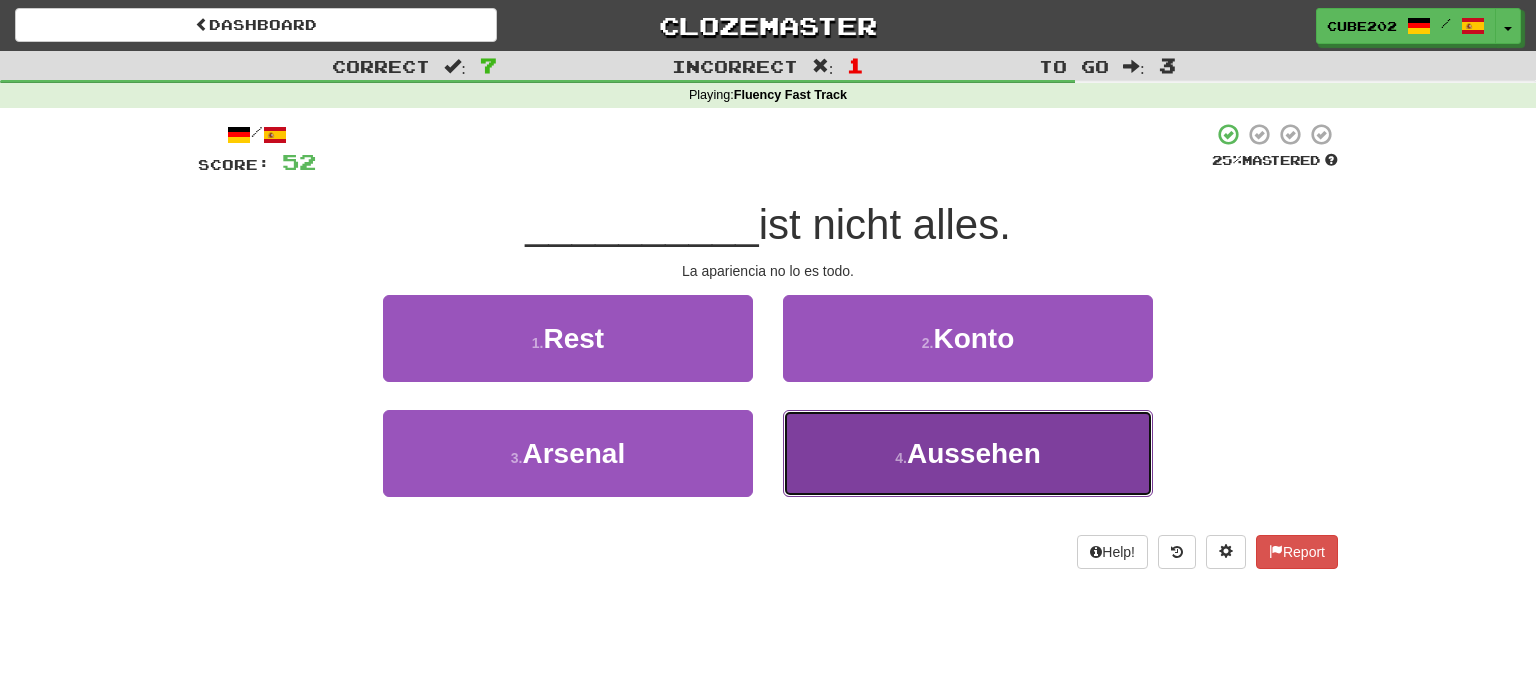 click on "4 .  Aussehen" at bounding box center [968, 453] 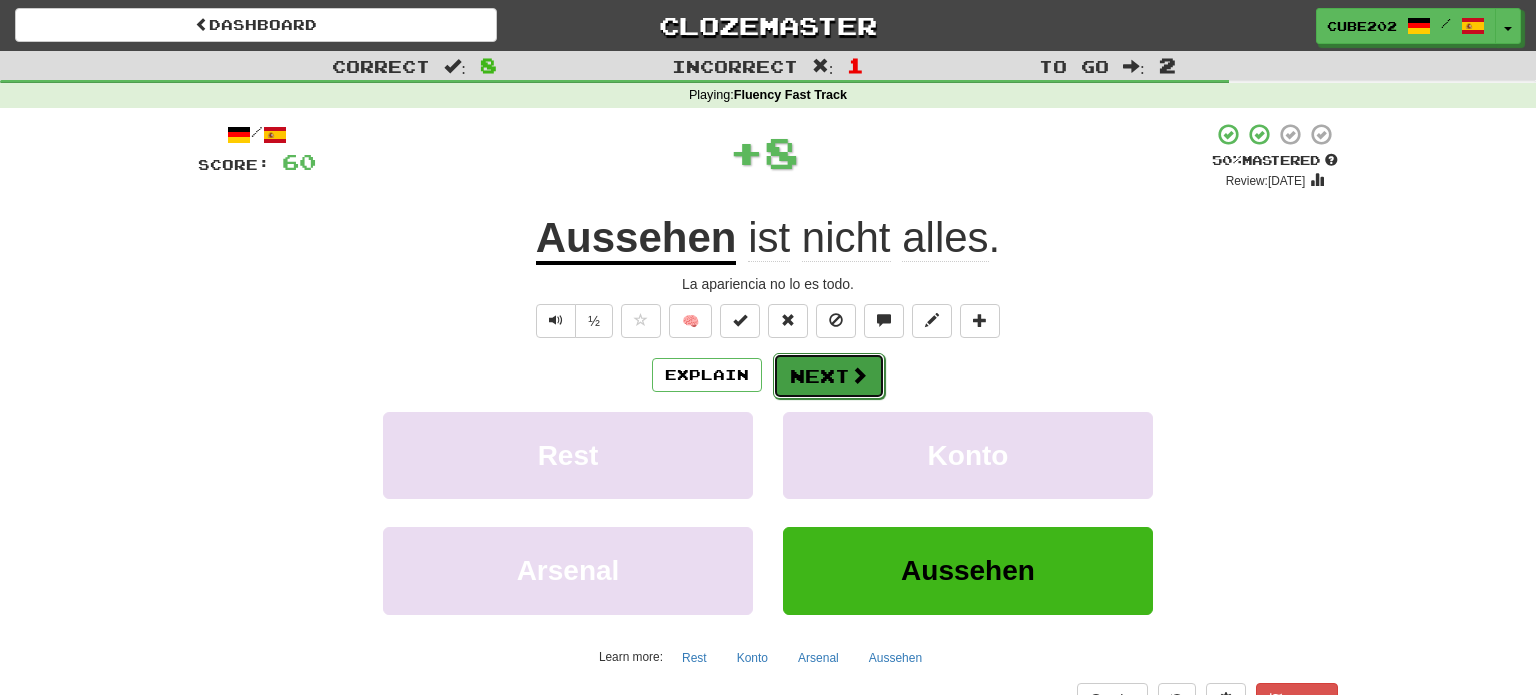 click on "Next" at bounding box center [829, 376] 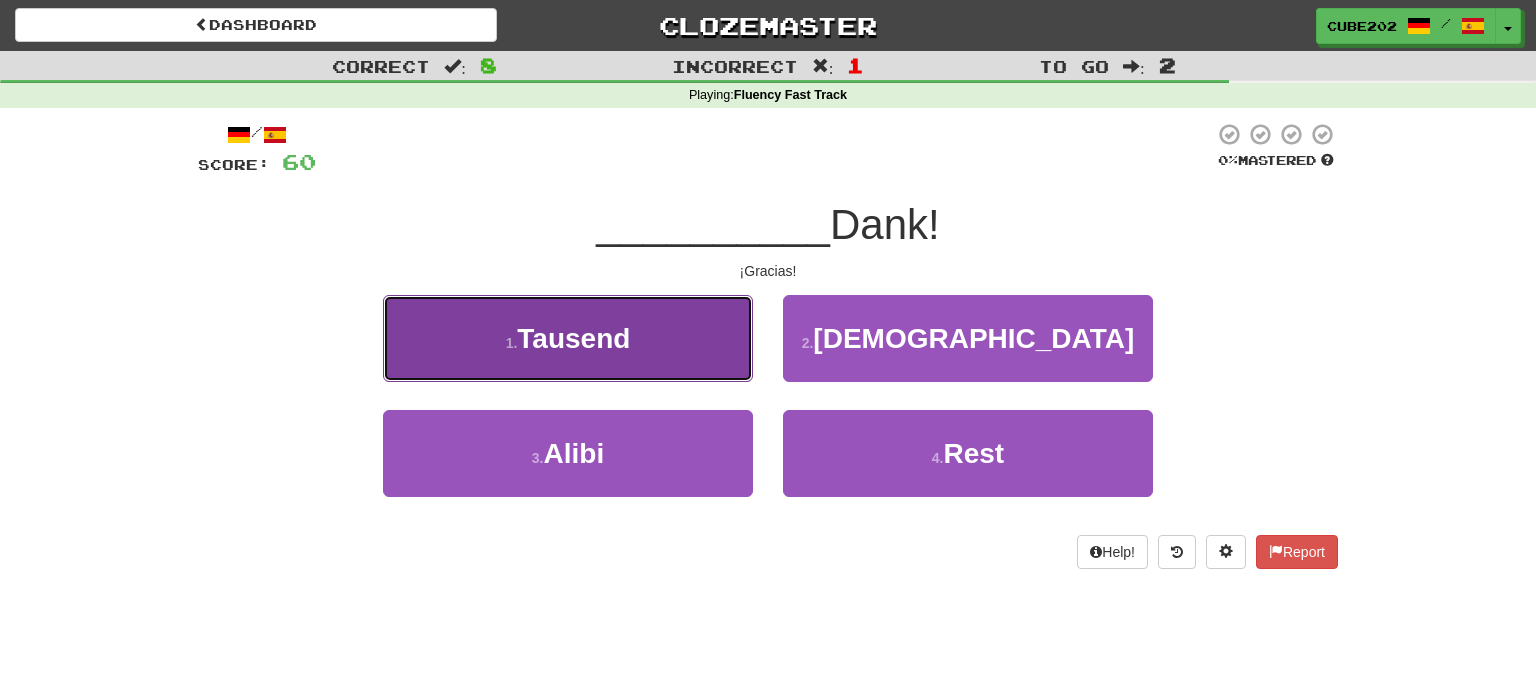click on "1 .  Tausend" at bounding box center (568, 338) 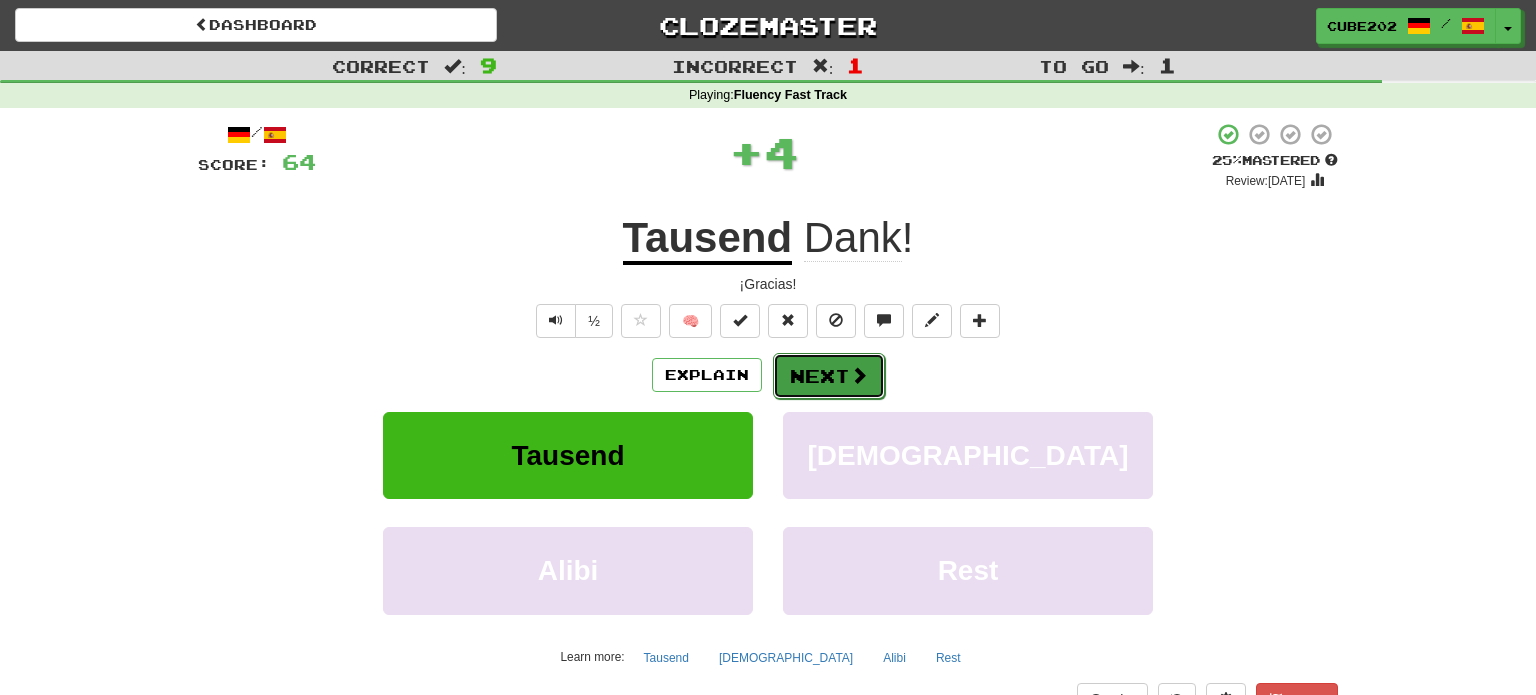click on "Next" at bounding box center (829, 376) 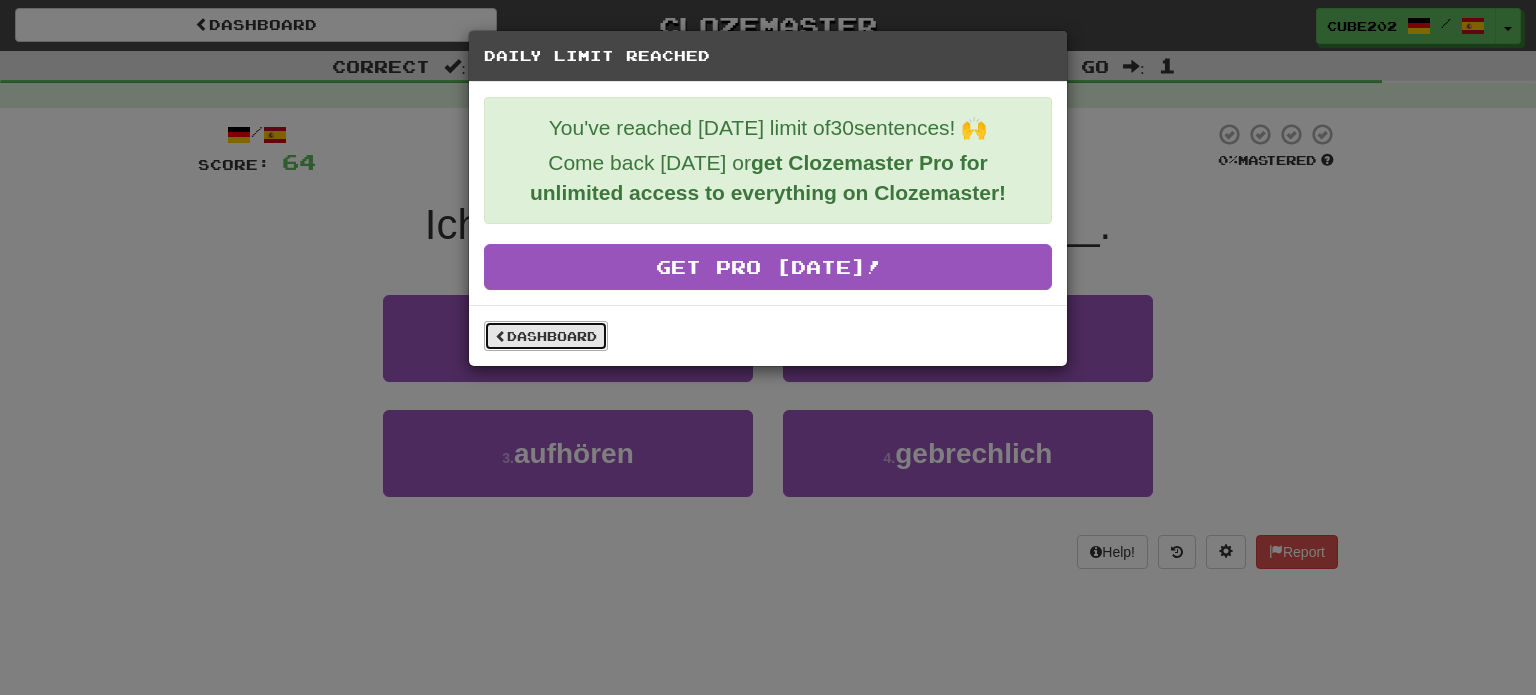 click on "Dashboard" at bounding box center [546, 336] 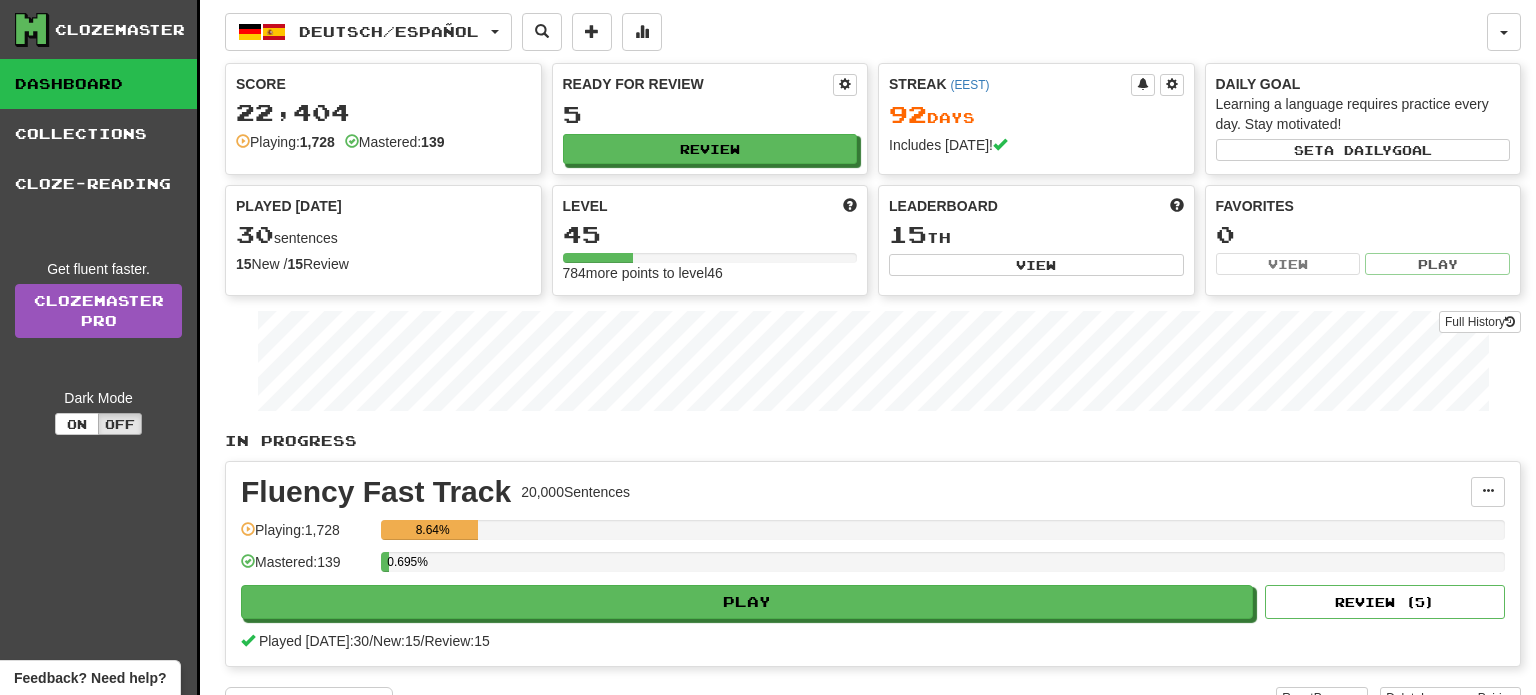 scroll, scrollTop: 0, scrollLeft: 0, axis: both 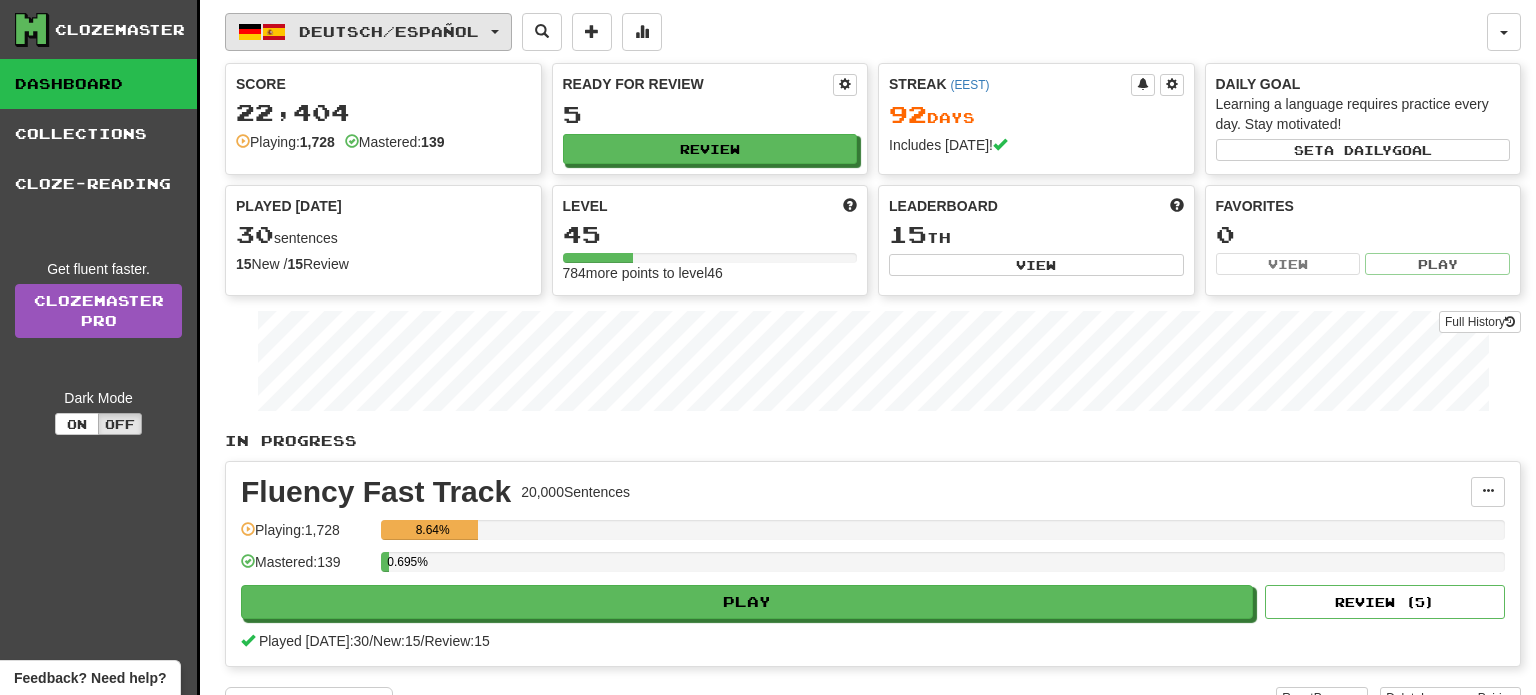 click on "Deutsch  /  Español" at bounding box center (389, 31) 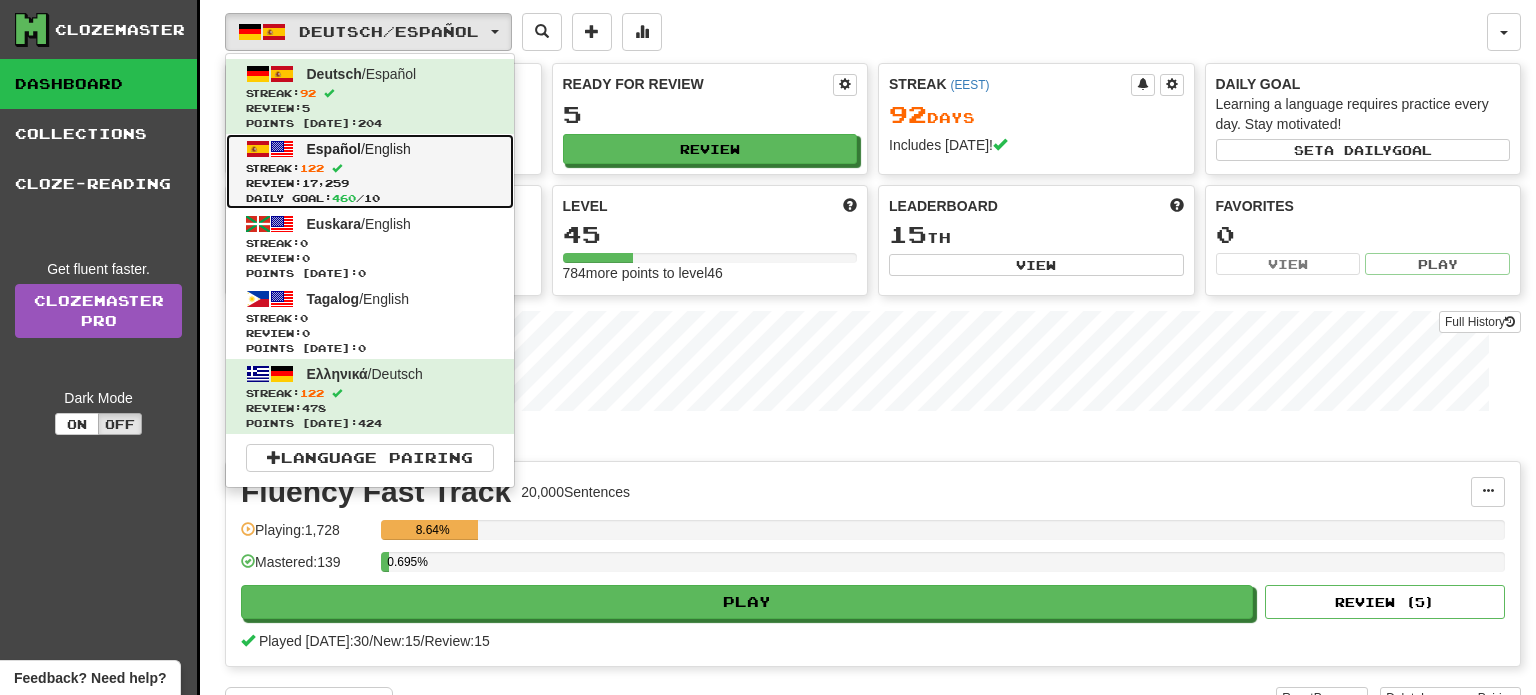 click on "Review:  17,259" at bounding box center (370, 183) 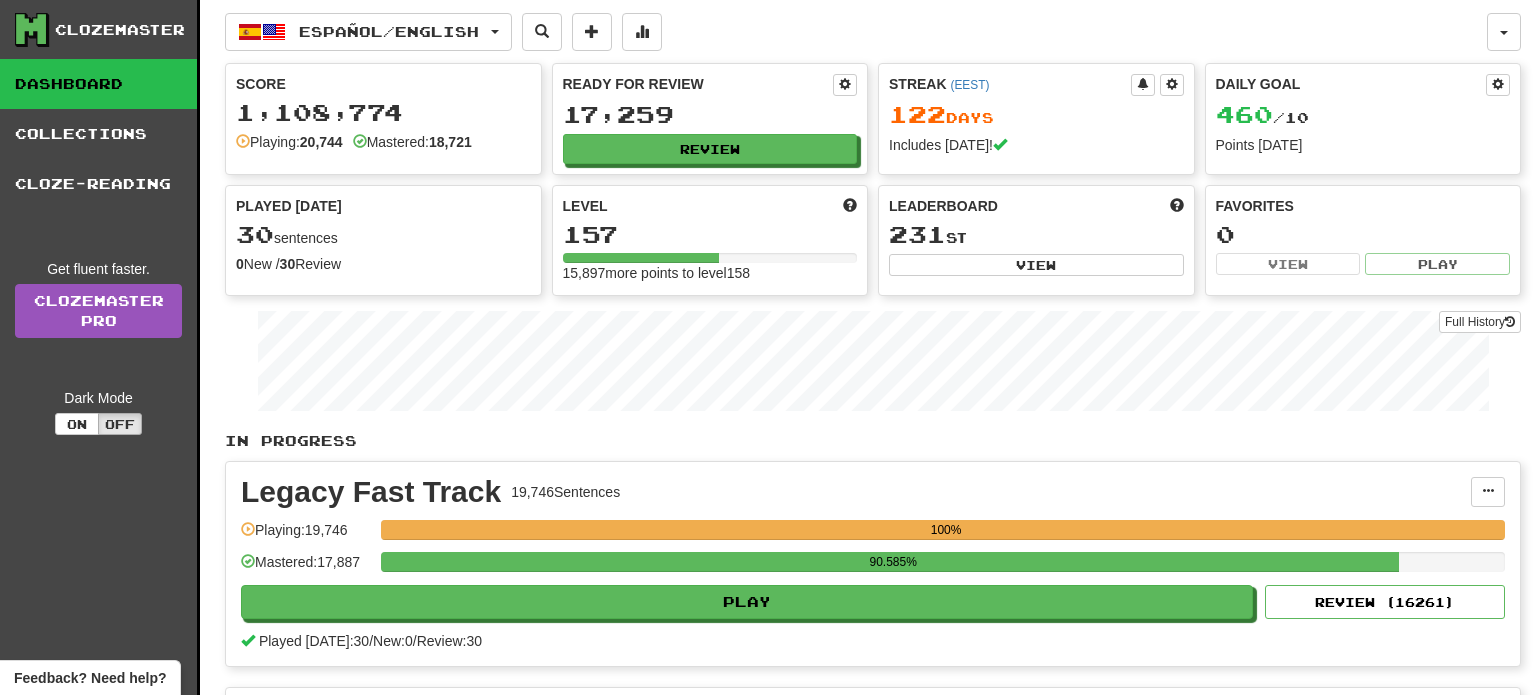 scroll, scrollTop: 0, scrollLeft: 0, axis: both 